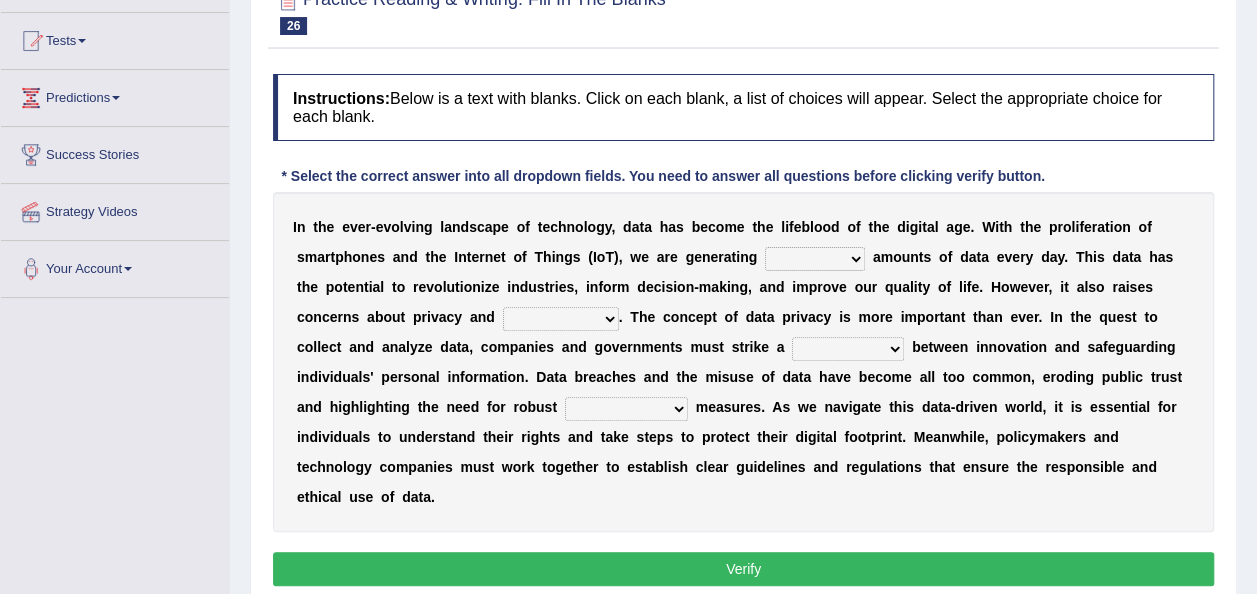 scroll, scrollTop: 200, scrollLeft: 0, axis: vertical 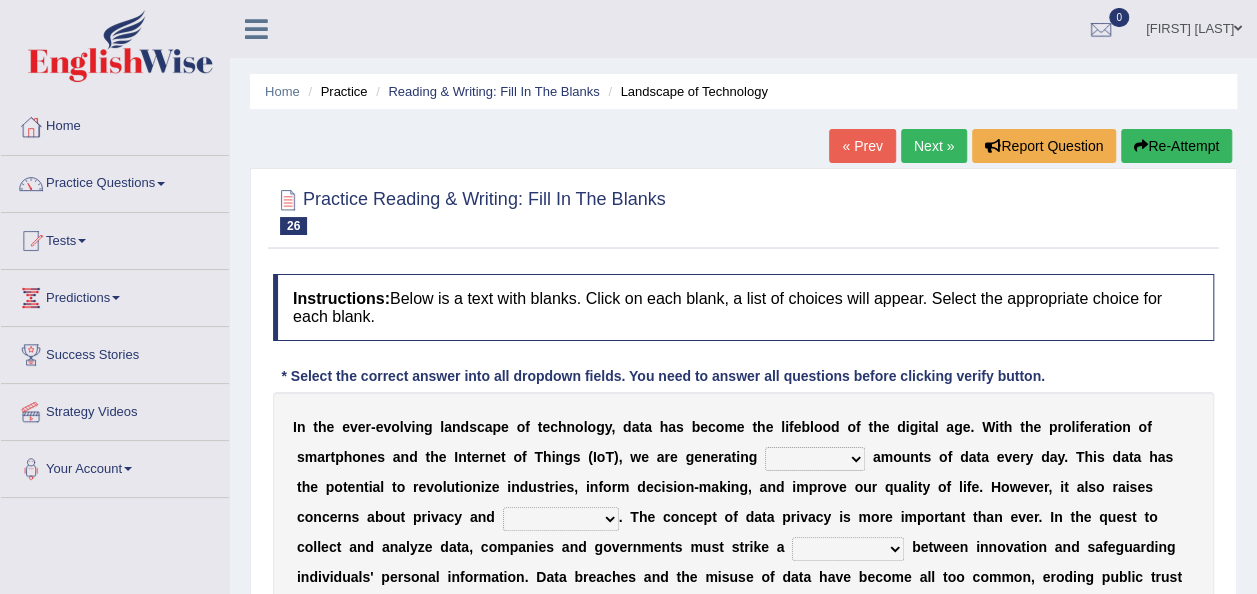 click on "« Prev" at bounding box center (862, 146) 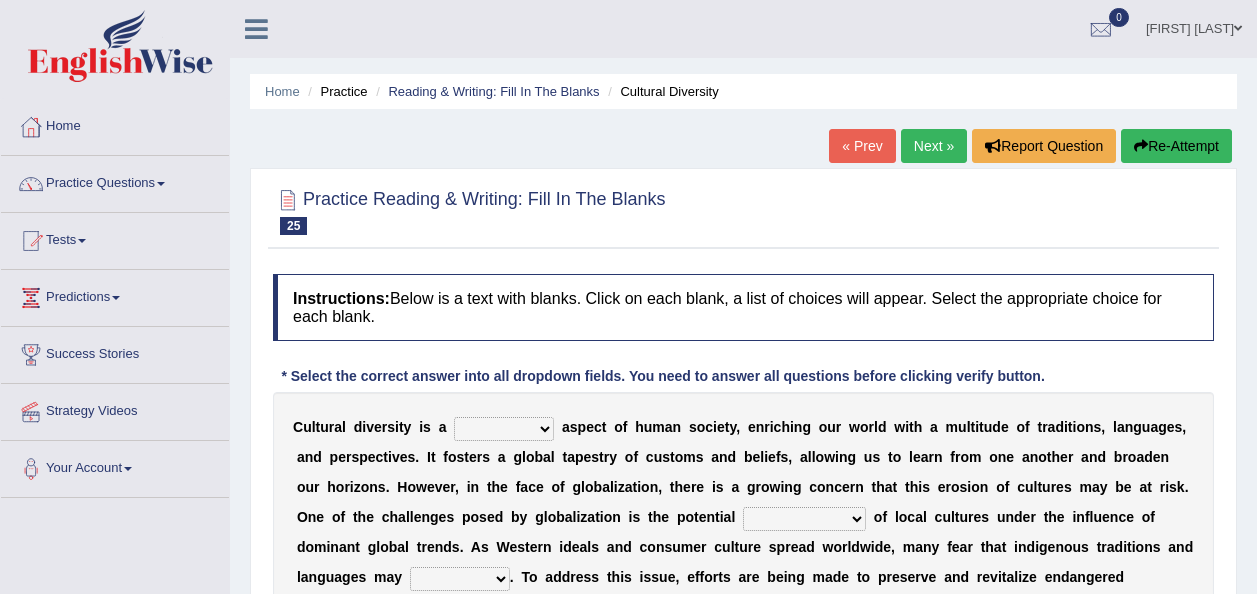 scroll, scrollTop: 0, scrollLeft: 0, axis: both 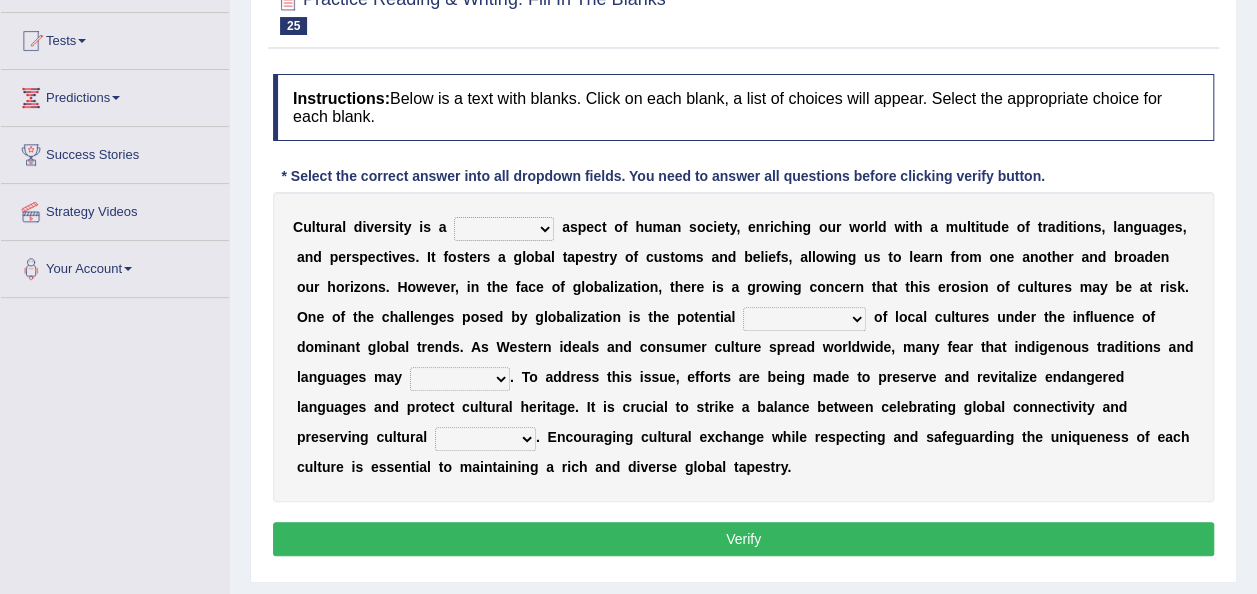 click on "essential trivial significant secondary" at bounding box center (504, 229) 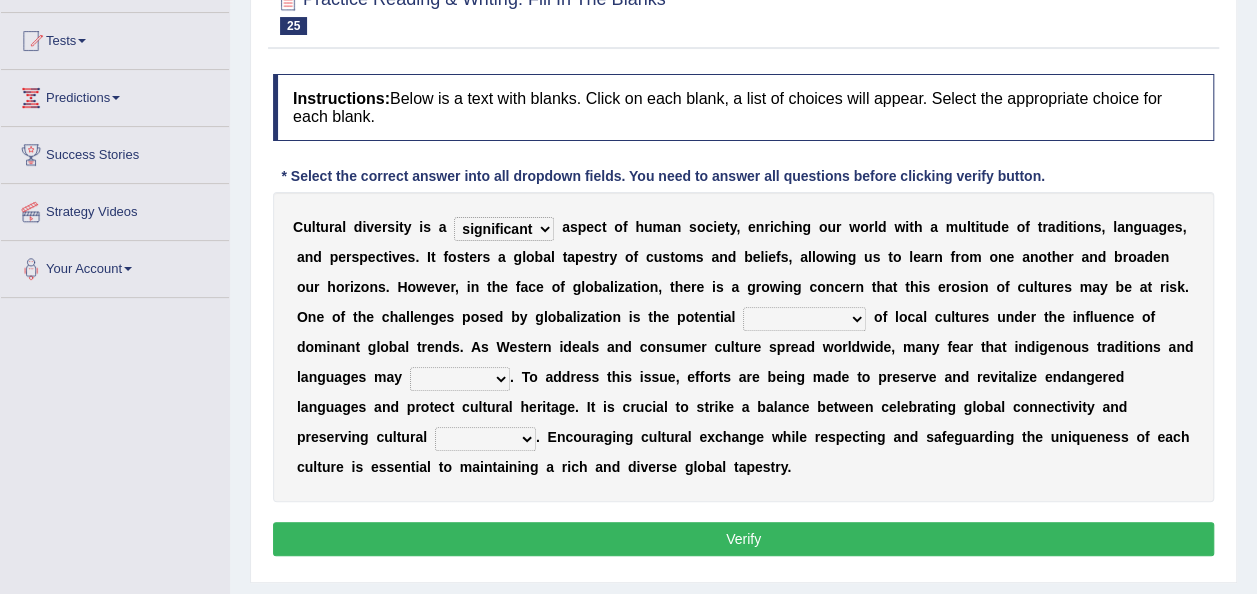 click on "essential trivial significant secondary" at bounding box center [504, 229] 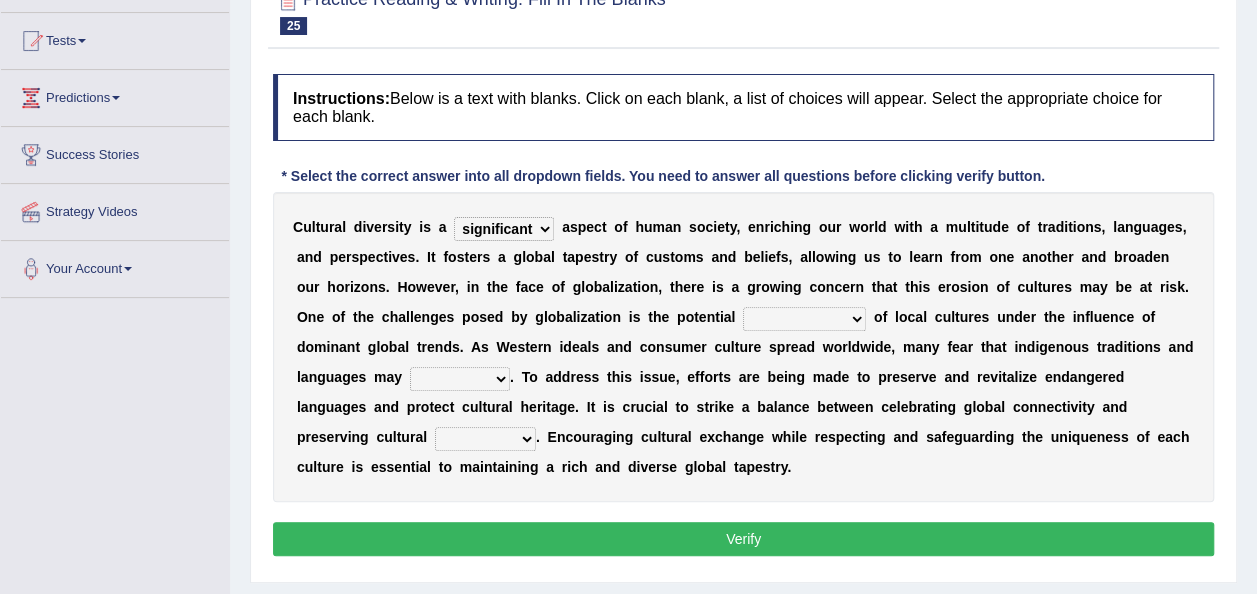 click on "assimilation diversification preservation adaptation" at bounding box center [804, 319] 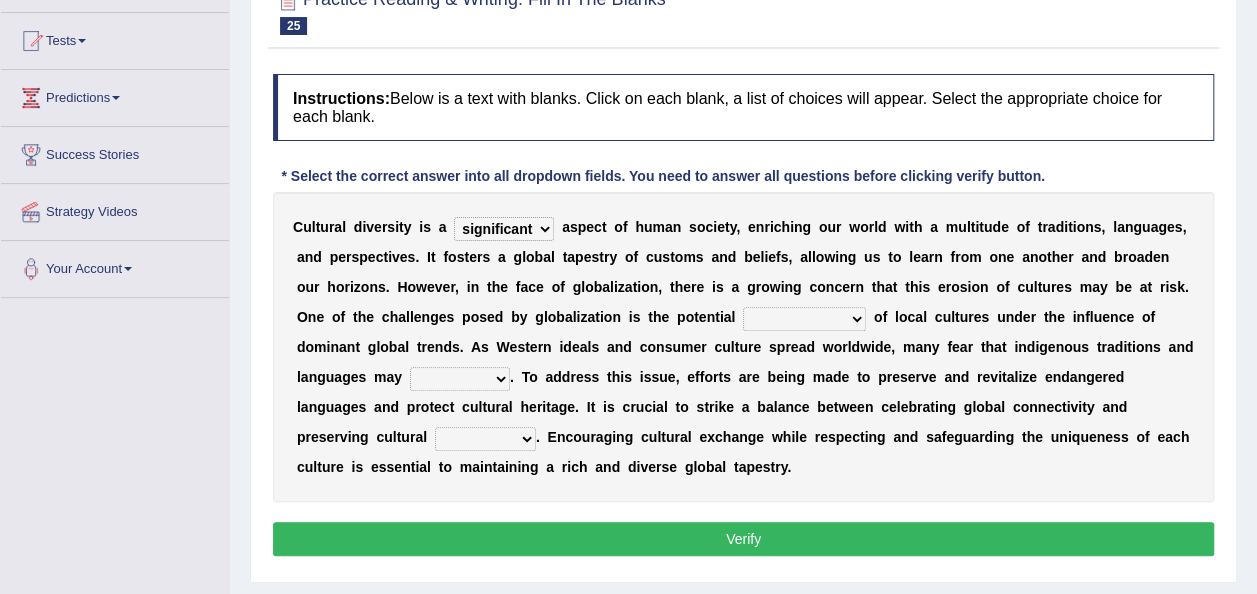 select on "assimilation" 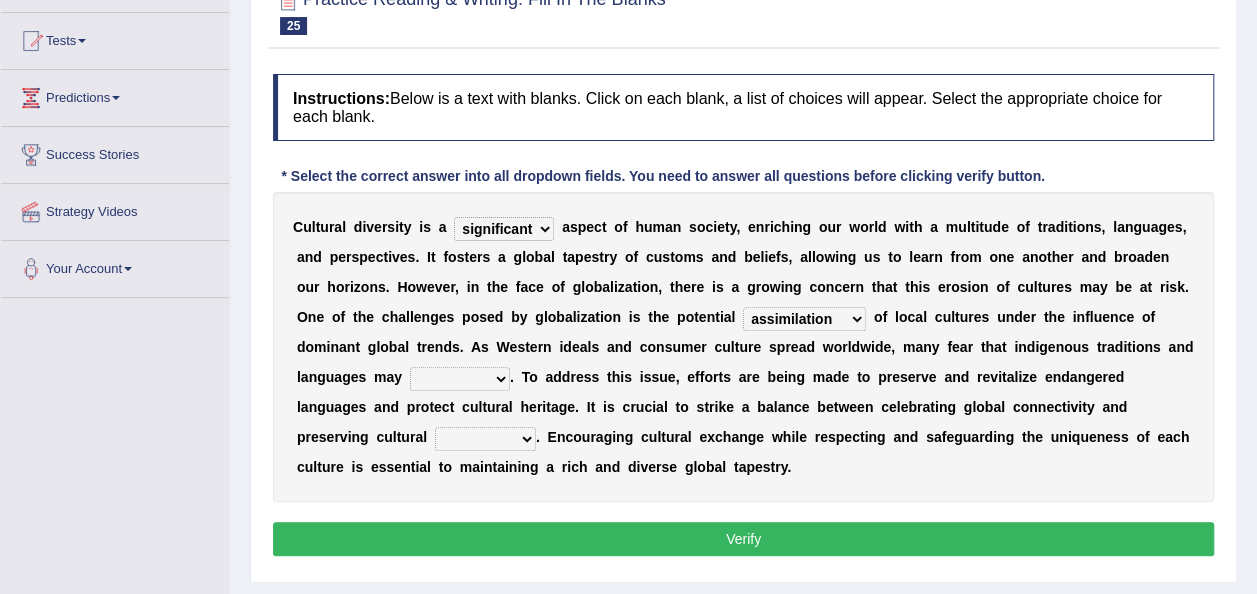 click on "assimilation diversification preservation adaptation" at bounding box center [804, 319] 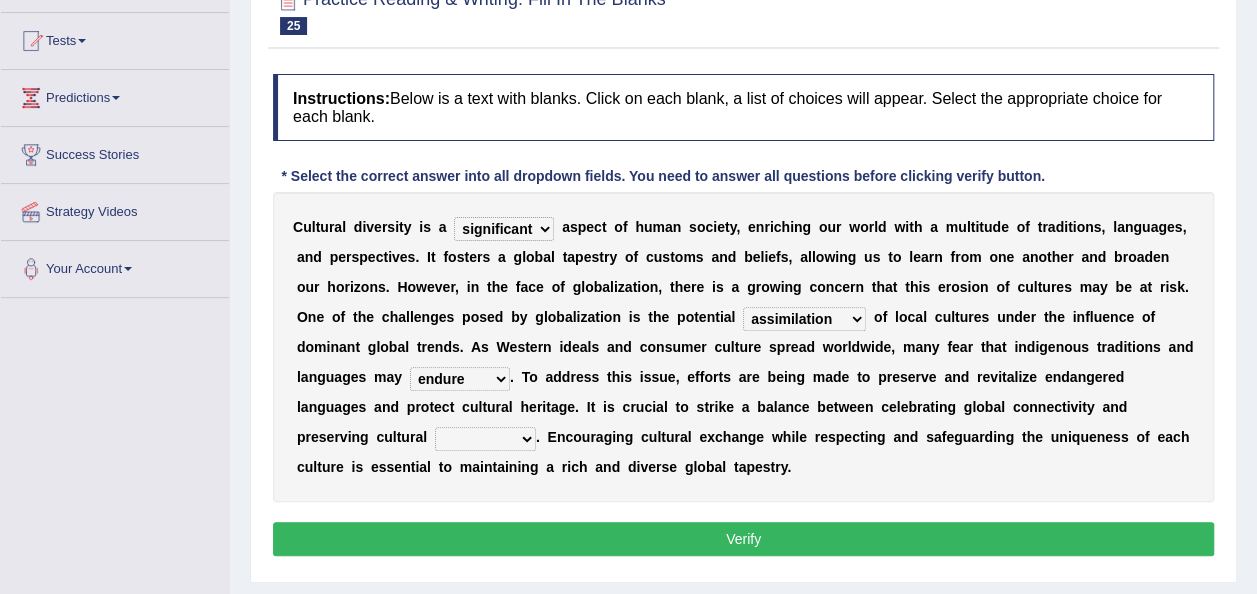 click on "flourish endure dwindle thrive" at bounding box center (460, 379) 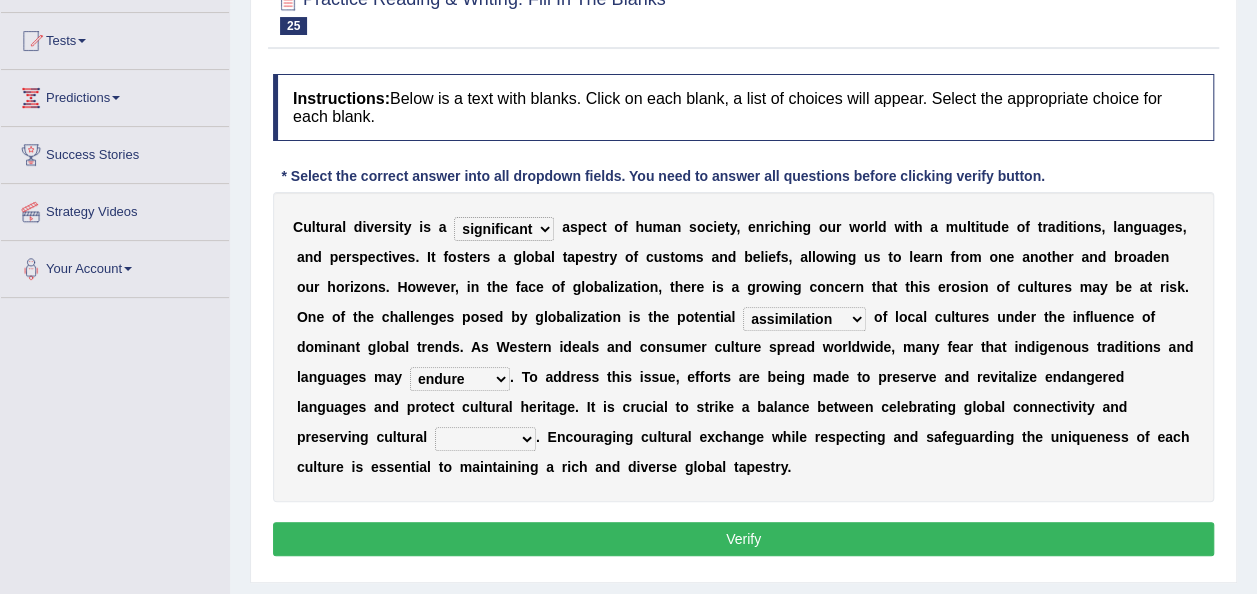 click on "flourish endure dwindle thrive" at bounding box center [460, 379] 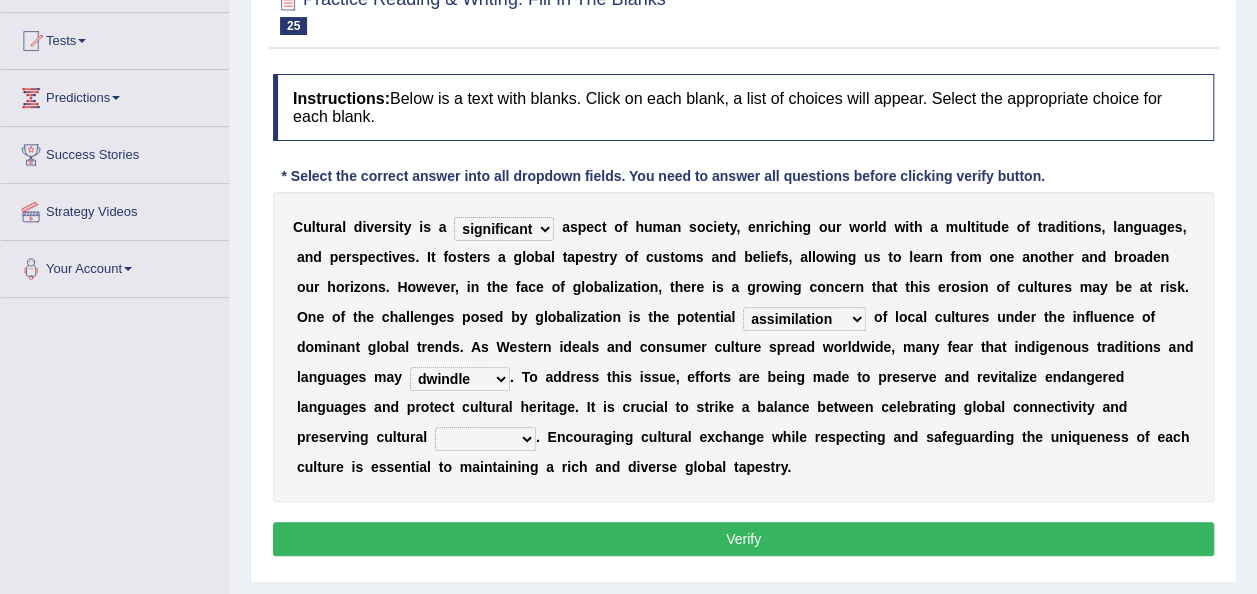 click on "flourish endure dwindle thrive" at bounding box center (460, 379) 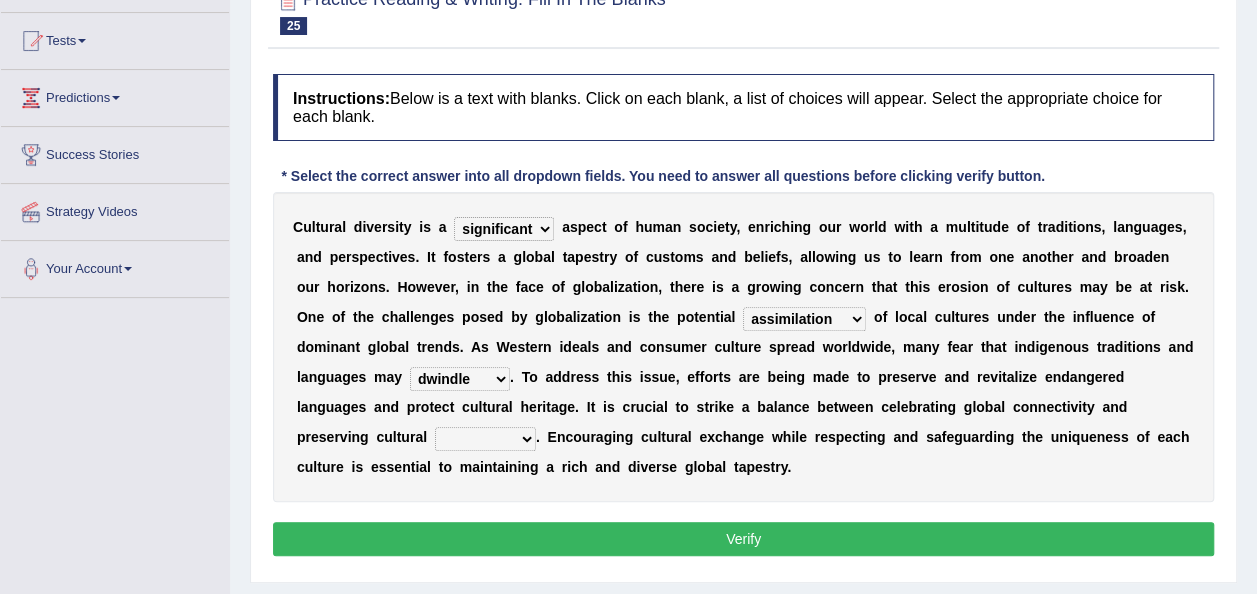 select on "integrity" 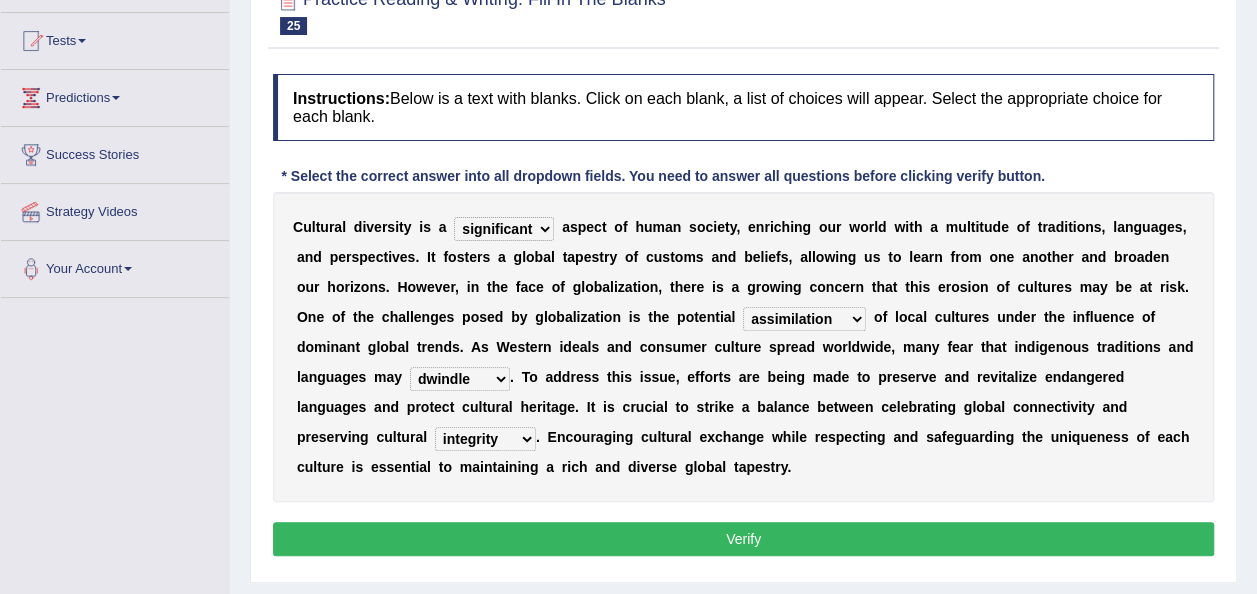 click on "integrity uniformity unity conformity" at bounding box center [485, 439] 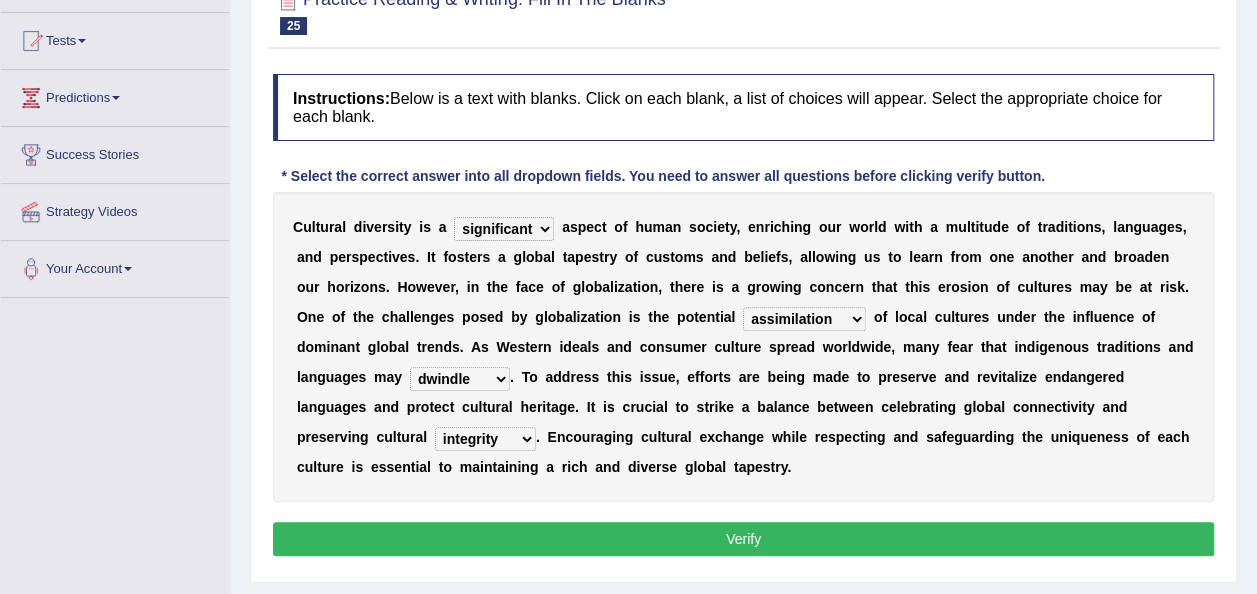 click on "Verify" at bounding box center (743, 539) 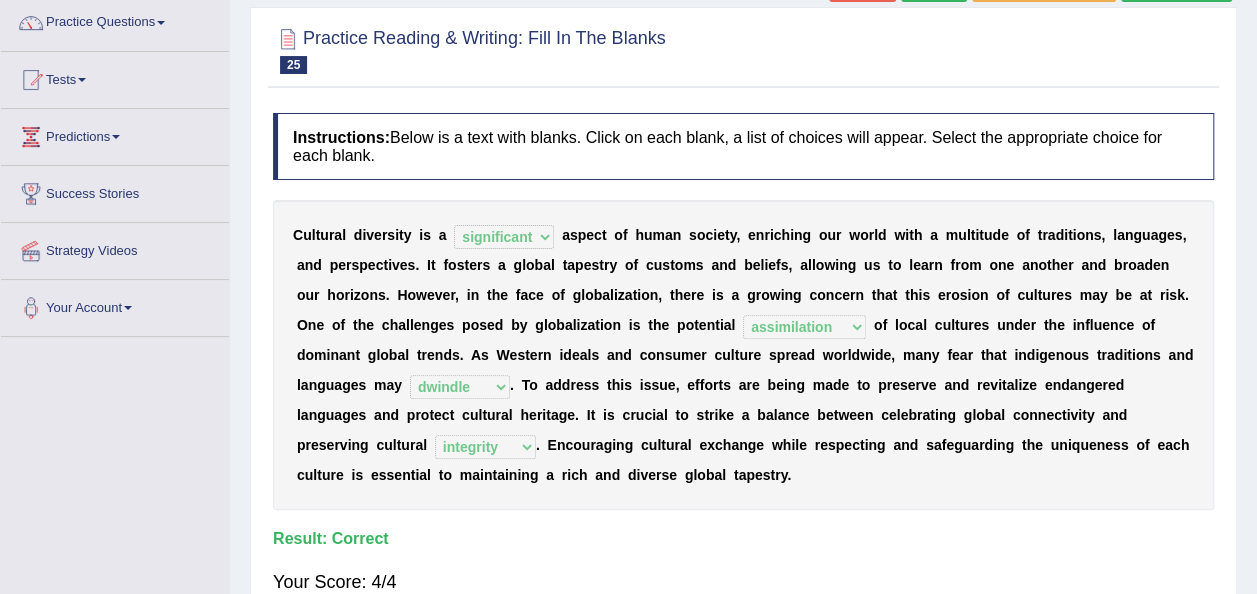 scroll, scrollTop: 0, scrollLeft: 0, axis: both 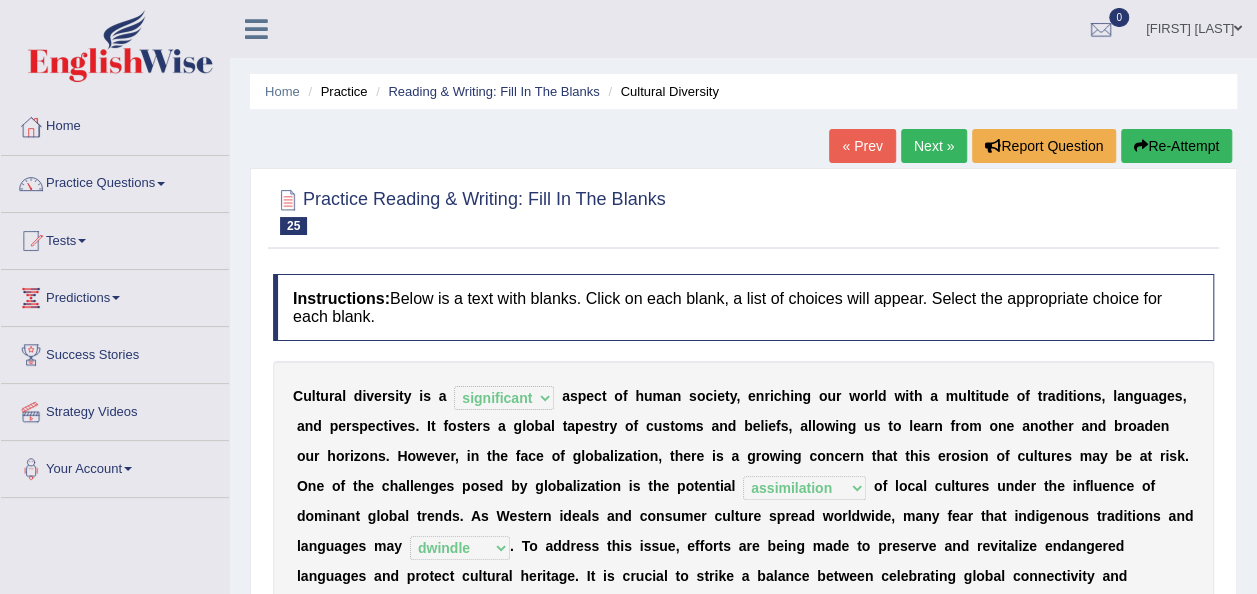 click on "Next »" at bounding box center (934, 146) 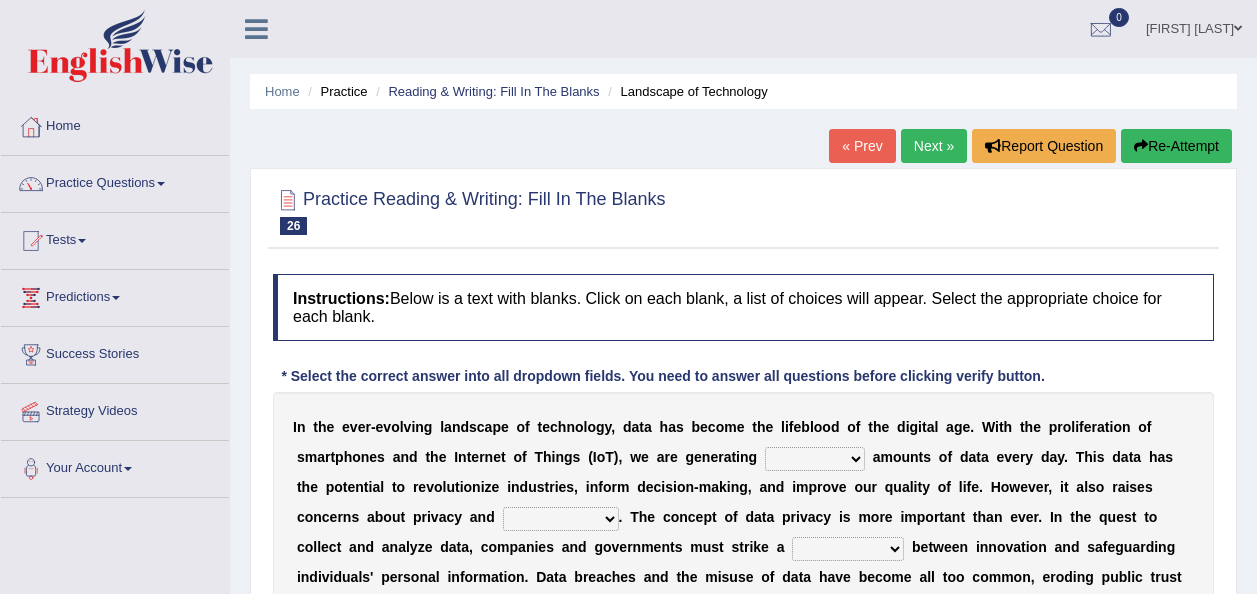 scroll, scrollTop: 0, scrollLeft: 0, axis: both 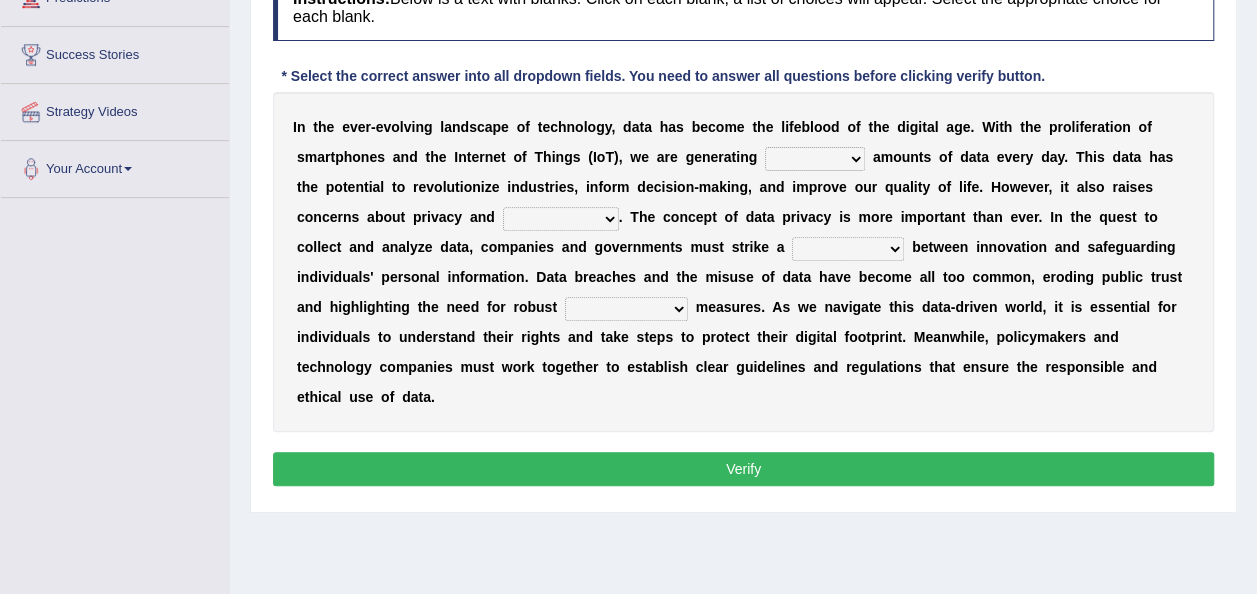 click on "limited random massive trivial" at bounding box center [815, 159] 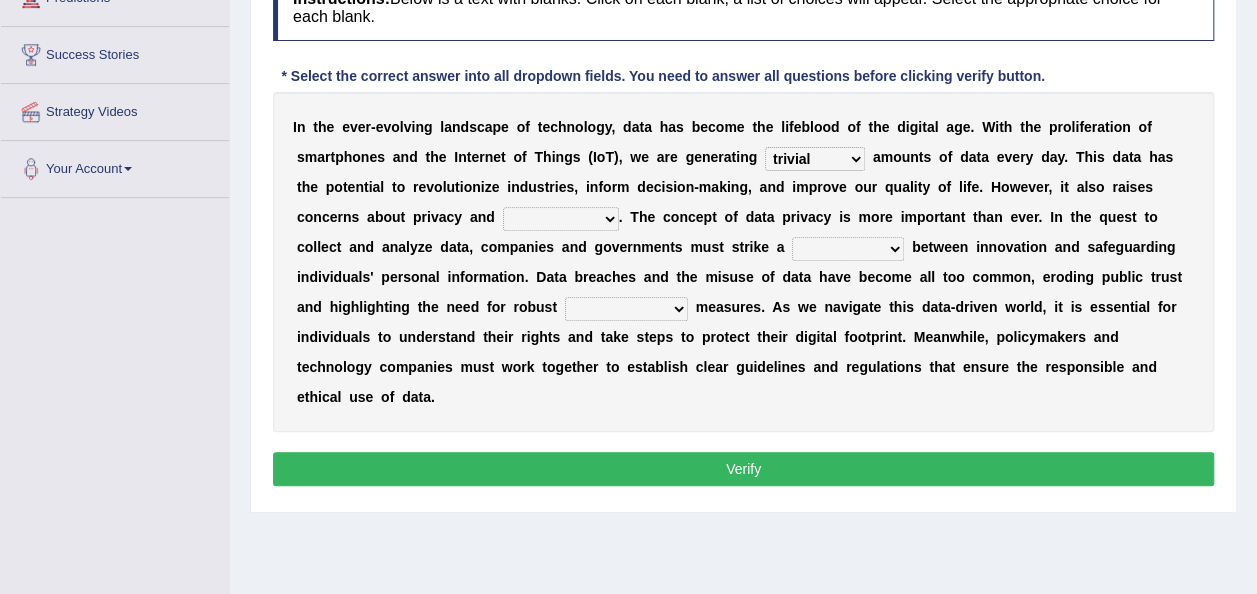 click on "limited random massive trivial" at bounding box center (815, 159) 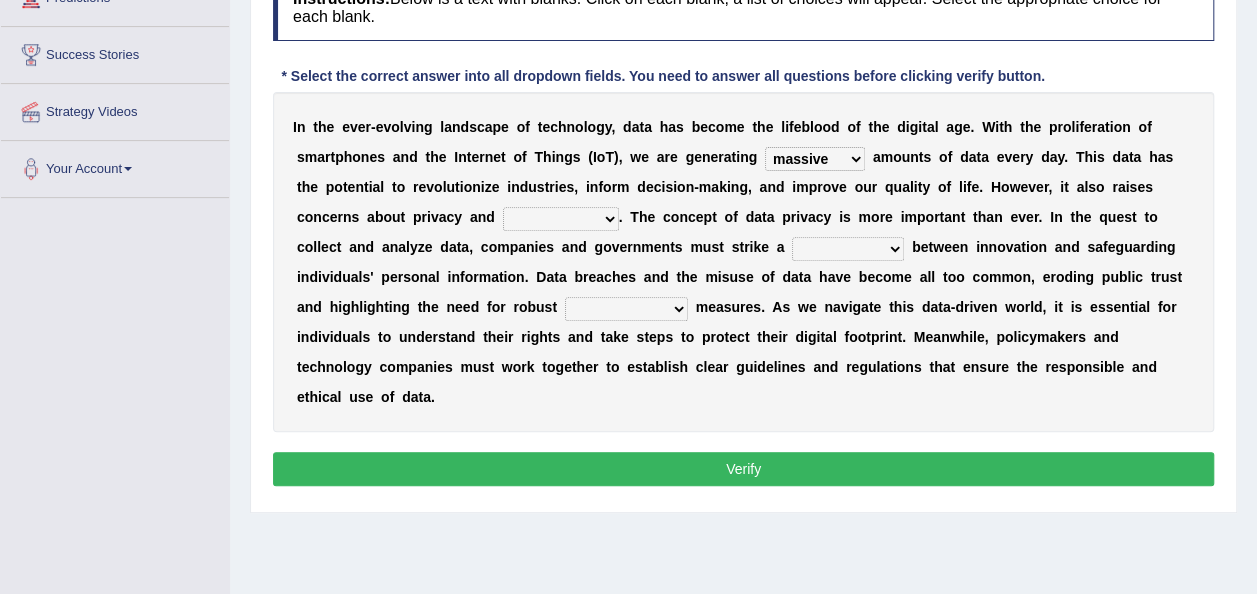 click on "limited random massive trivial" at bounding box center (815, 159) 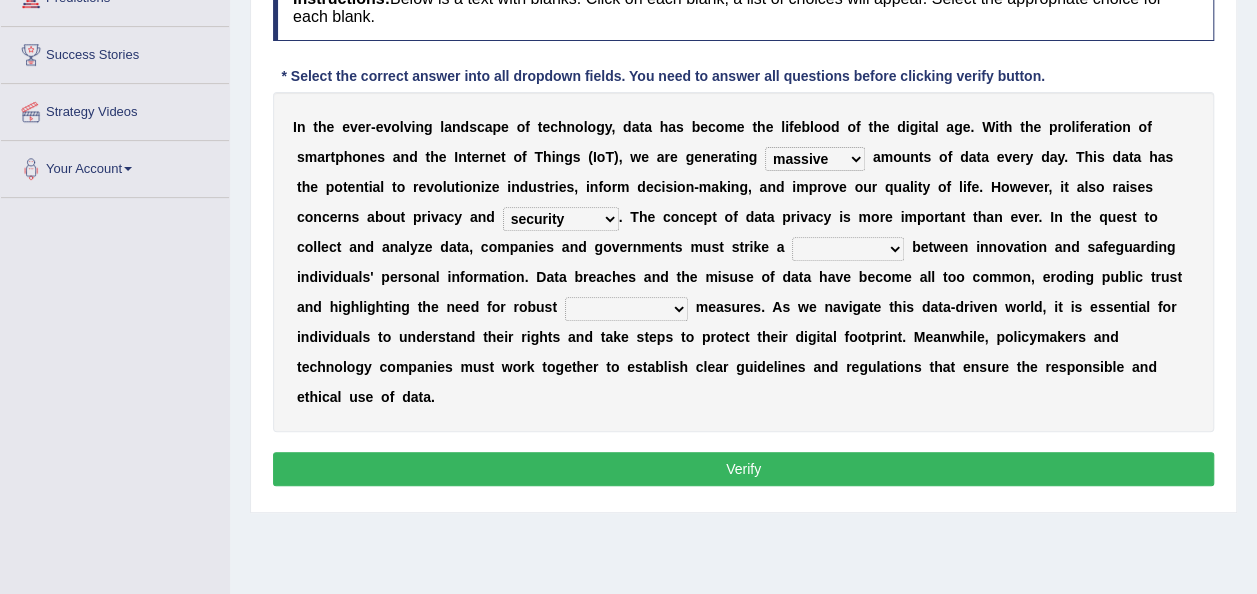 click on "compromise balance harmony discord" at bounding box center (848, 249) 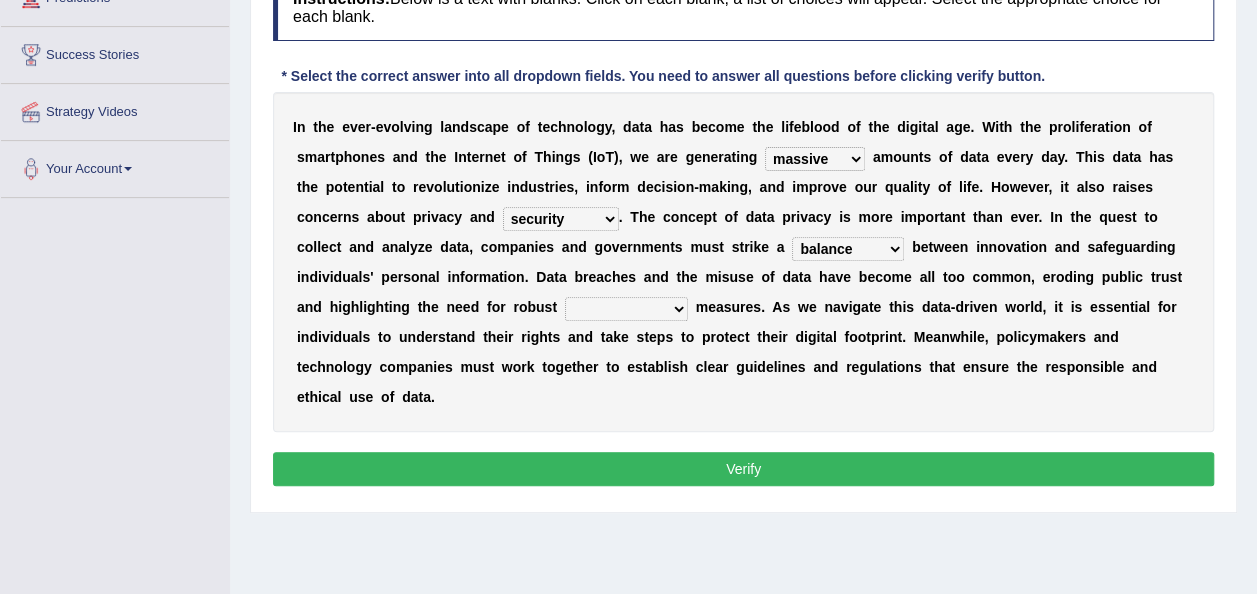 click on "I n    t h e    e v e r - e v o l v i n g    l a n d s c a p e    o f    t e c h n o l o g y ,    d a t a    h a s    b e c o m e    t h e    l i f e b l o o d    o f    t h e    d i g i t a l    a g e .    W i t h    t h e    p r o l i f e r a t i o n    o f    s m a r t p h o n e s    a n d    t h e    I n t e r n e t    o f    T h i n g s    ( I o T ) ,    w e    a r e    g e n e r a t i n g    limited random massive trivial    a m o u n t s    o f    d a t a    e v e r y    d a y .    T h i s    d a t a    h a s    t h e    p o t e n t i a l    t o    r e v o l u t i o n i z e    i n d u s t r i e s ,    i n f o r m    d e c i s i o n - m a k i n g ,    a n d    i m p r o v e    o u r    q u a l i t y    o f    l i f e .    H o w e v e r ,    i t    a l s o    r a i s e s    c o n c e r n s    a b o u t    p r i v a c y    a n d    accessibility transparency innovation security .    T h e    c o n c e p t    o f    d a t a    p r i v a c y i" at bounding box center [743, 262] 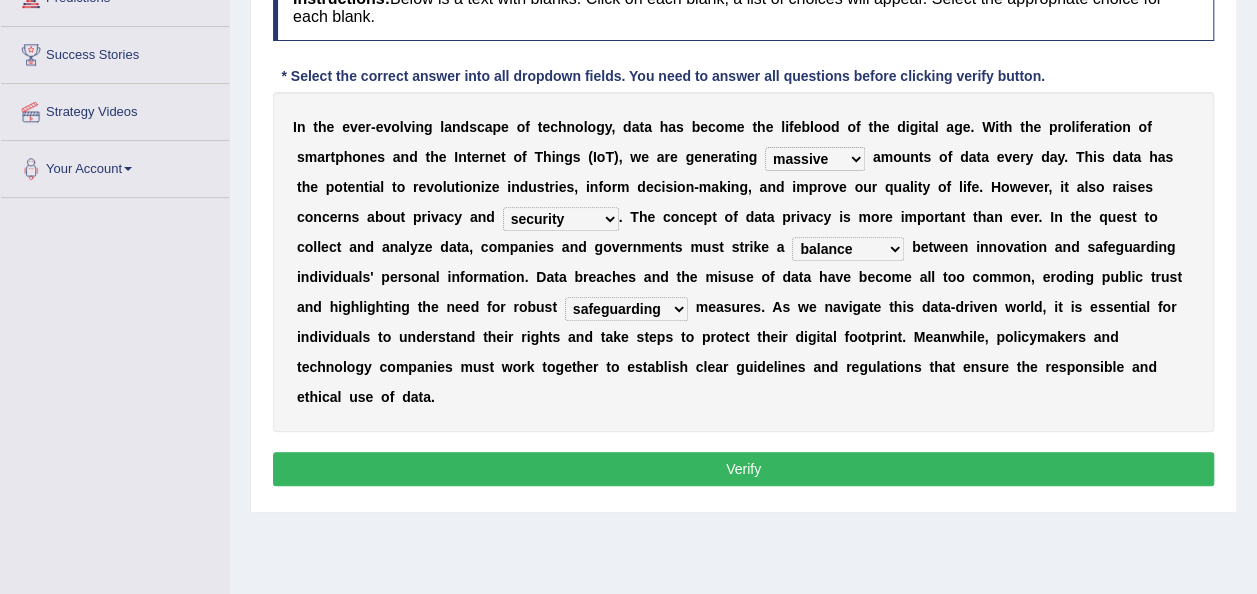 click on "Verify" at bounding box center (743, 469) 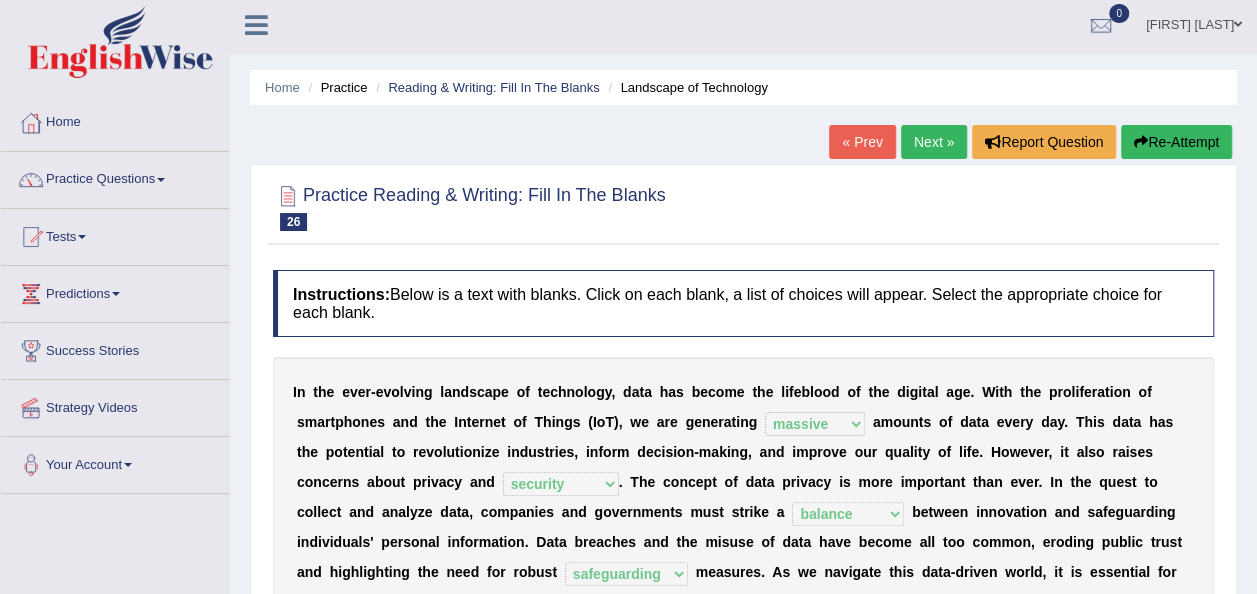 scroll, scrollTop: 0, scrollLeft: 0, axis: both 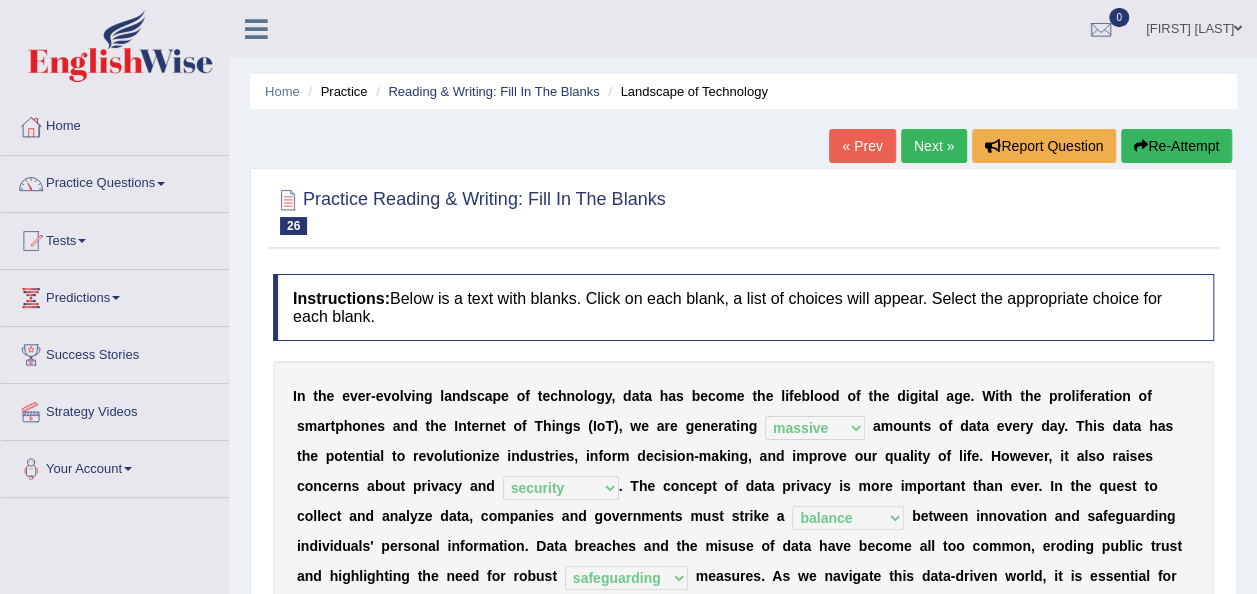 click on "Next »" at bounding box center (934, 146) 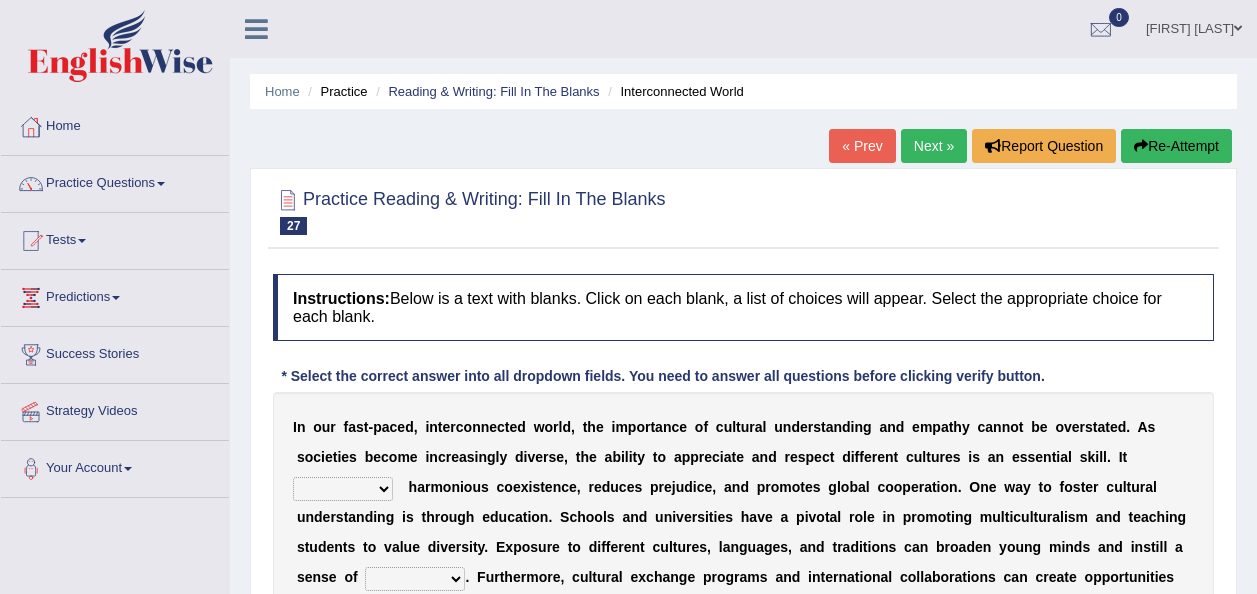 scroll, scrollTop: 0, scrollLeft: 0, axis: both 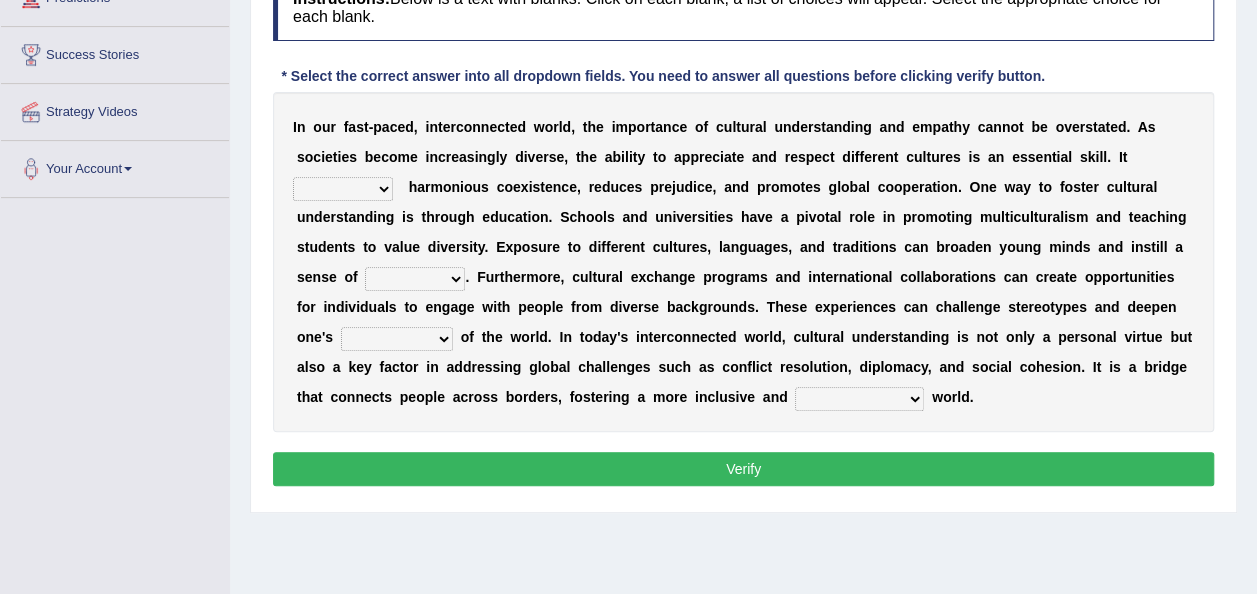 click on "opts trivializes obsoletes fosters" at bounding box center [343, 189] 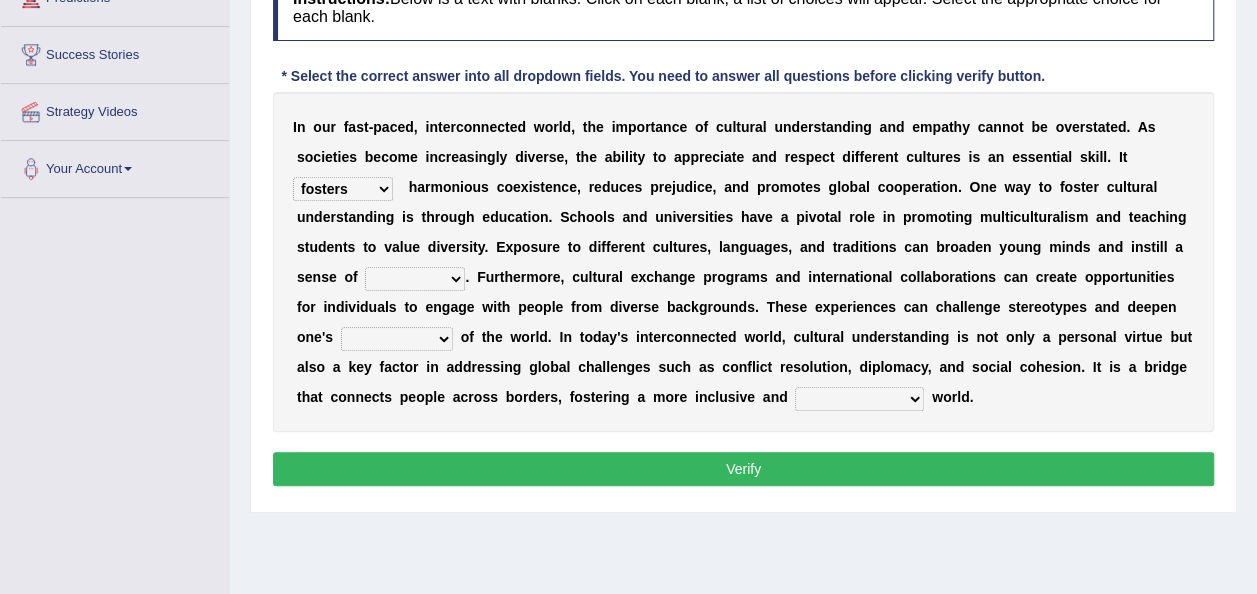 click on "opts trivializes obsoletes fosters" at bounding box center (343, 189) 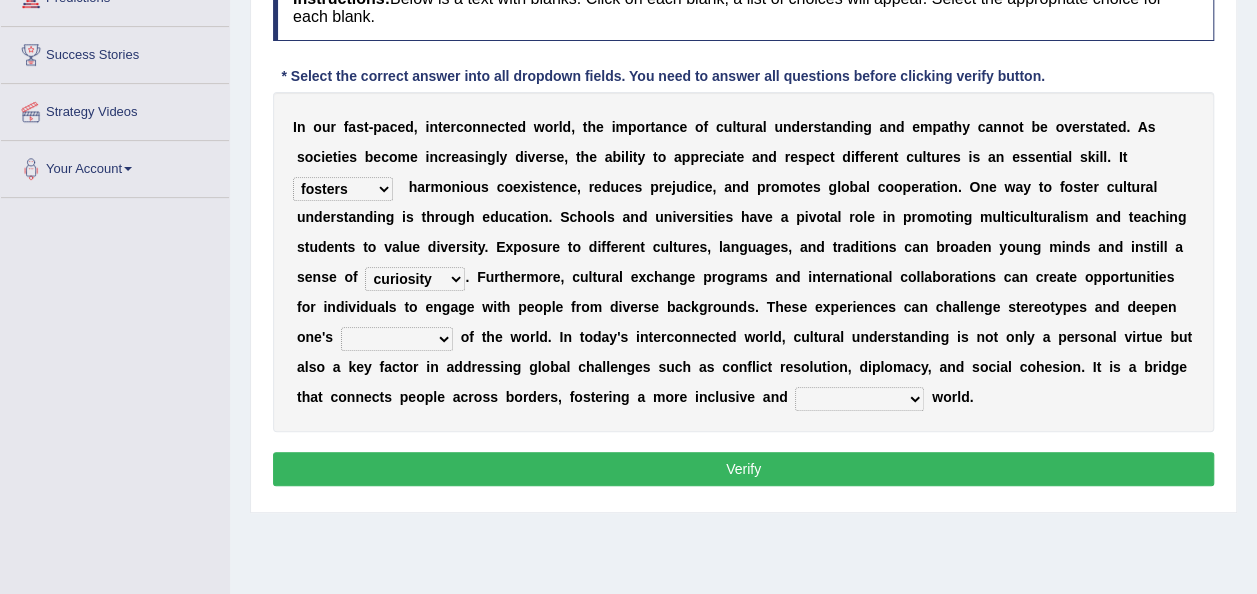 click on "insularity curiosity isolation prejudice" at bounding box center [415, 279] 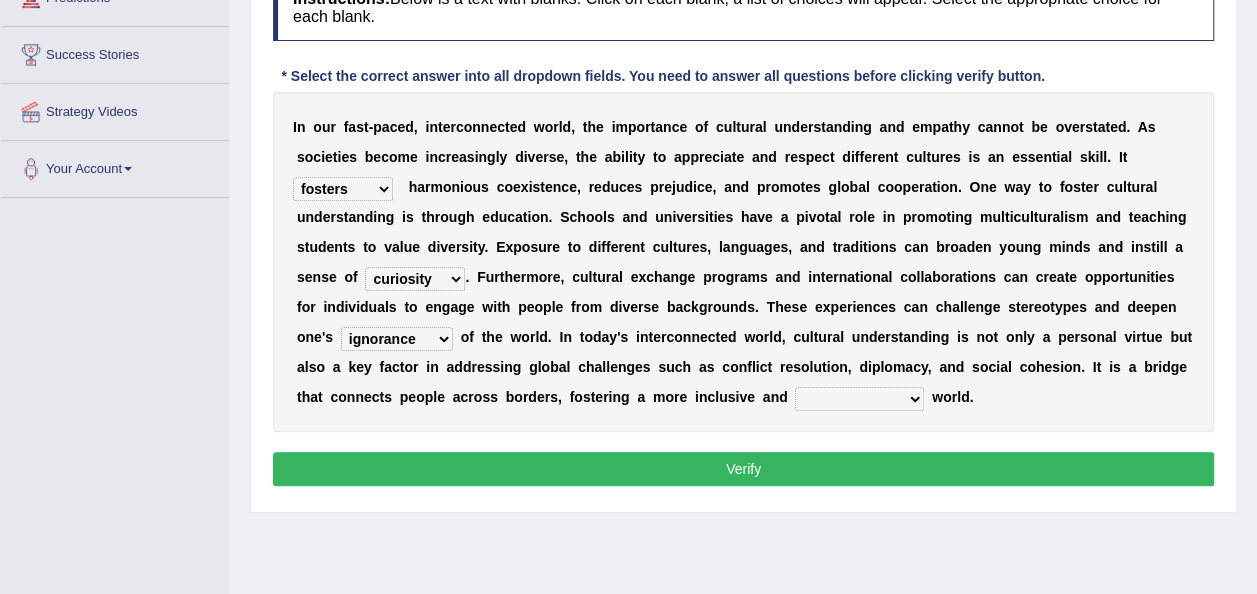 click on "indifference ignorance detachment appreciation" at bounding box center (397, 339) 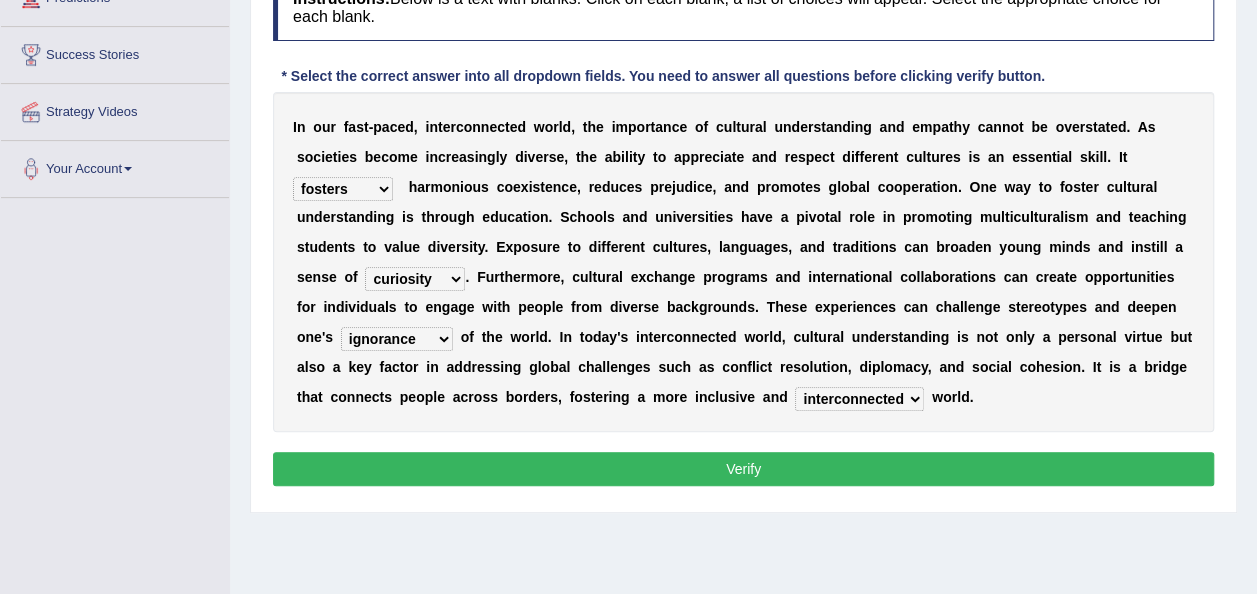 click on "divided fractured interconnected exclusive" at bounding box center (859, 399) 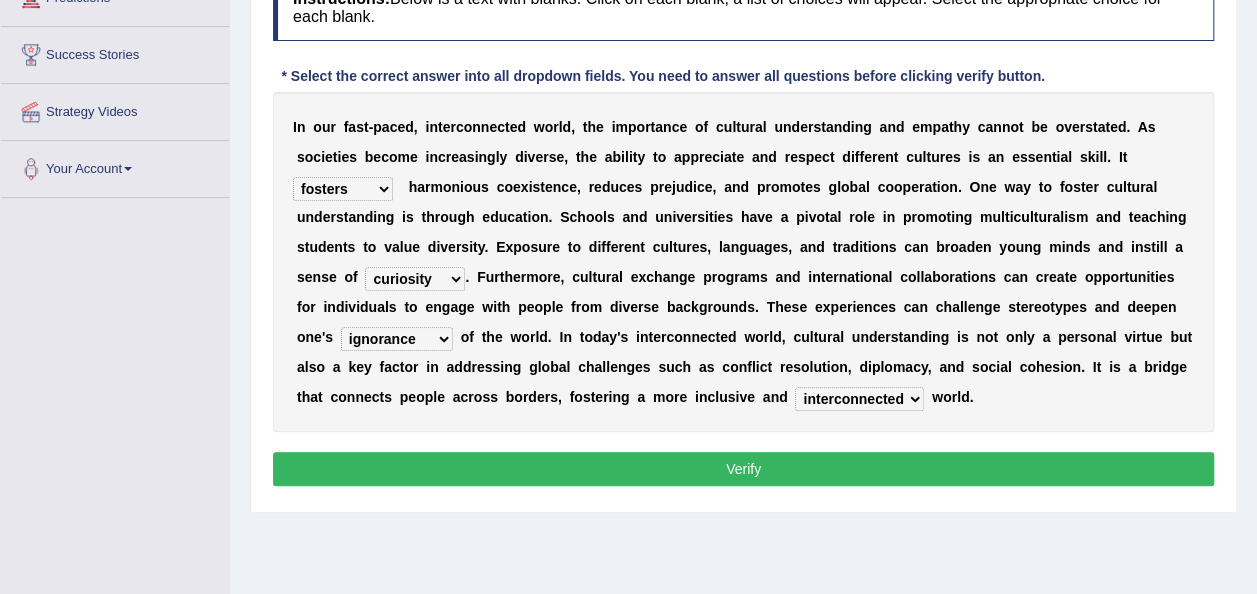 click on "Verify" at bounding box center [743, 469] 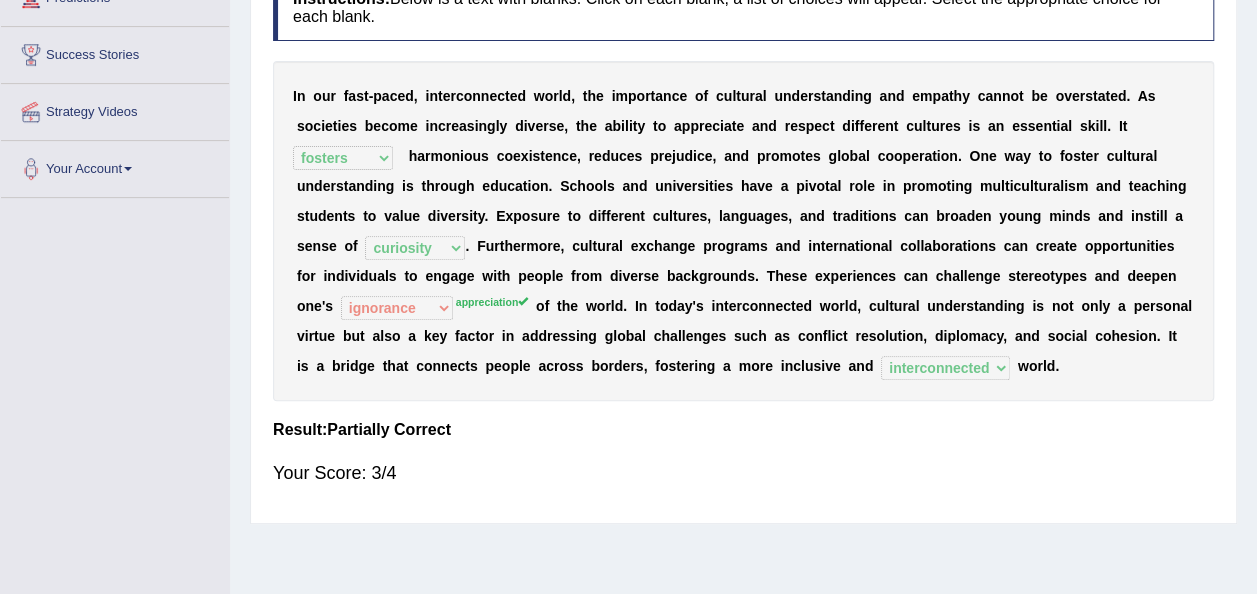 scroll, scrollTop: 100, scrollLeft: 0, axis: vertical 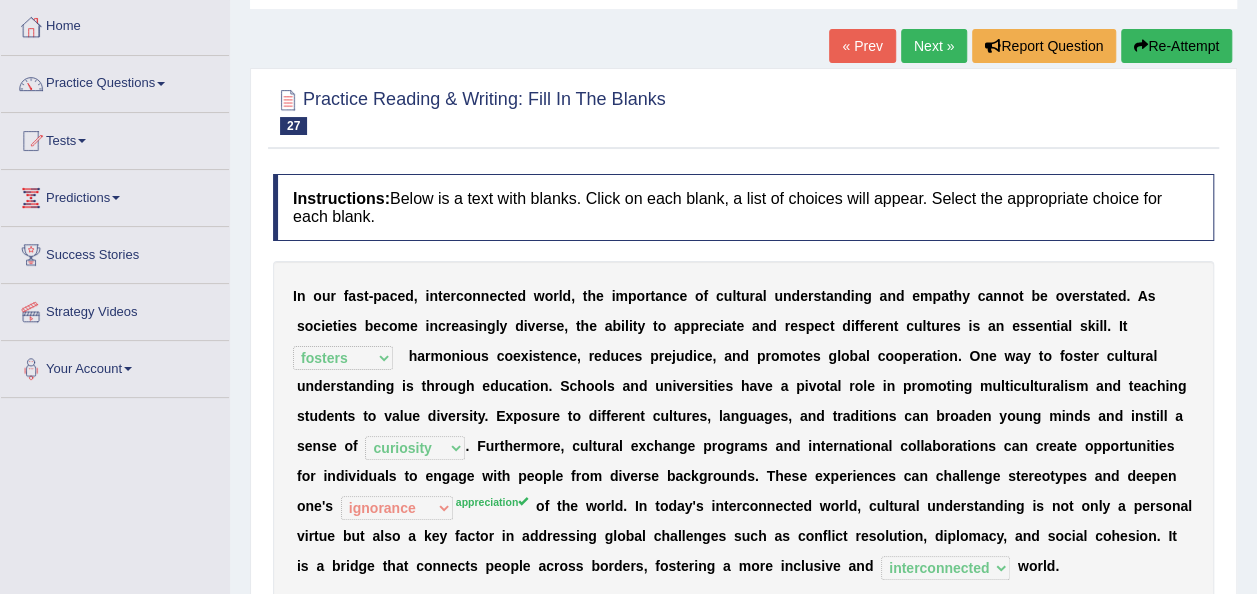 click on "Next »" at bounding box center [934, 46] 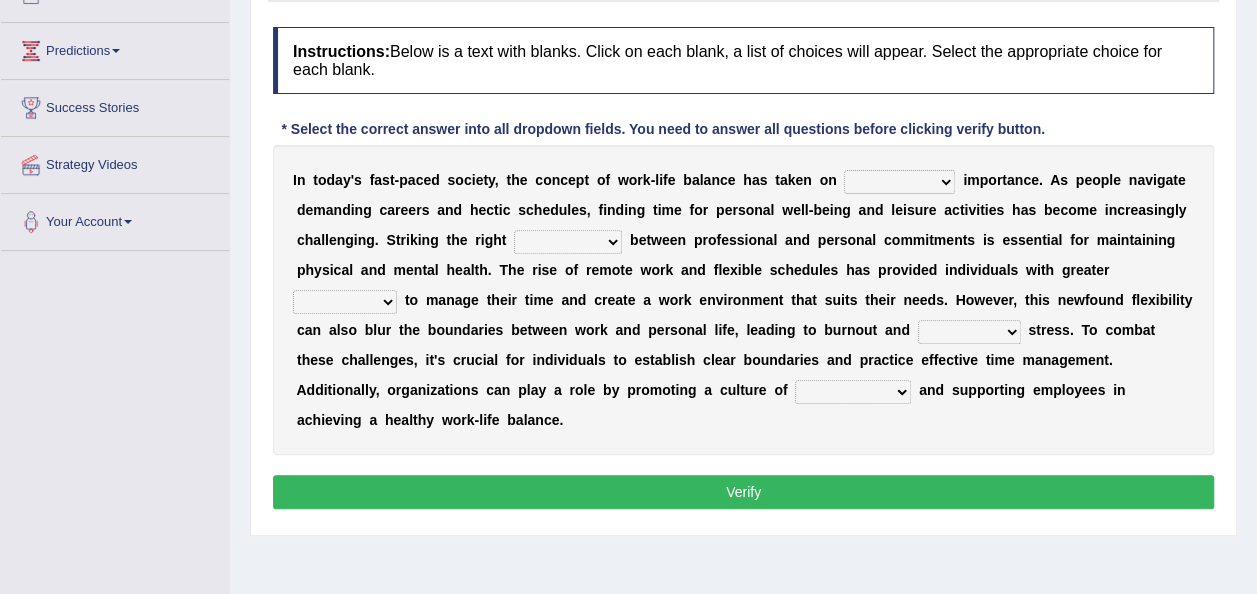 scroll, scrollTop: 0, scrollLeft: 0, axis: both 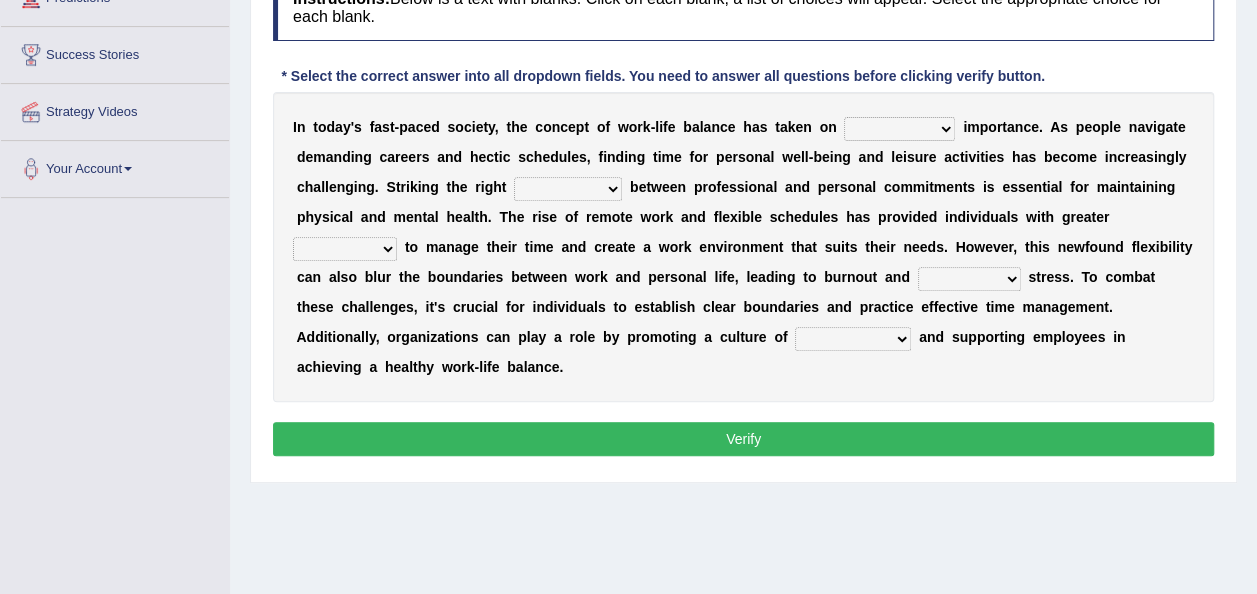 click on "insignificant trivial paramount optional" at bounding box center [899, 129] 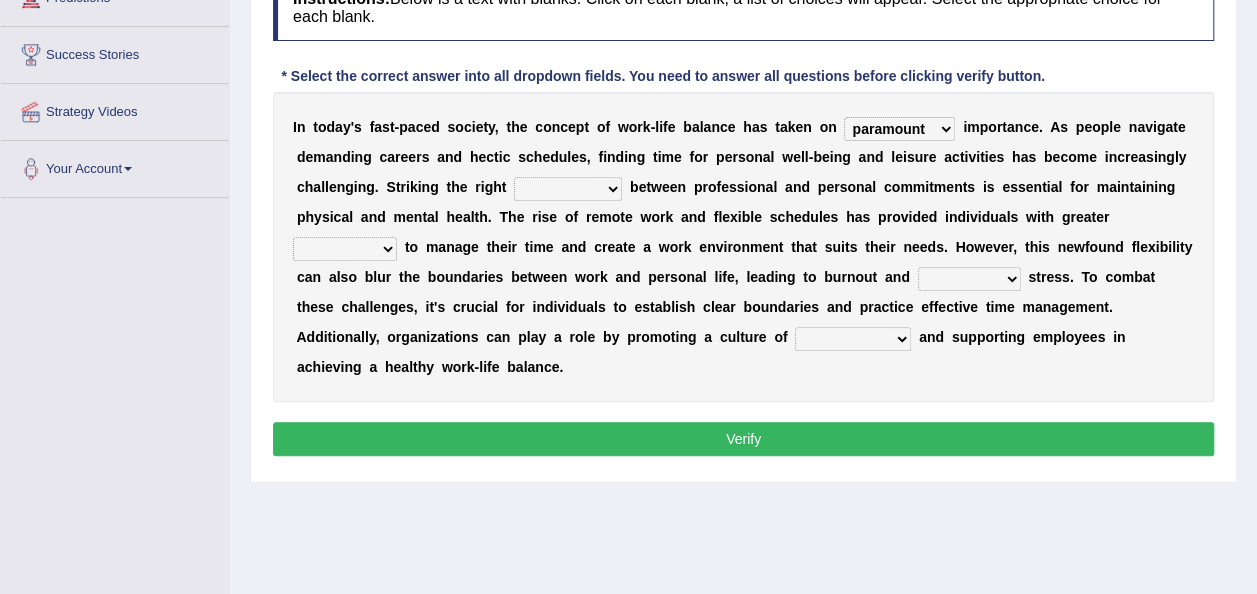 click on "imbalance equilibrium instability disharmony" at bounding box center [568, 189] 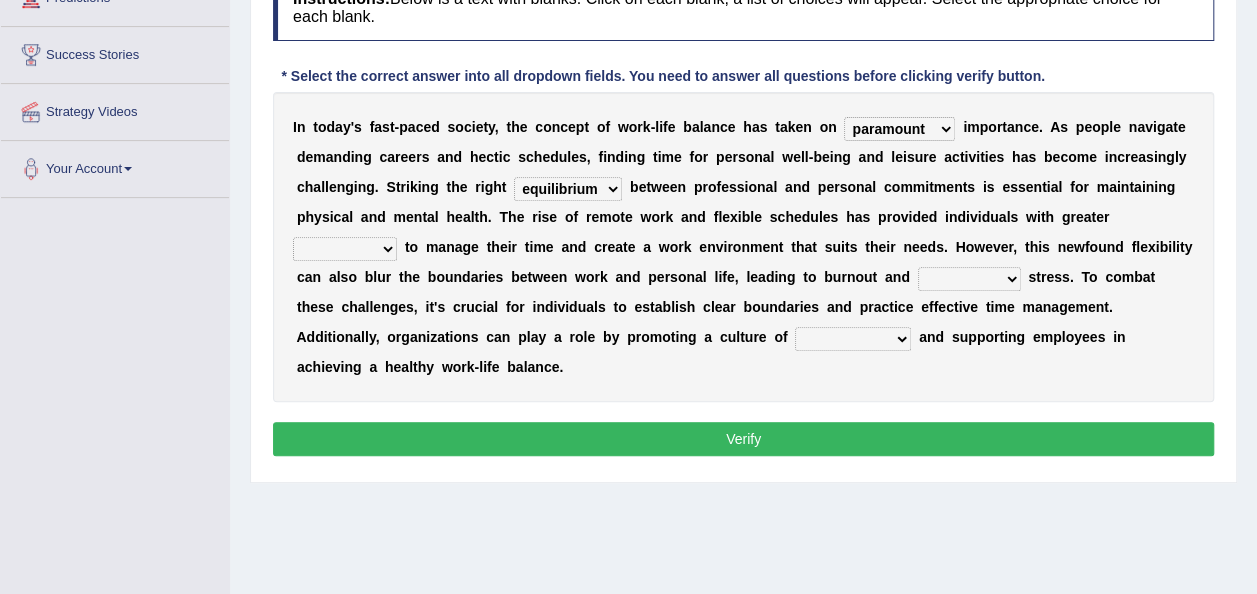 click on "flexibility limitations rigidity constraints" at bounding box center [345, 249] 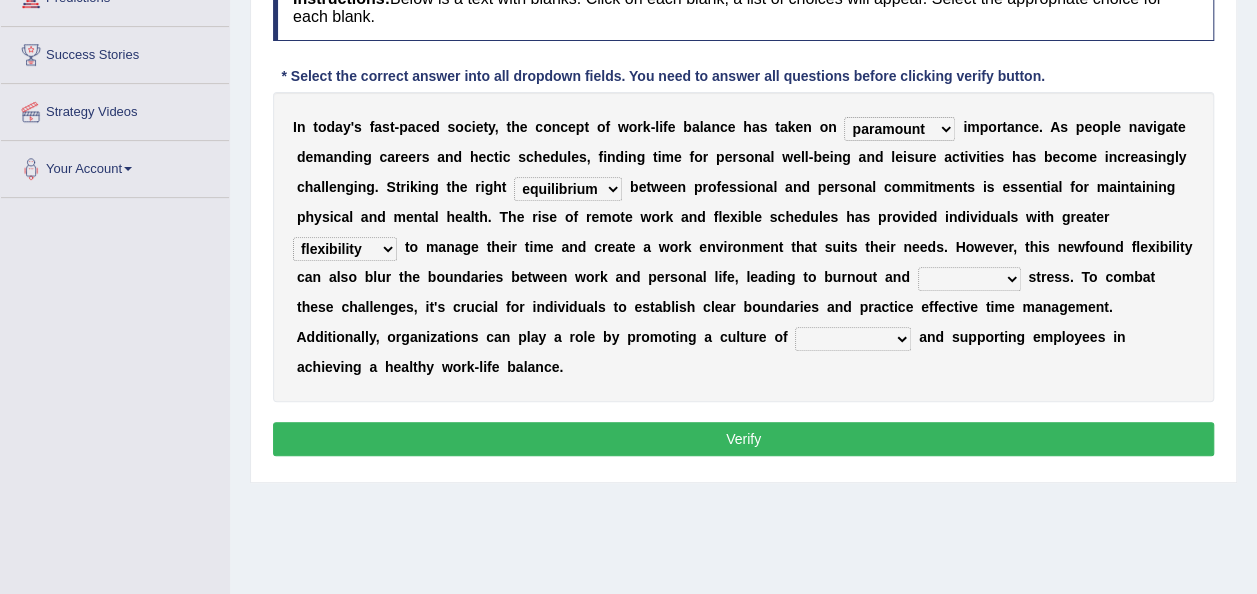 click on "alleviated moderated heightened reduced" at bounding box center [969, 279] 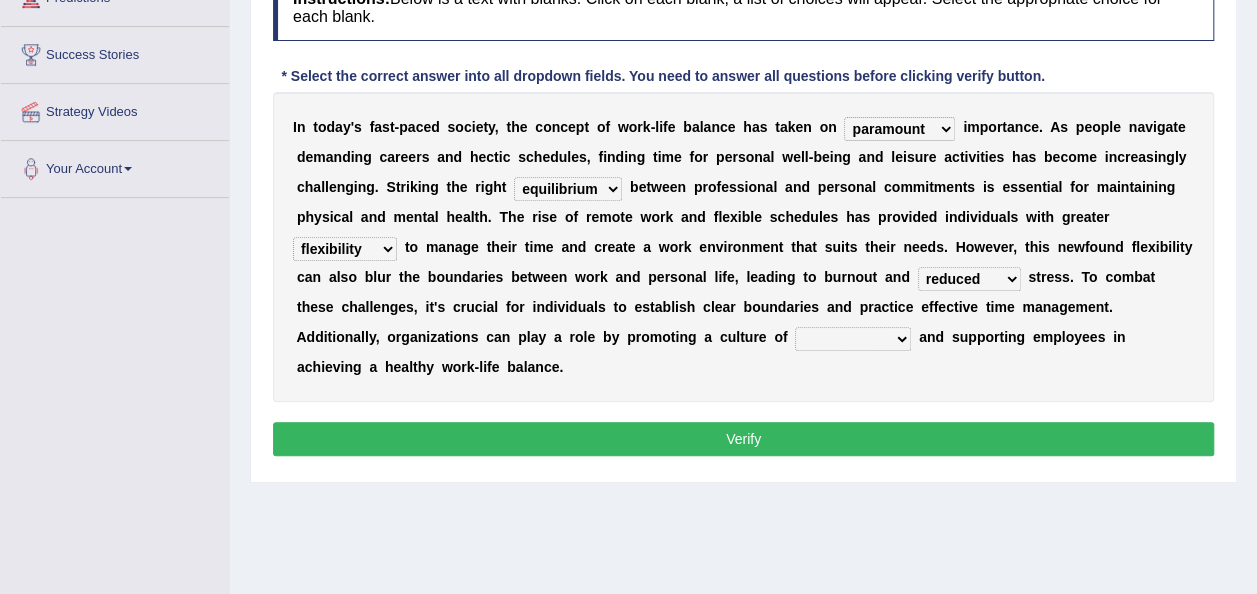 click on "collaboration stress cooperation competition" at bounding box center (853, 339) 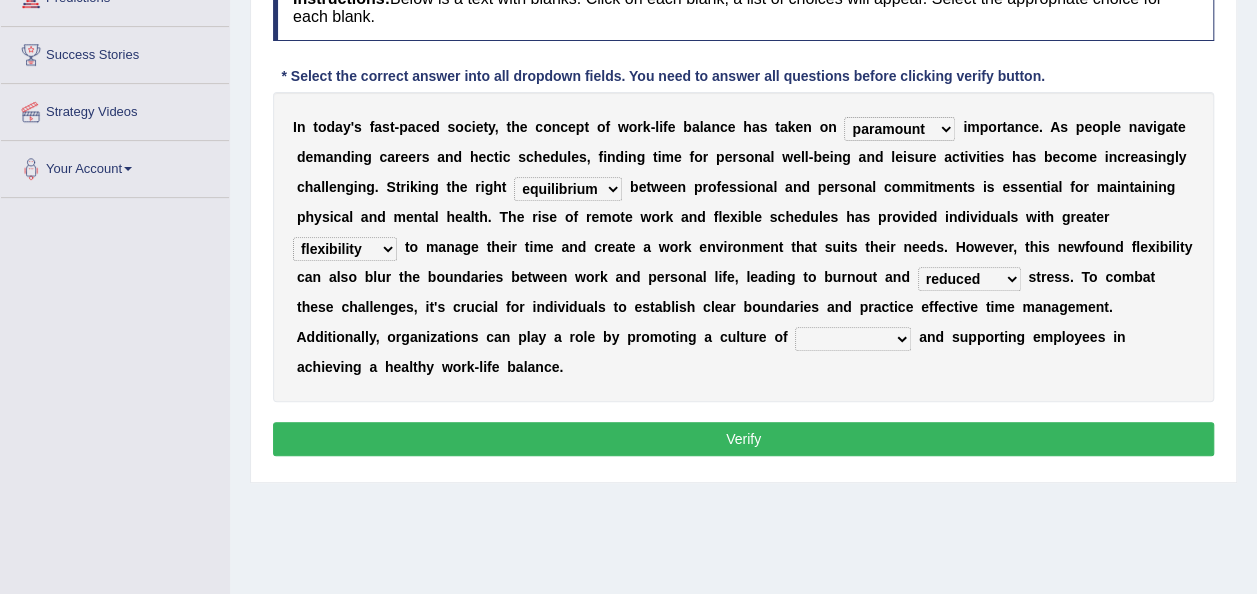 select on "collaboration" 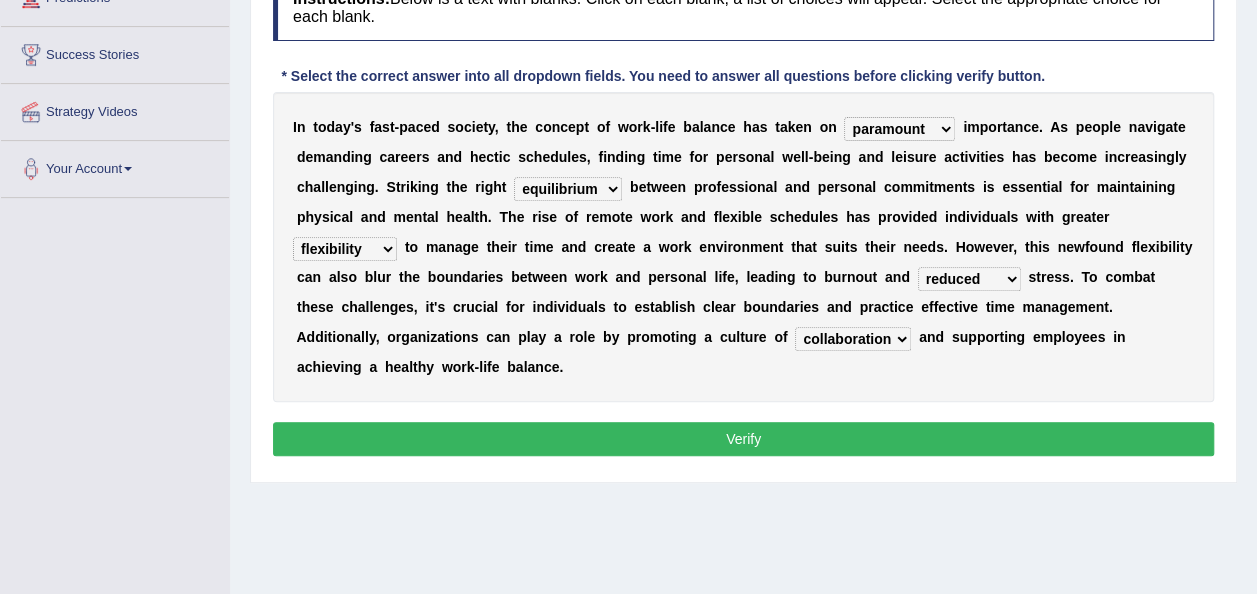 click on "Verify" at bounding box center [743, 439] 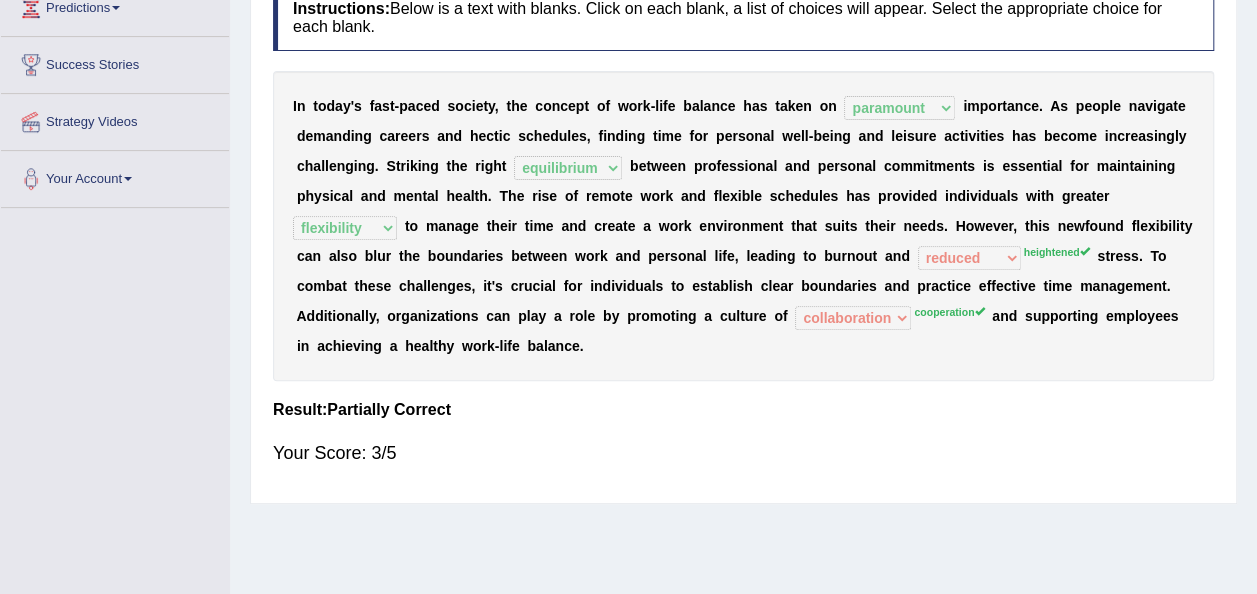 scroll, scrollTop: 0, scrollLeft: 0, axis: both 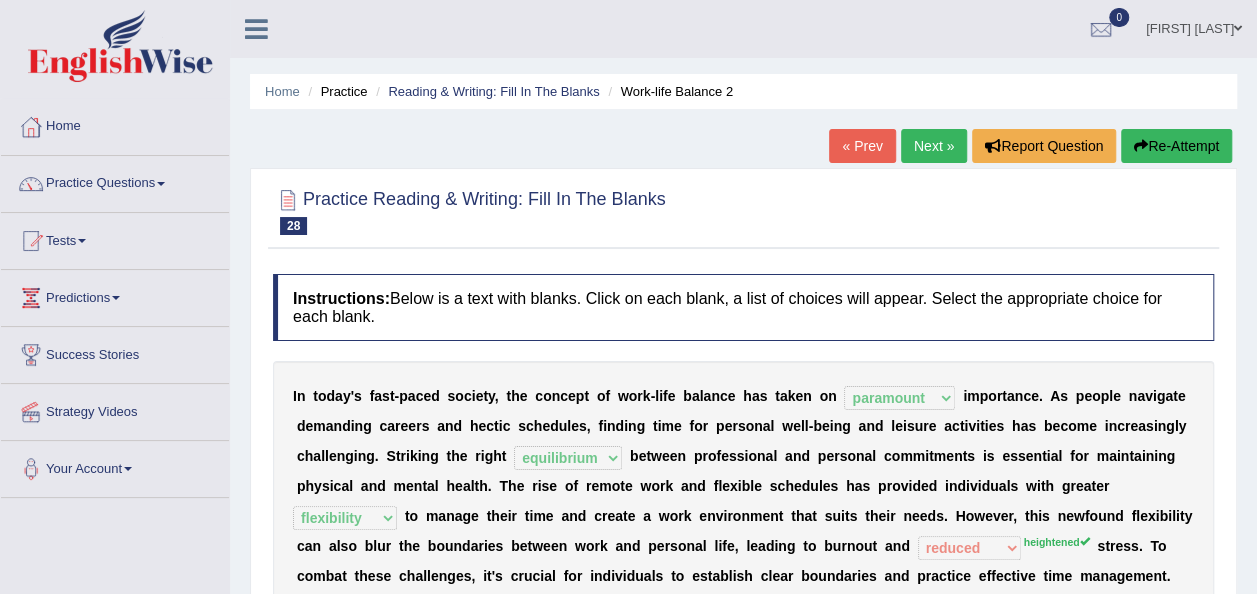 click on "Re-Attempt" at bounding box center [1176, 146] 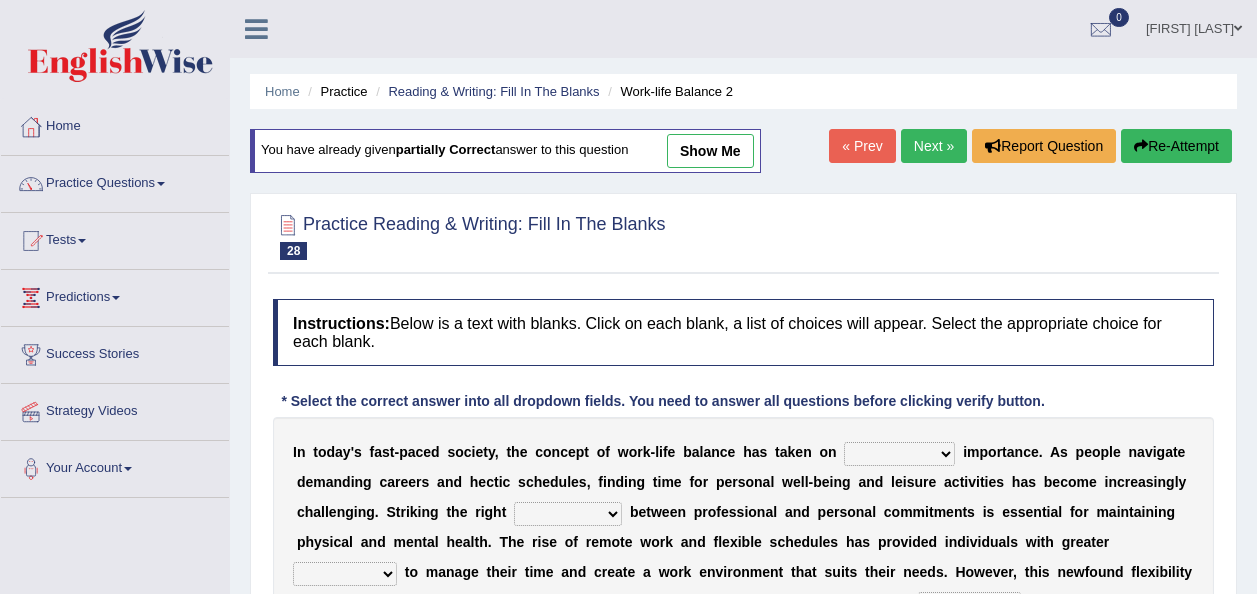 scroll, scrollTop: 400, scrollLeft: 0, axis: vertical 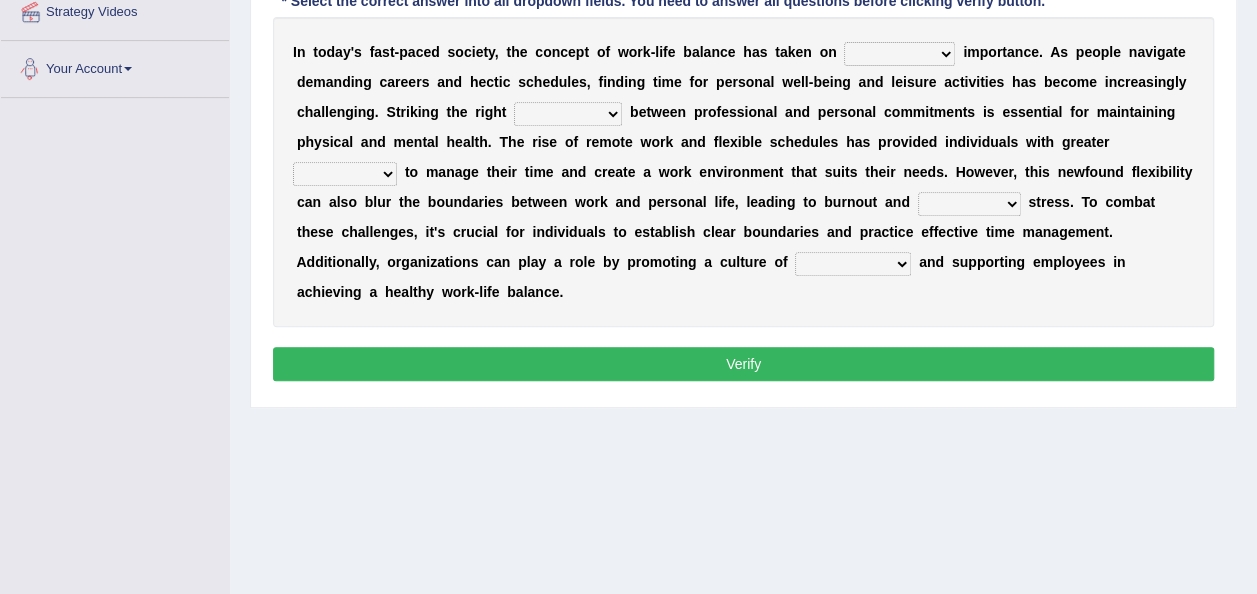 click on "insignificant trivial paramount optional" at bounding box center [899, 54] 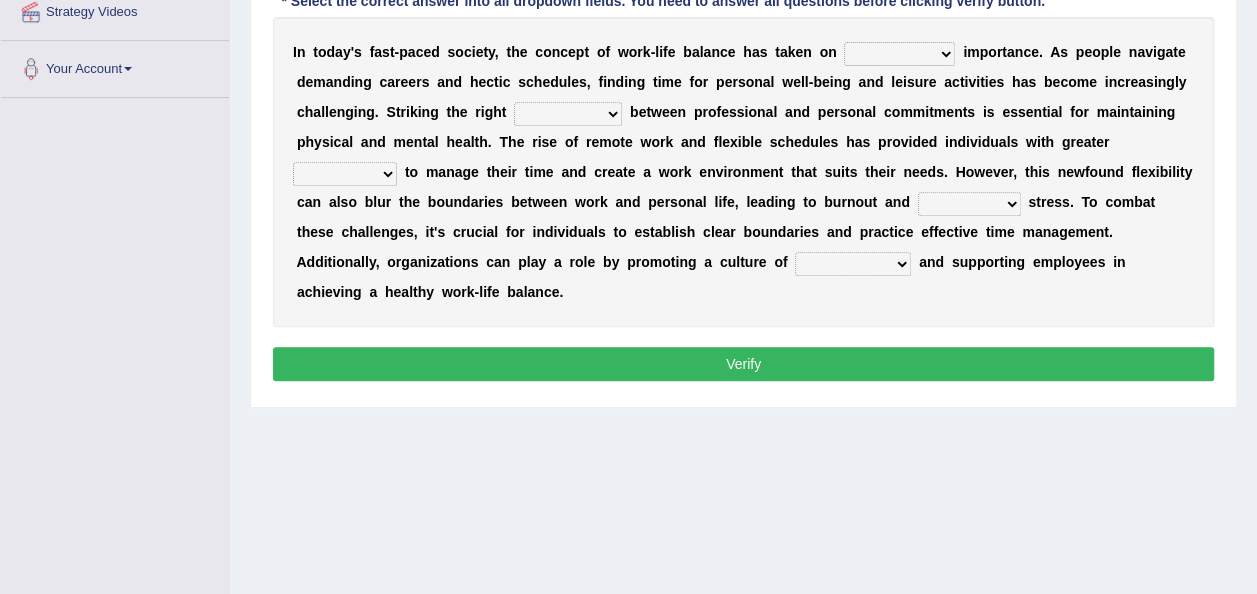 select on "paramount" 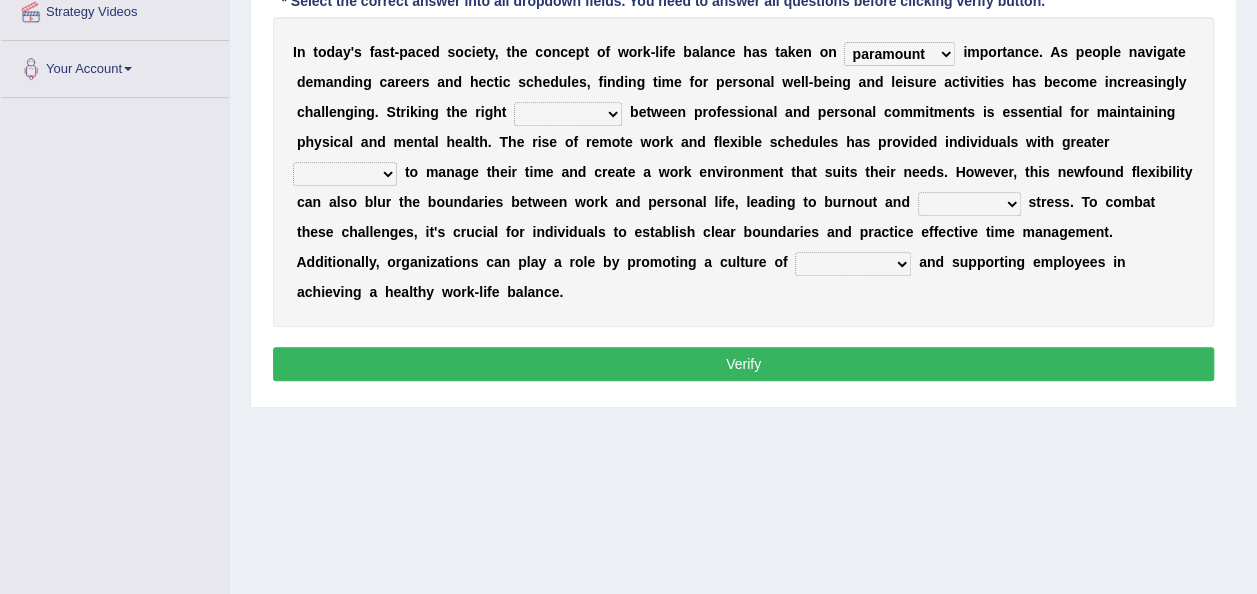 click on "insignificant trivial paramount optional" at bounding box center (899, 54) 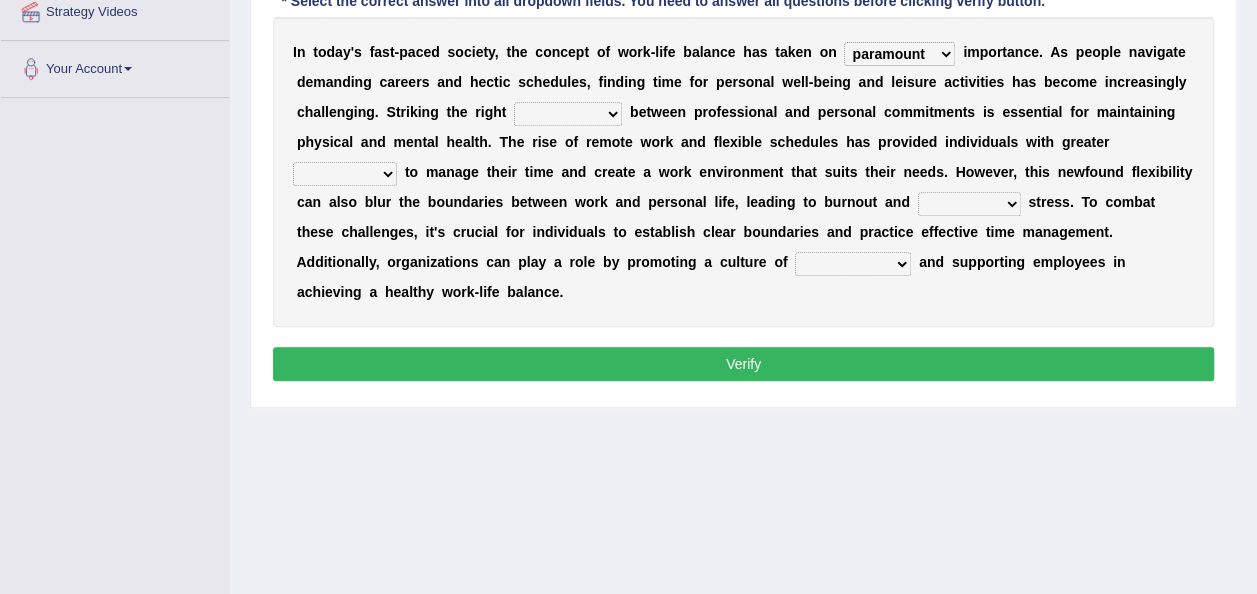 click on "imbalance equilibrium instability disharmony" at bounding box center [568, 114] 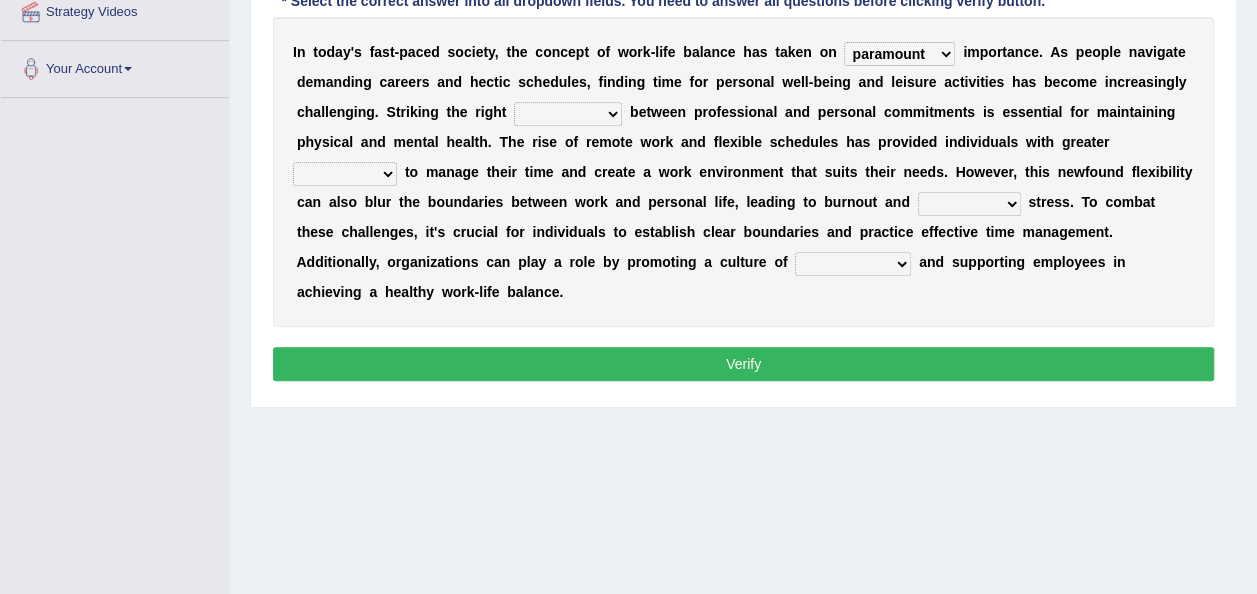 select on "equilibrium" 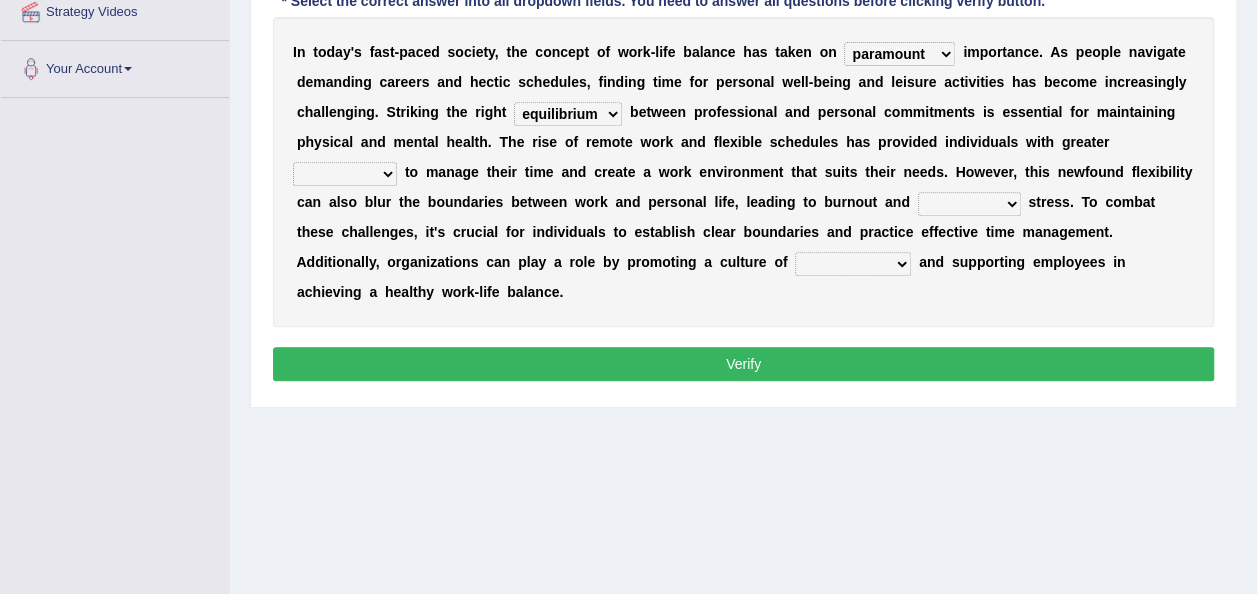 click on "flexibility limitations rigidity constraints" at bounding box center [345, 174] 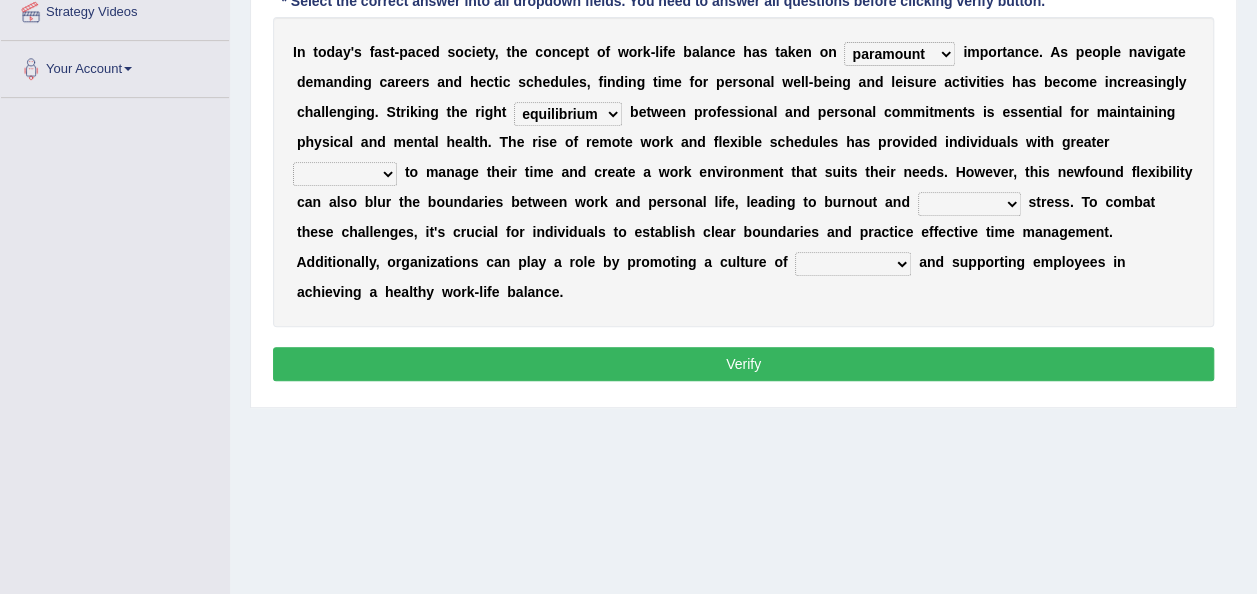 select on "flexibility" 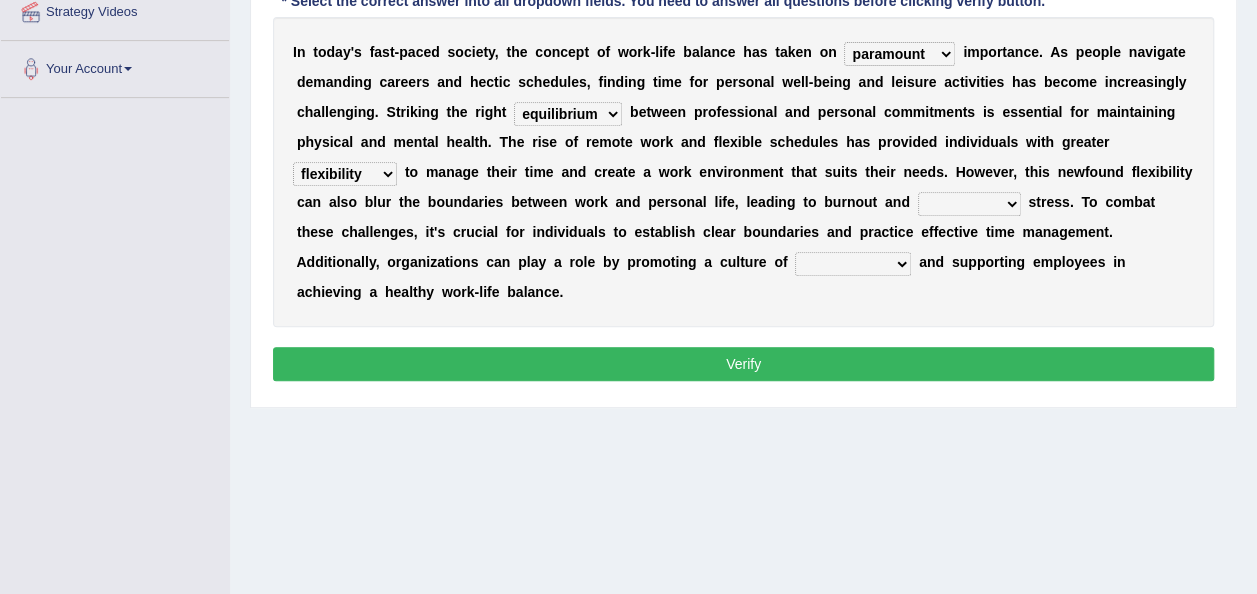 click on "flexibility limitations rigidity constraints" at bounding box center (345, 174) 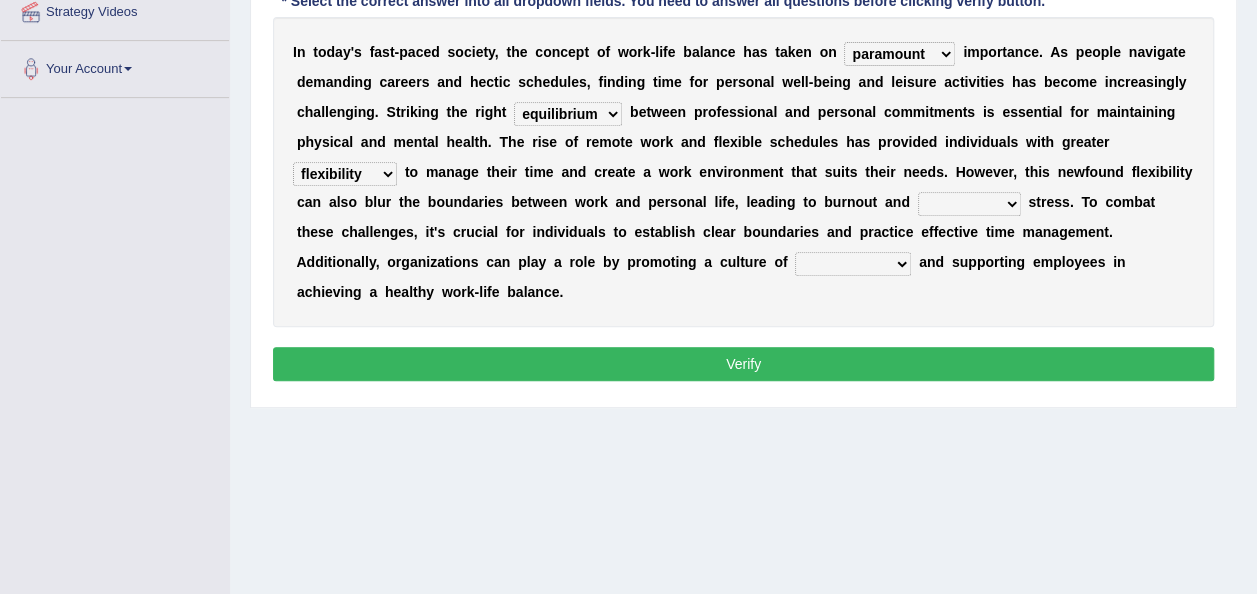 click on "alleviated moderated heightened reduced" at bounding box center (969, 204) 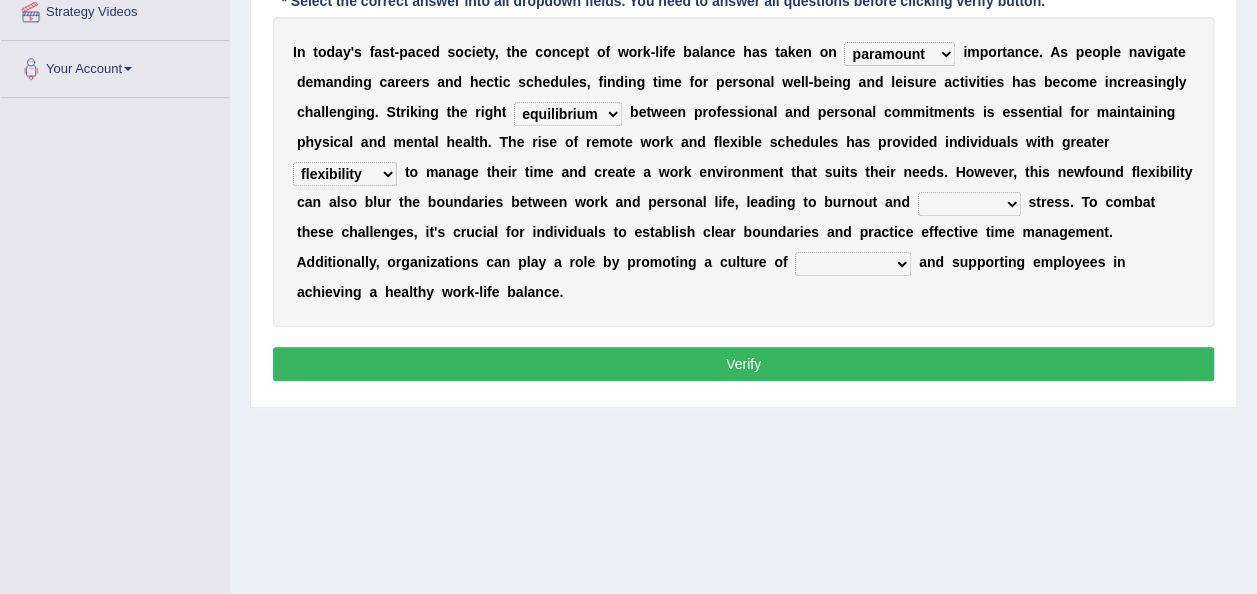 select on "heightened" 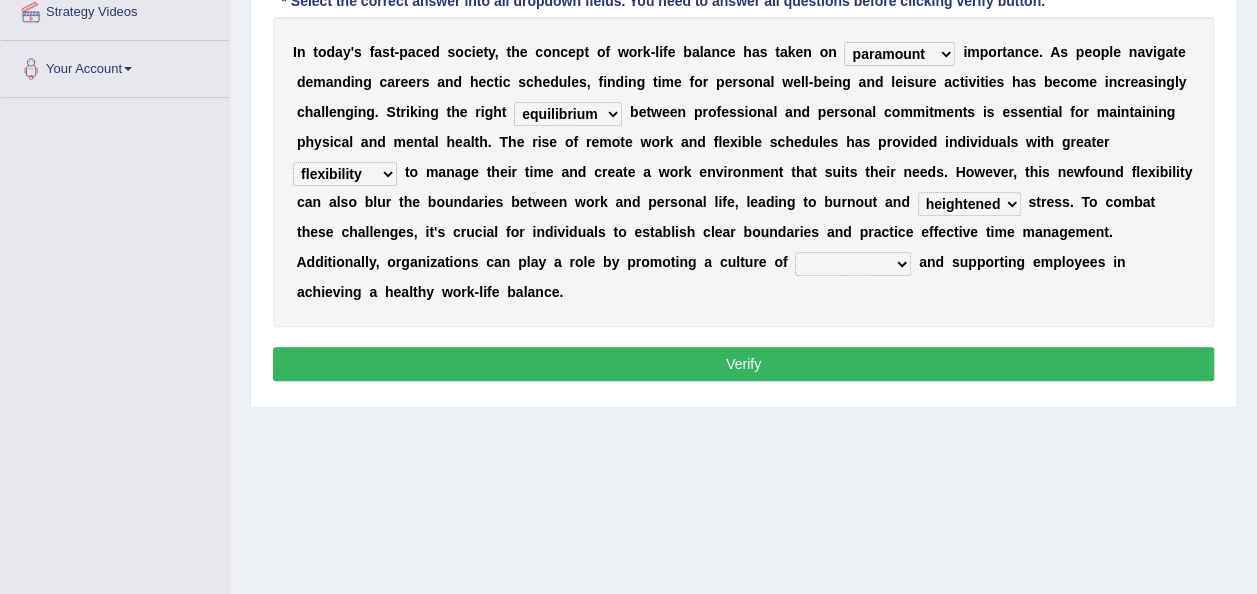 click on "collaboration stress cooperation competition" at bounding box center (853, 264) 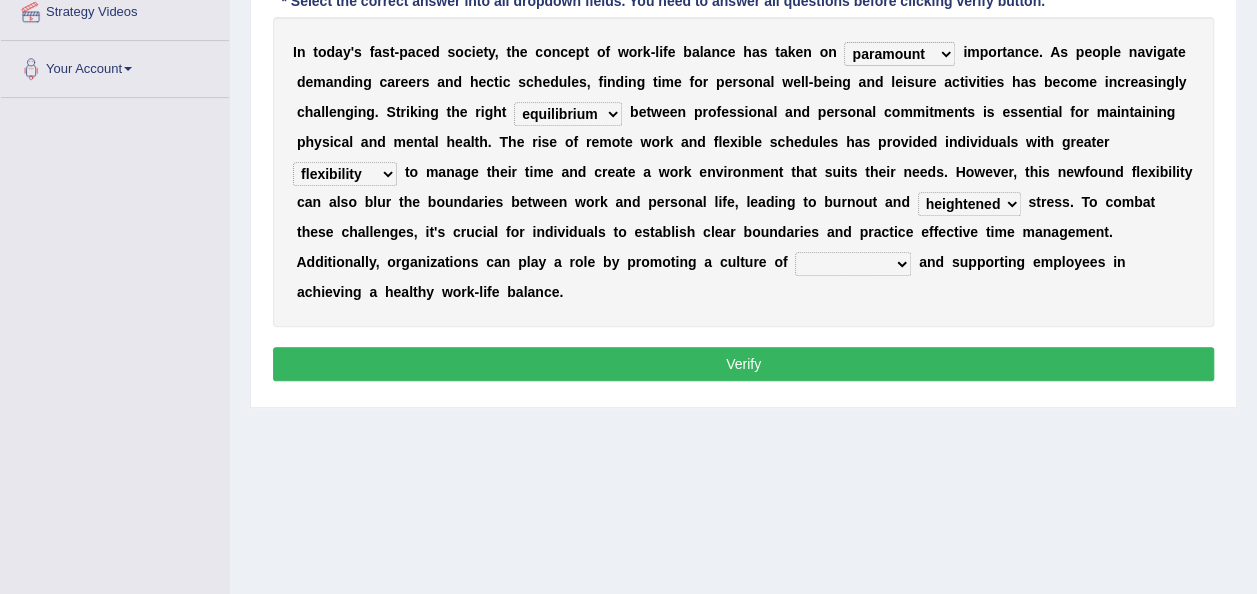 select on "cooperation" 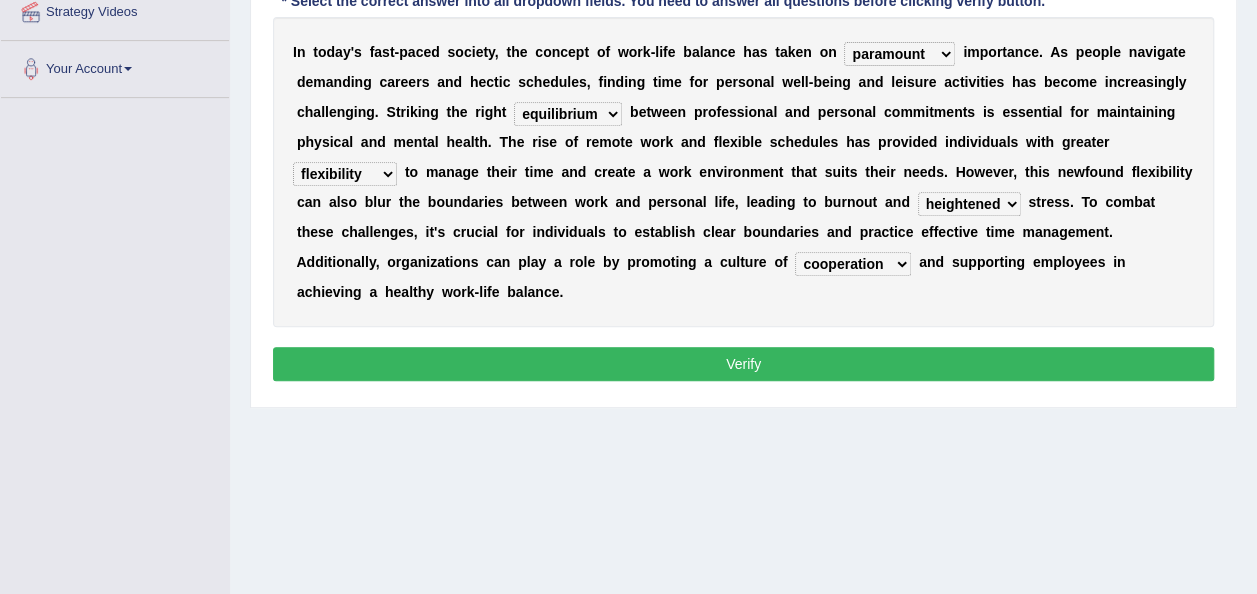click on "collaboration stress cooperation competition" at bounding box center [853, 264] 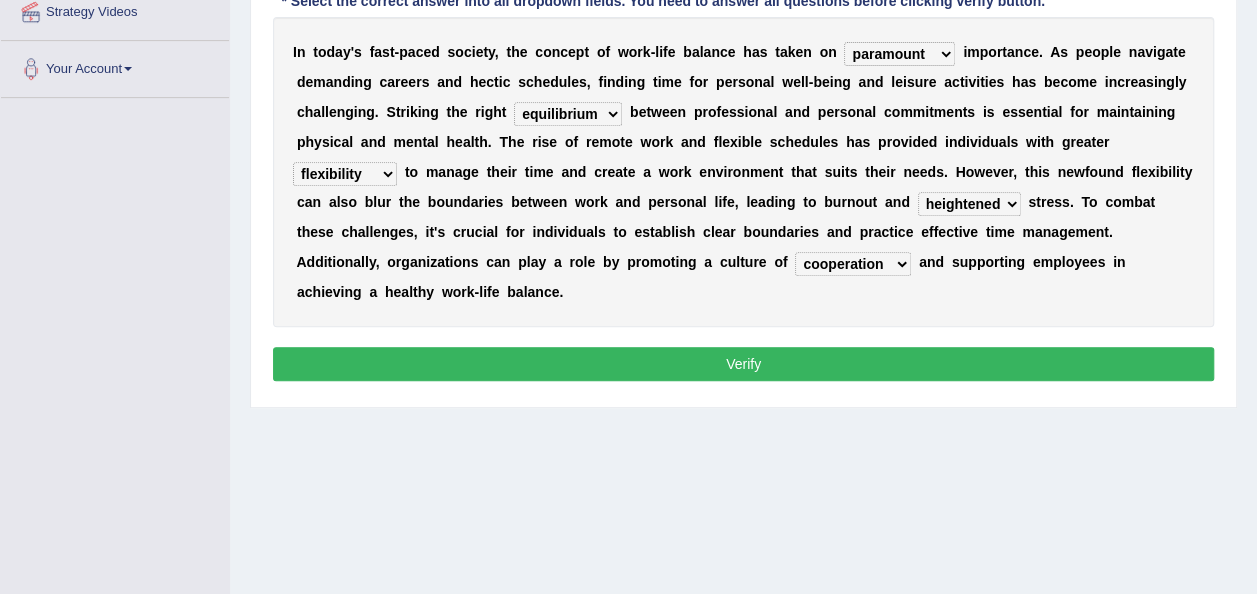 click on "Verify" at bounding box center [743, 364] 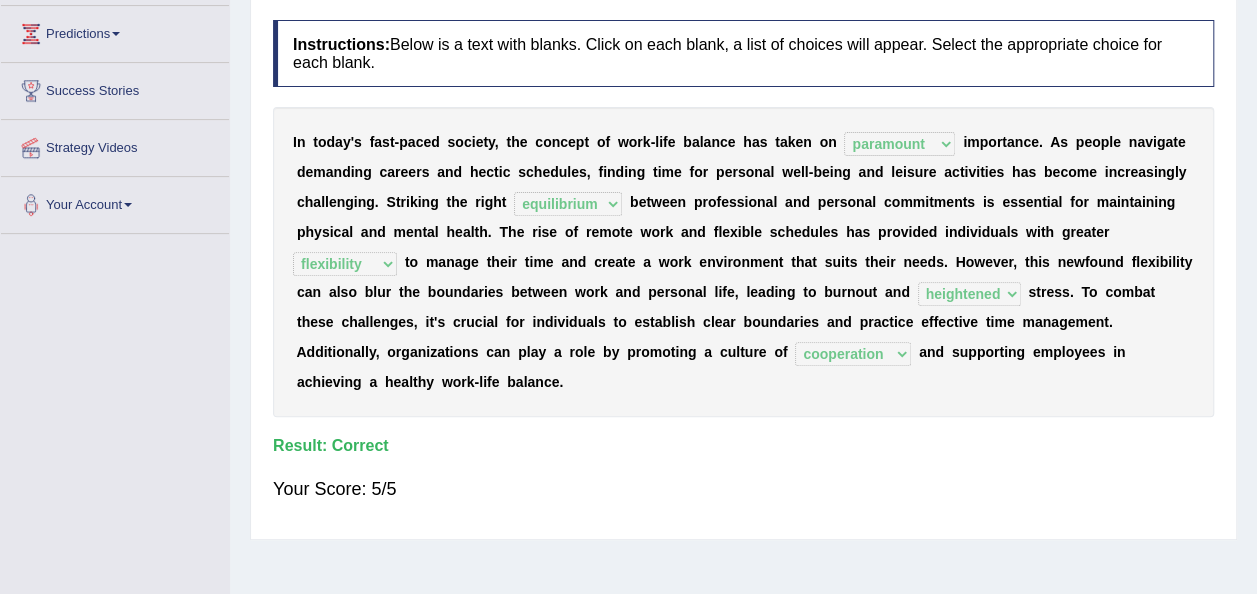 scroll, scrollTop: 100, scrollLeft: 0, axis: vertical 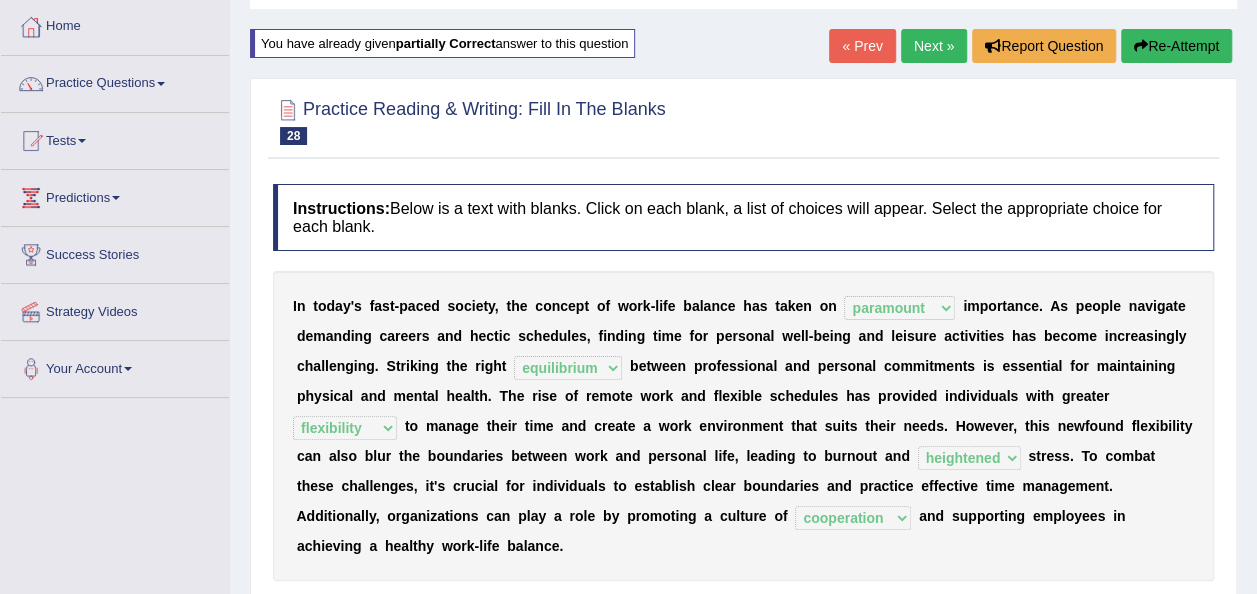 click on "Next »" at bounding box center [934, 46] 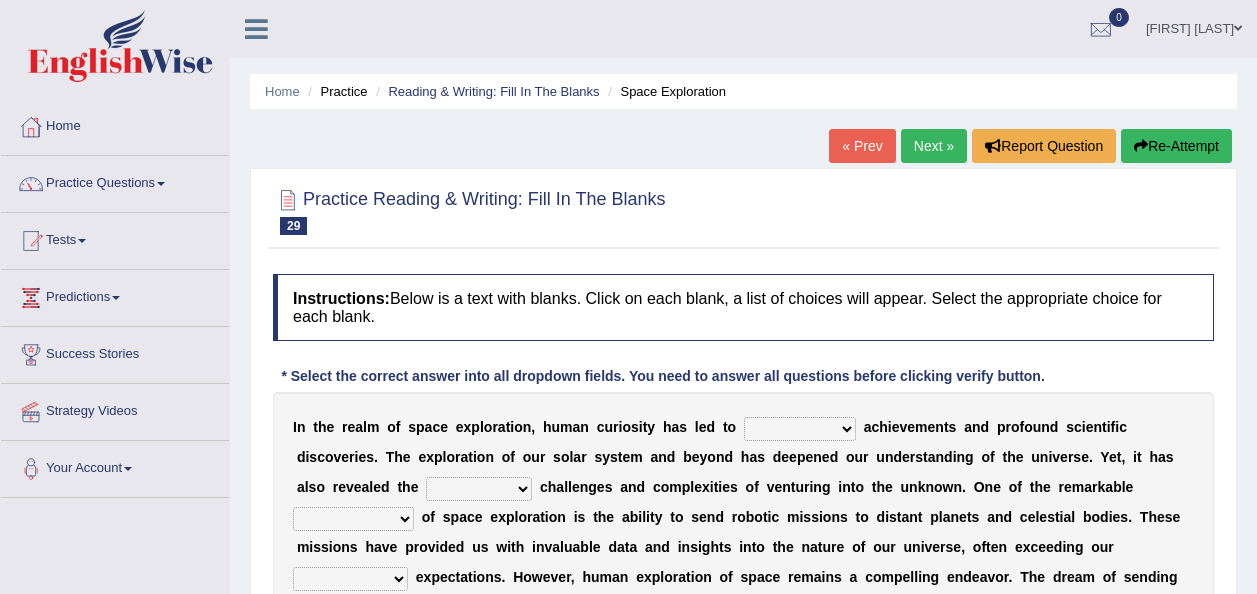 scroll, scrollTop: 0, scrollLeft: 0, axis: both 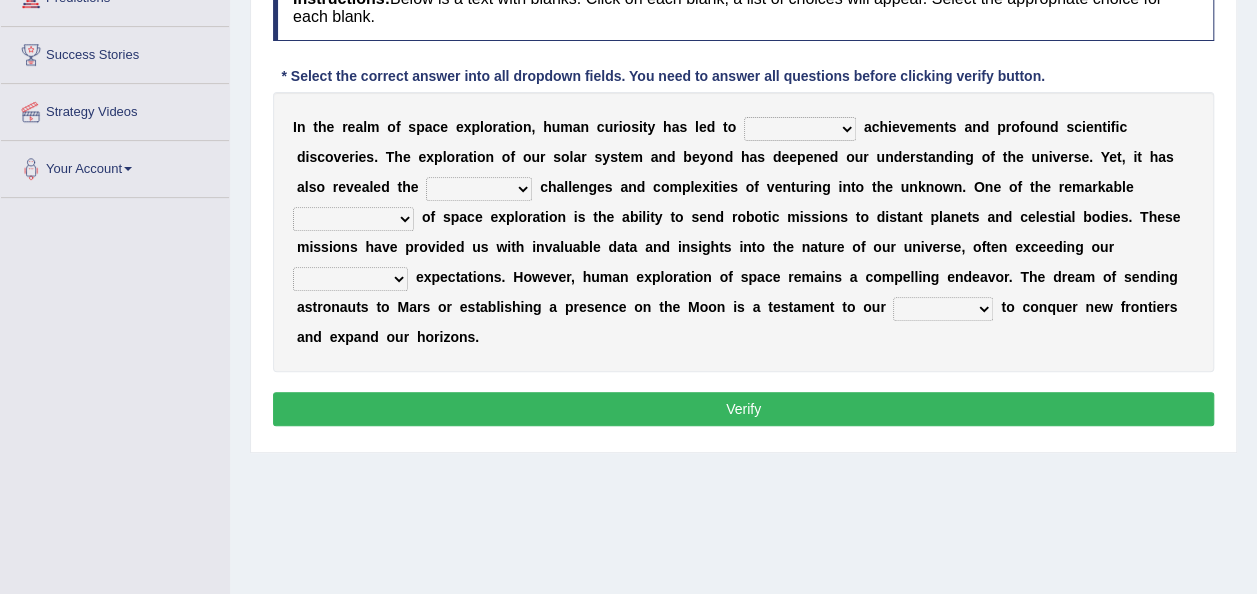 click on "trivial monumental insignificant routine" at bounding box center [800, 129] 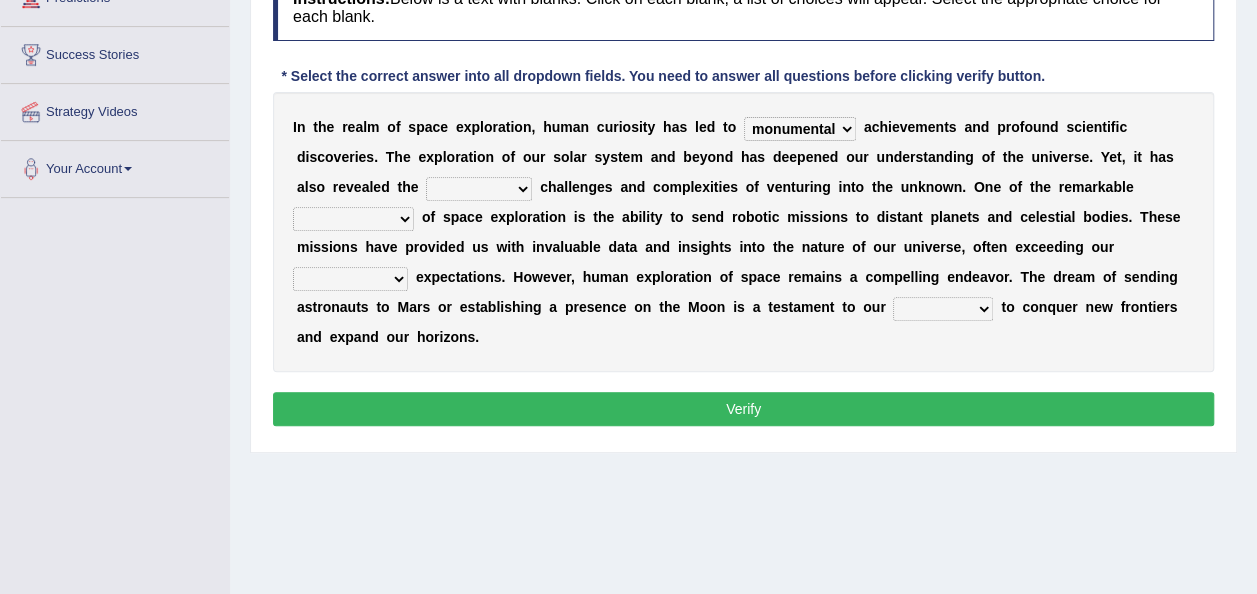 click on "trivial monumental insignificant routine" at bounding box center [800, 129] 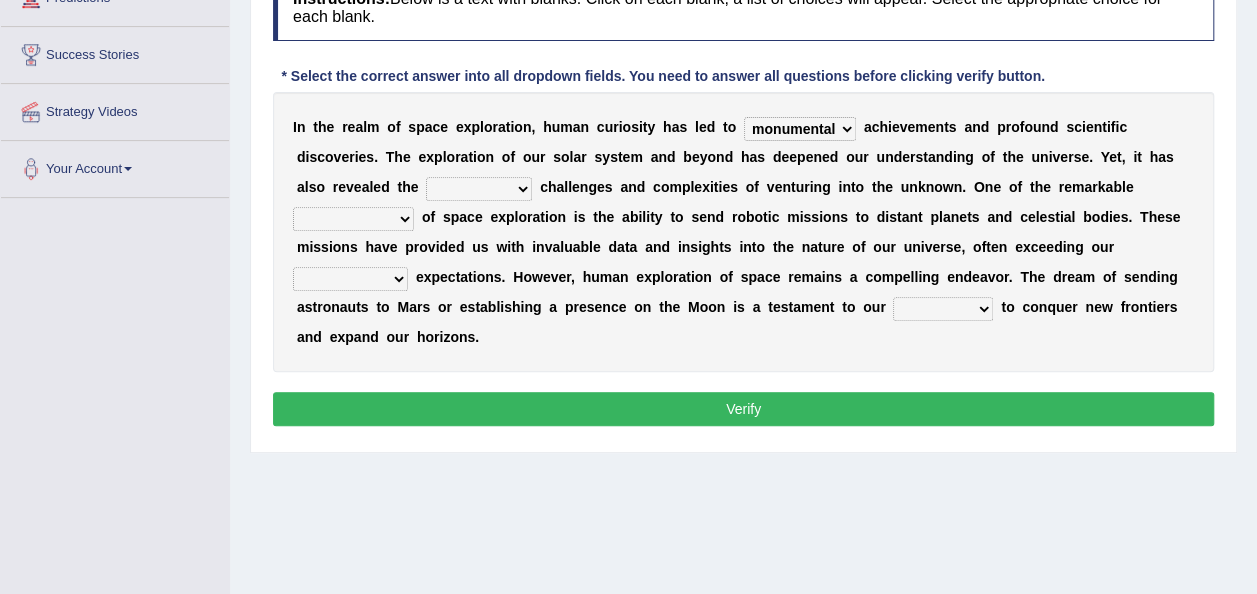 click on "mundane daunting simple unexpected" at bounding box center (479, 189) 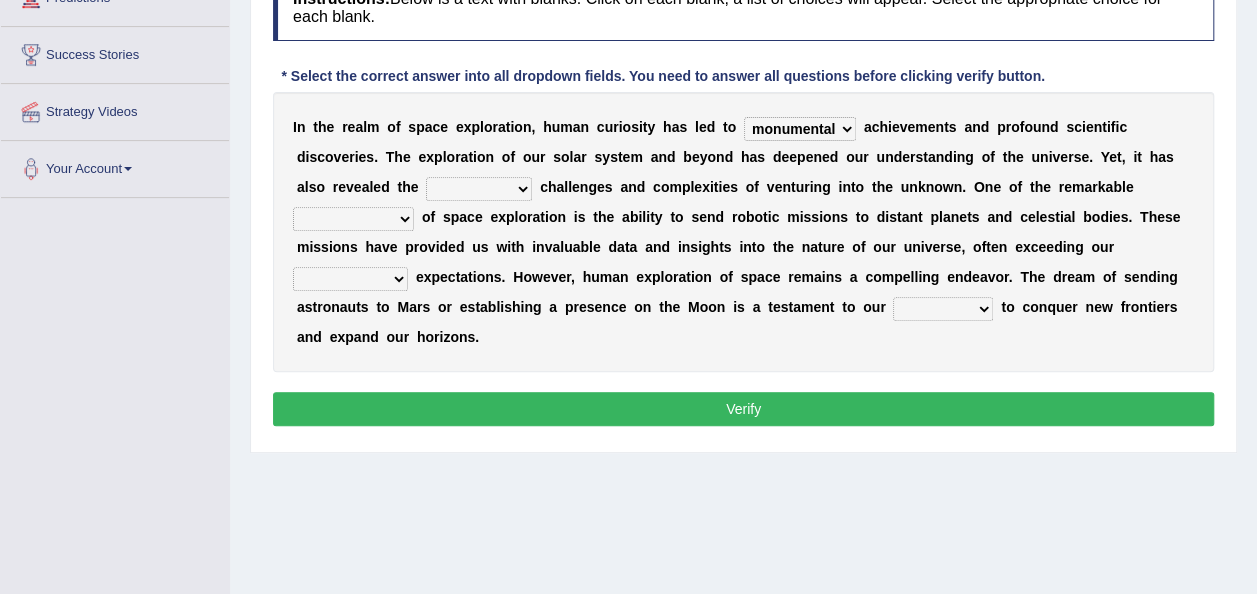 select on "daunting" 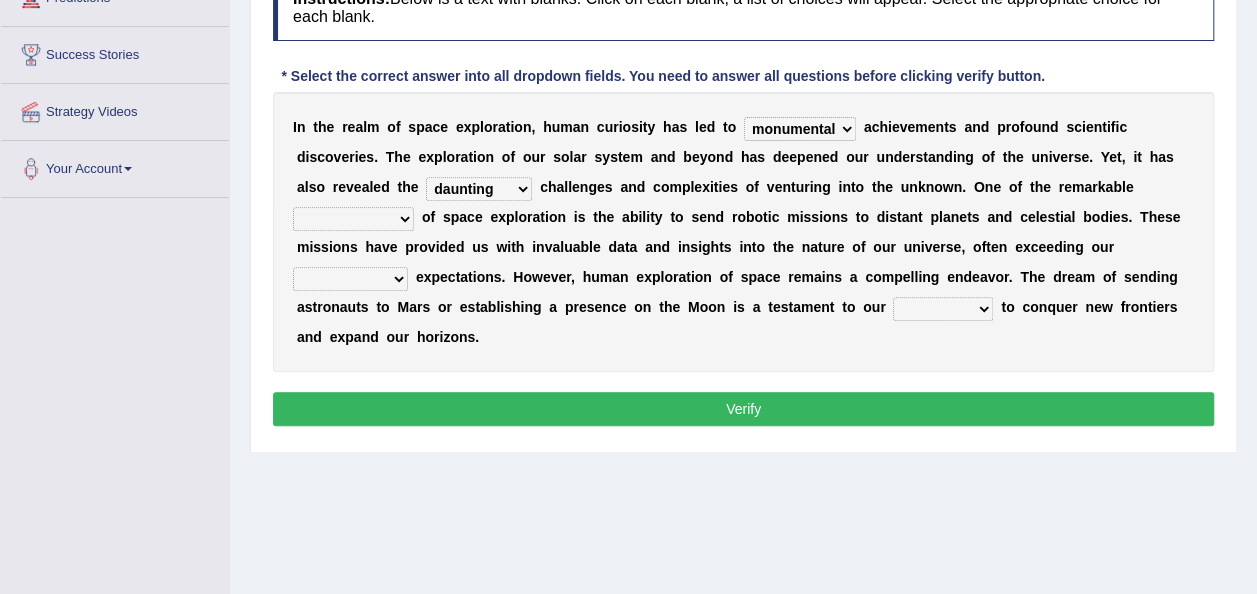 click on "mundane daunting simple unexpected" at bounding box center (479, 189) 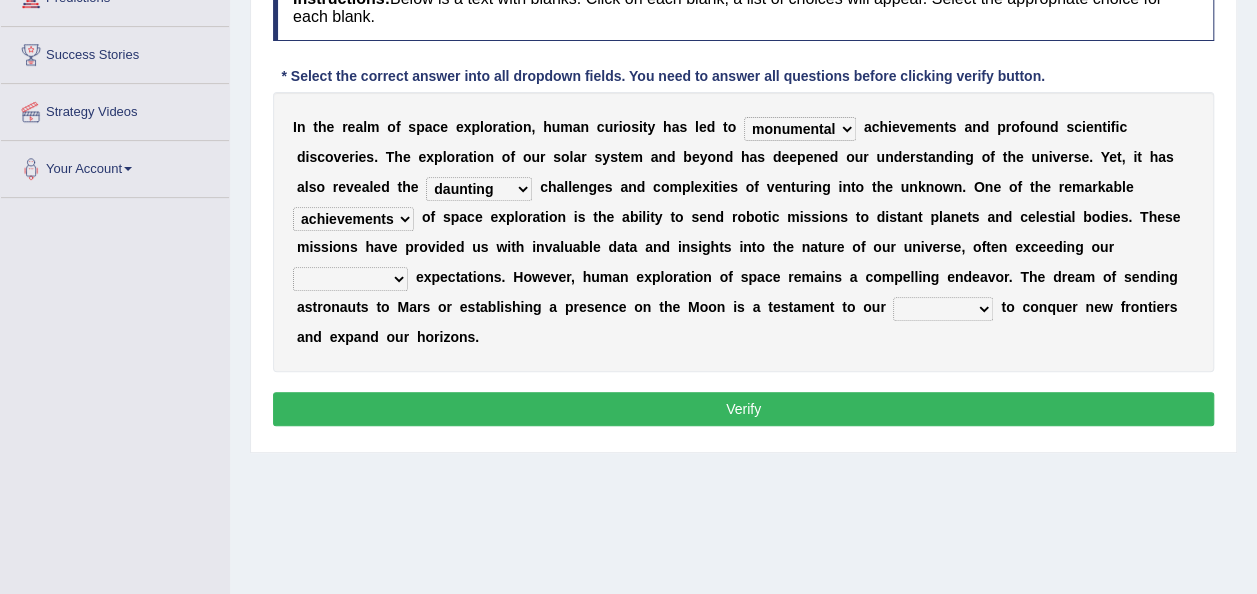 click on "achievements drawbacks benefits challenges" at bounding box center (353, 219) 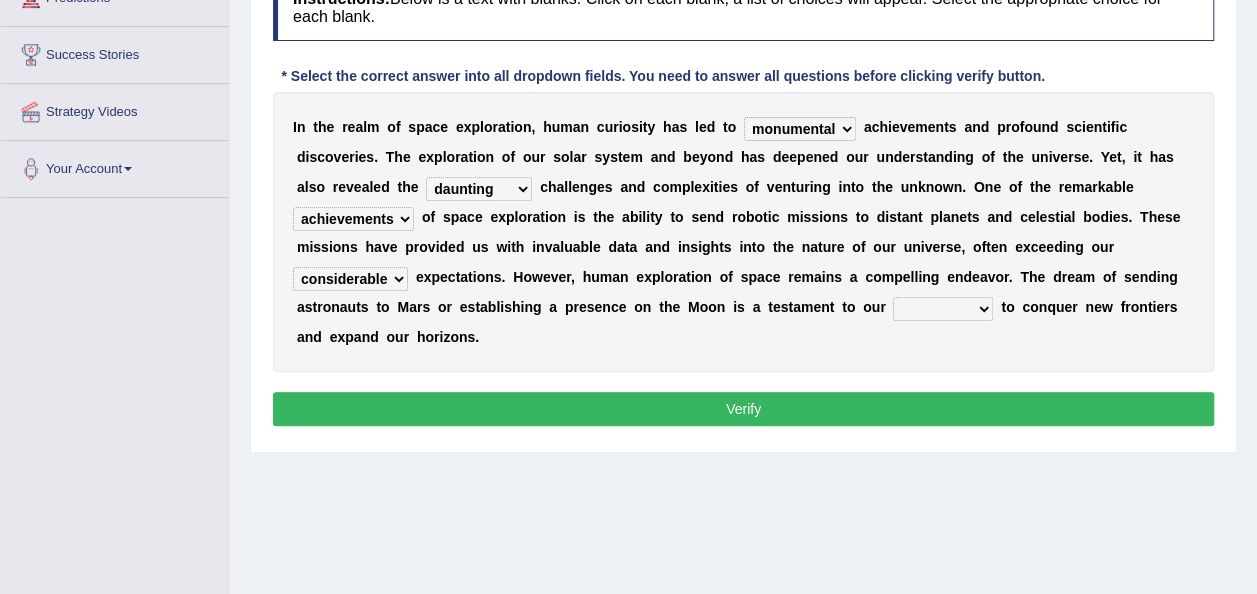 click on "vast limited modest considerable" at bounding box center [350, 279] 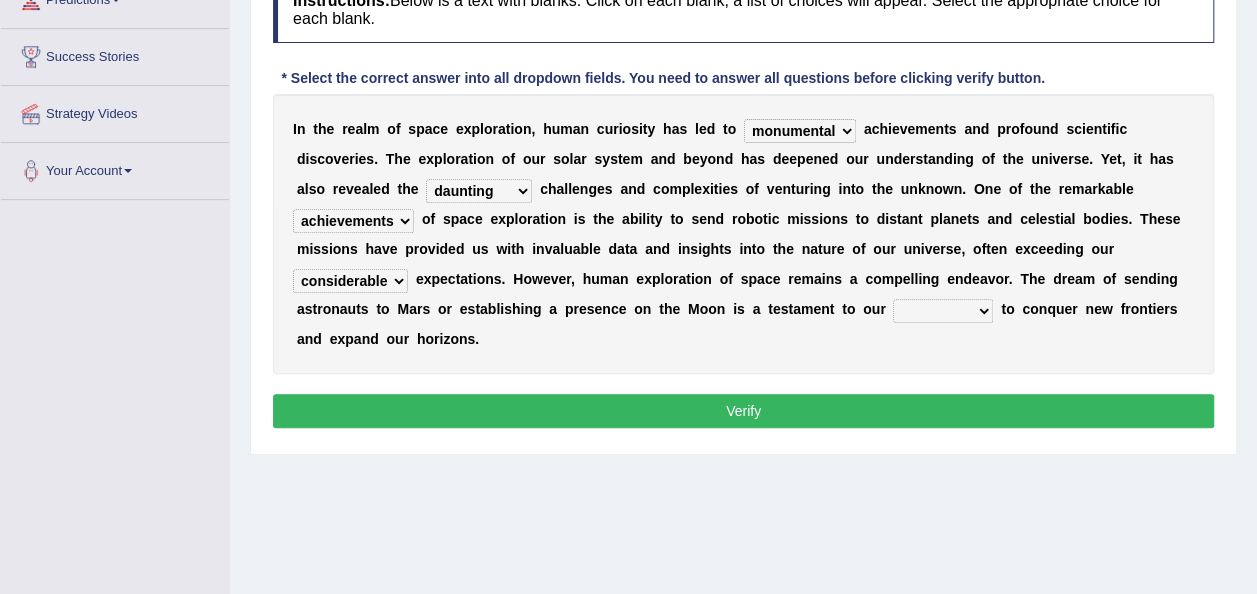 scroll, scrollTop: 300, scrollLeft: 0, axis: vertical 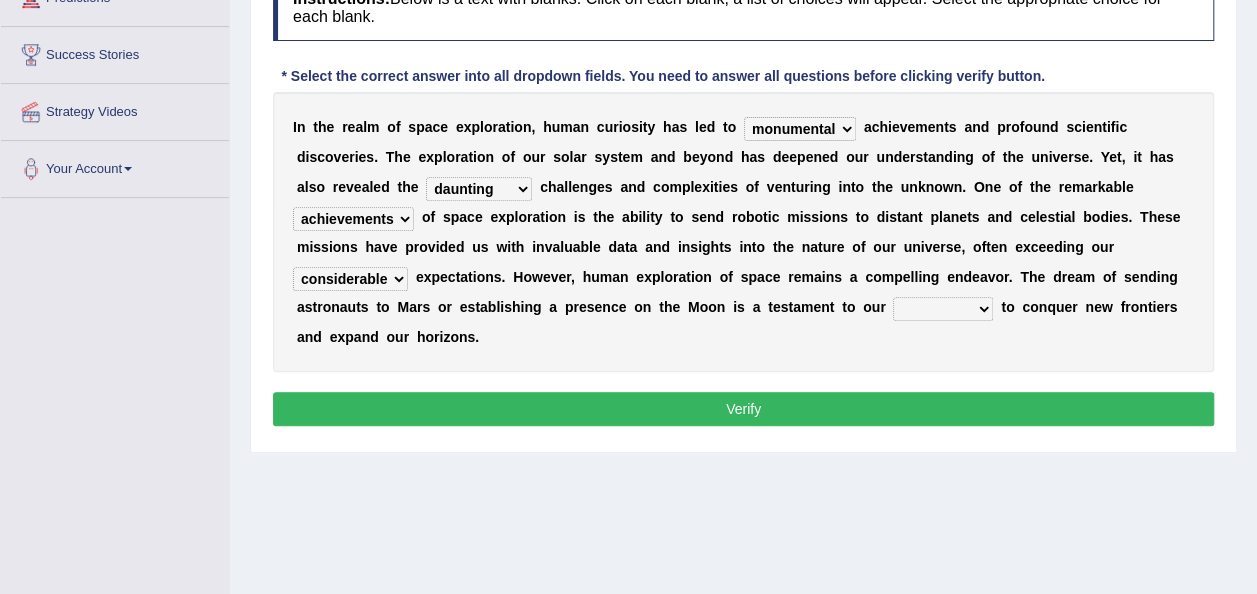 click on "reluctance aversion hesitation resolve" at bounding box center [943, 309] 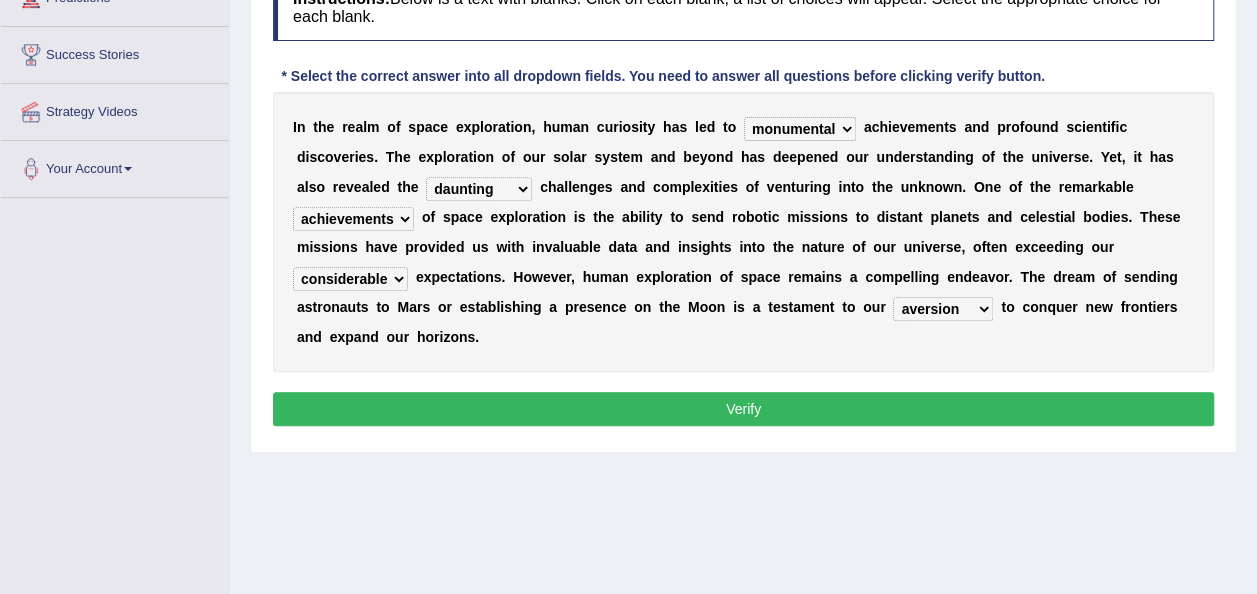 click on "reluctance aversion hesitation resolve" at bounding box center [943, 309] 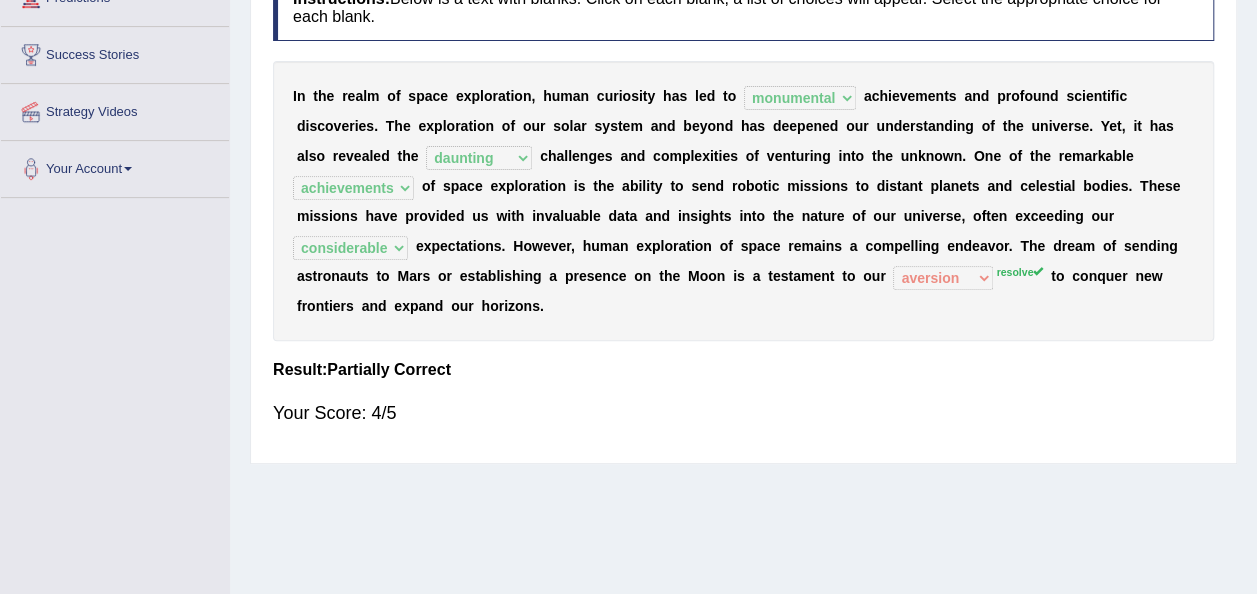 click on "I n    t h e    r e a l m    o f    s p a c e    e x p l o r a t i o n ,    h u m a n    c u r i o s i t y    h a s    l e d    t o    trivial monumental insignificant routine    a c h i e v e m e n t s    a n d    p r o f o u n d    s c i e n t i f i c    d i s c o v e r i e s .    T h e    e x p l o r a t i o n    o f    o u r    s o l a r    s y s t e m    a n d    b e y o n d    h a s    d e e p e n e d    o u r    u n d e r s t a n d i n g    o f    t h e    u n i v e r s e .    Y e t ,    i t    h a s    a l s o    r e v e a l e d    t h e    mundane daunting simple unexpected    c h a l l e n g e s    a n d    c o m p l e x i t i e s    o f    v e n t u r i n g    i n t o    t h e    u n k n o w n .    O n e    o f    t h e    r e m a r k a b l e    achievements drawbacks benefits challenges    o f    s p a c e    e x p l o r a t i o n    i s    t h e    a b i l i t y    t o    s e n d    r o b o t i c    m i s s i o n s    t o    d i s t a" at bounding box center (743, 201) 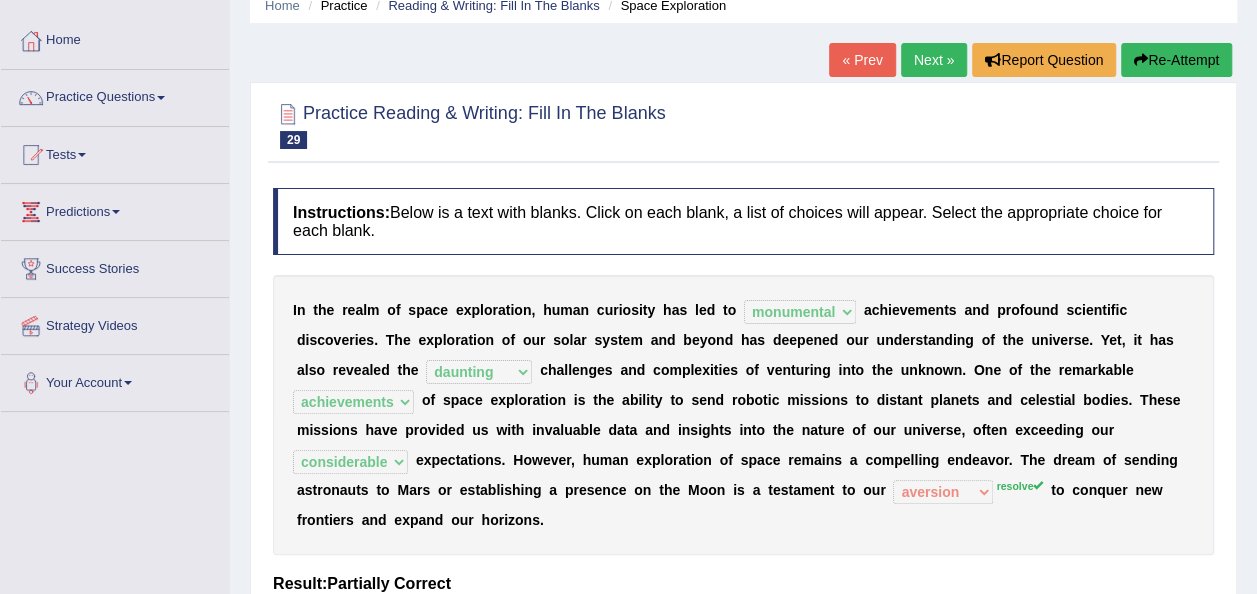 scroll, scrollTop: 0, scrollLeft: 0, axis: both 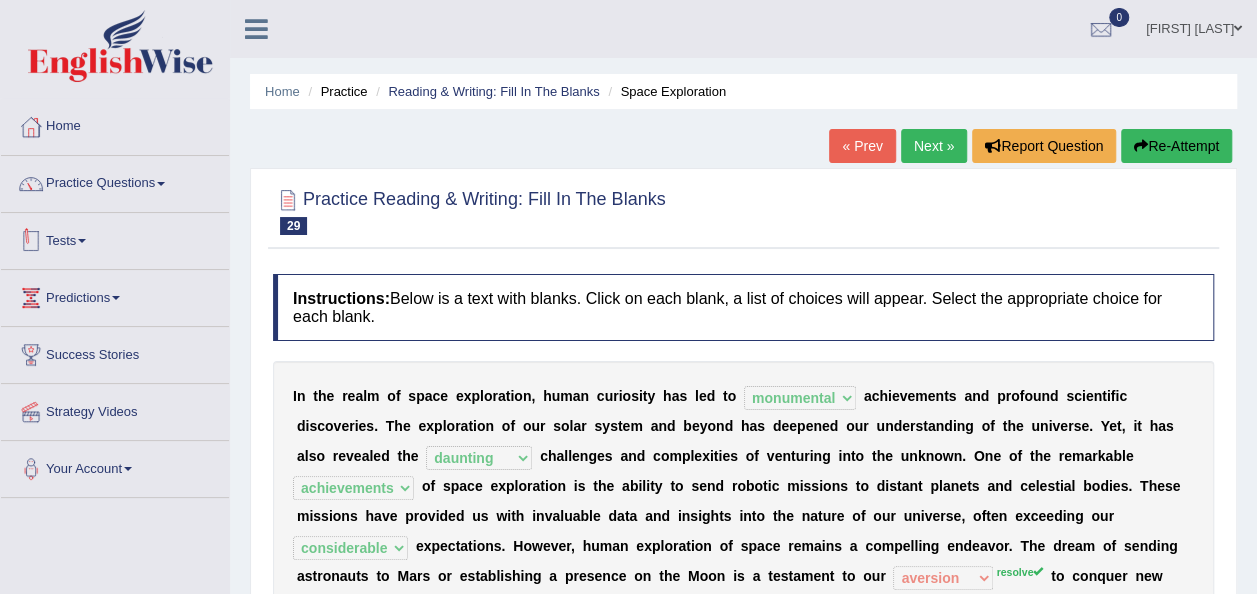 click on "Practice Questions" at bounding box center [115, 181] 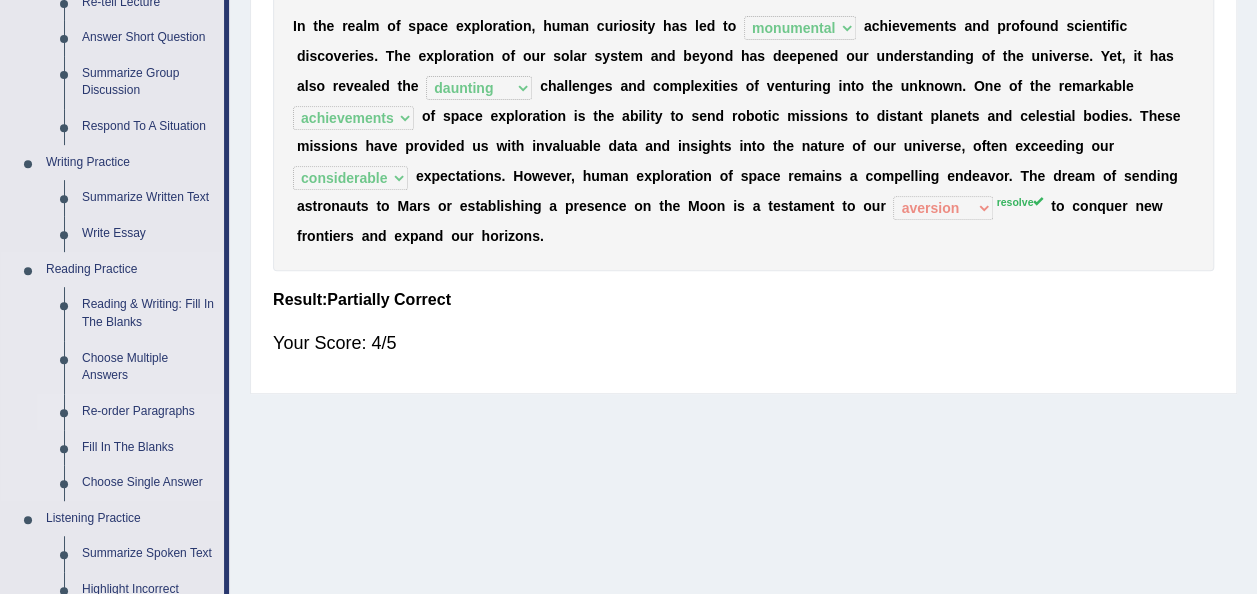scroll, scrollTop: 400, scrollLeft: 0, axis: vertical 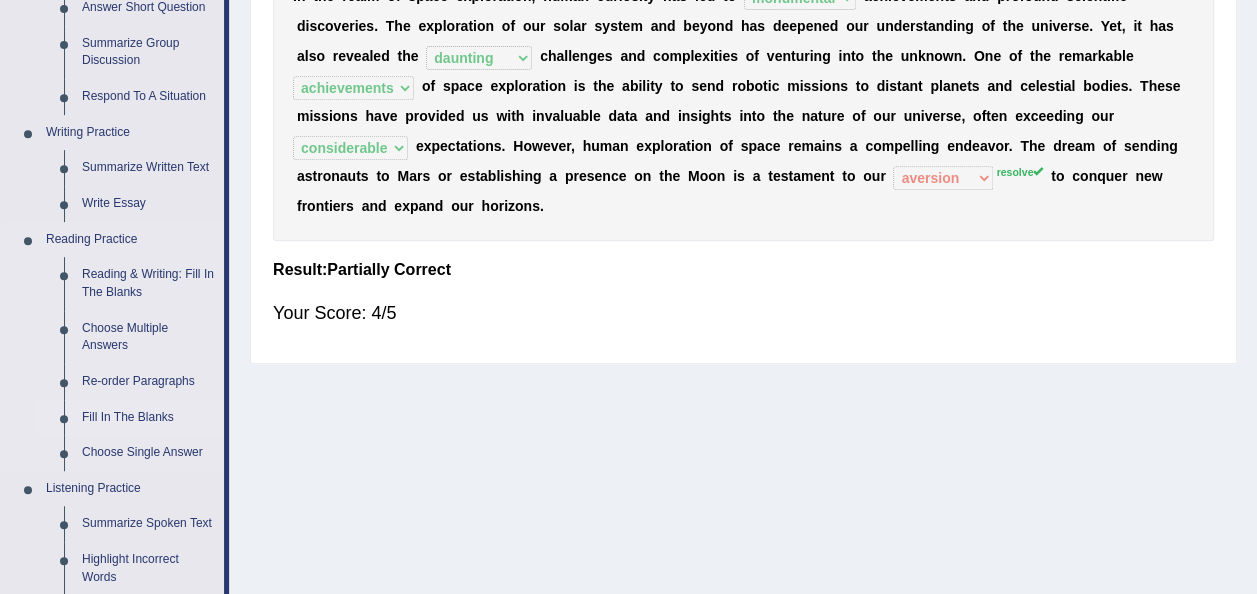 click on "Fill In The Blanks" at bounding box center (148, 418) 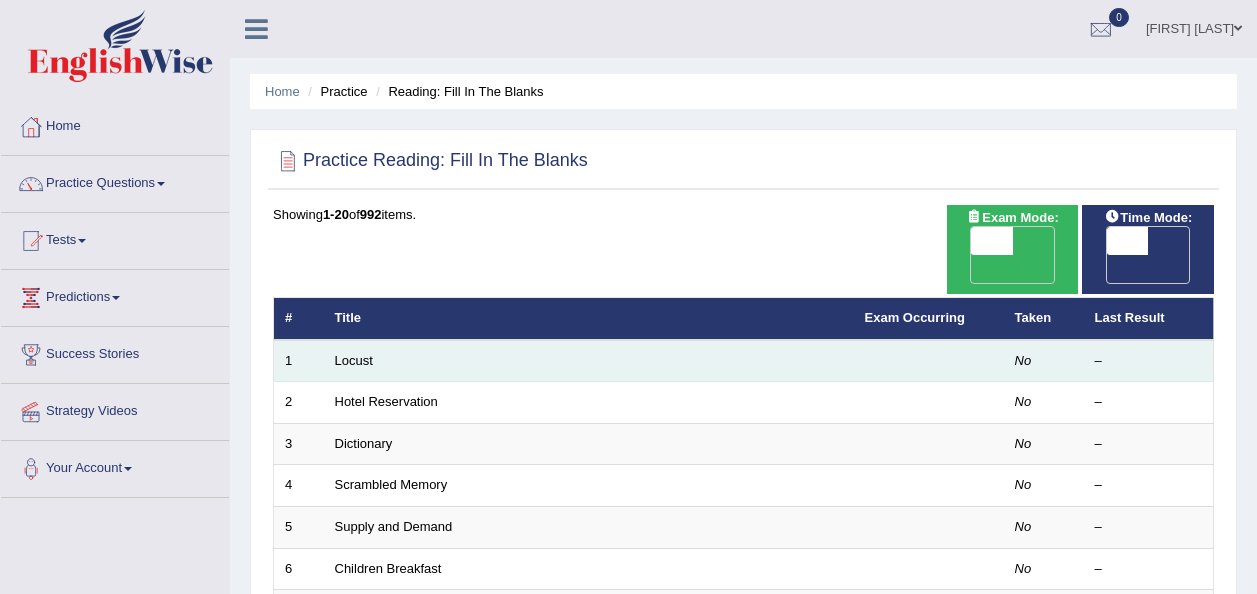 scroll, scrollTop: 0, scrollLeft: 0, axis: both 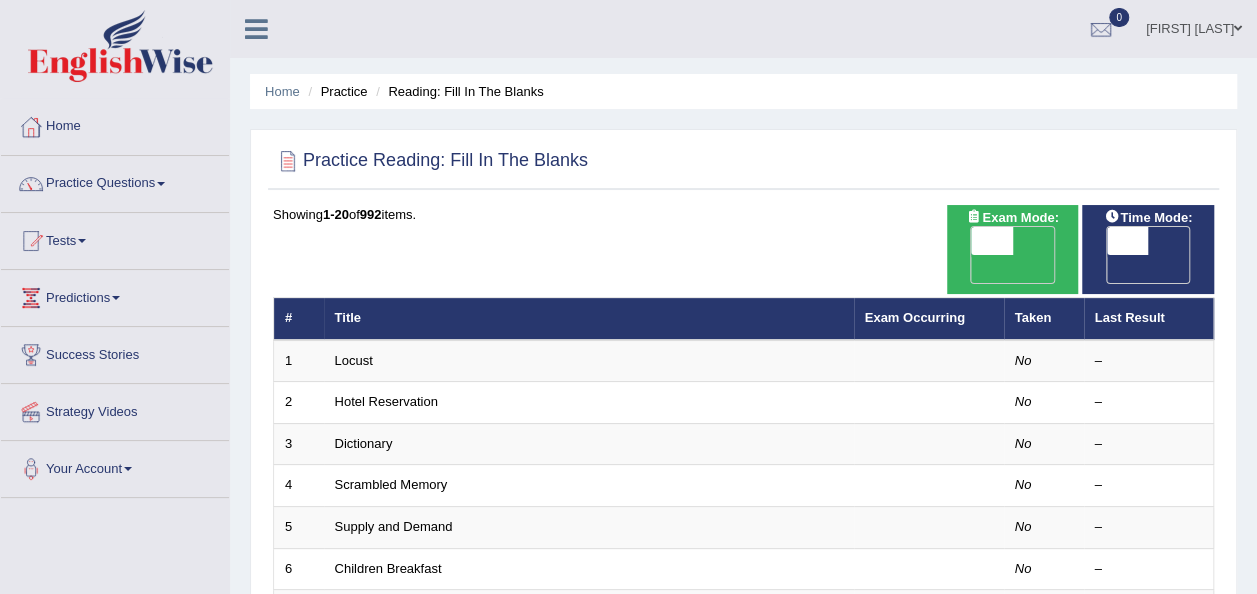 click on "OFF" at bounding box center [951, 269] 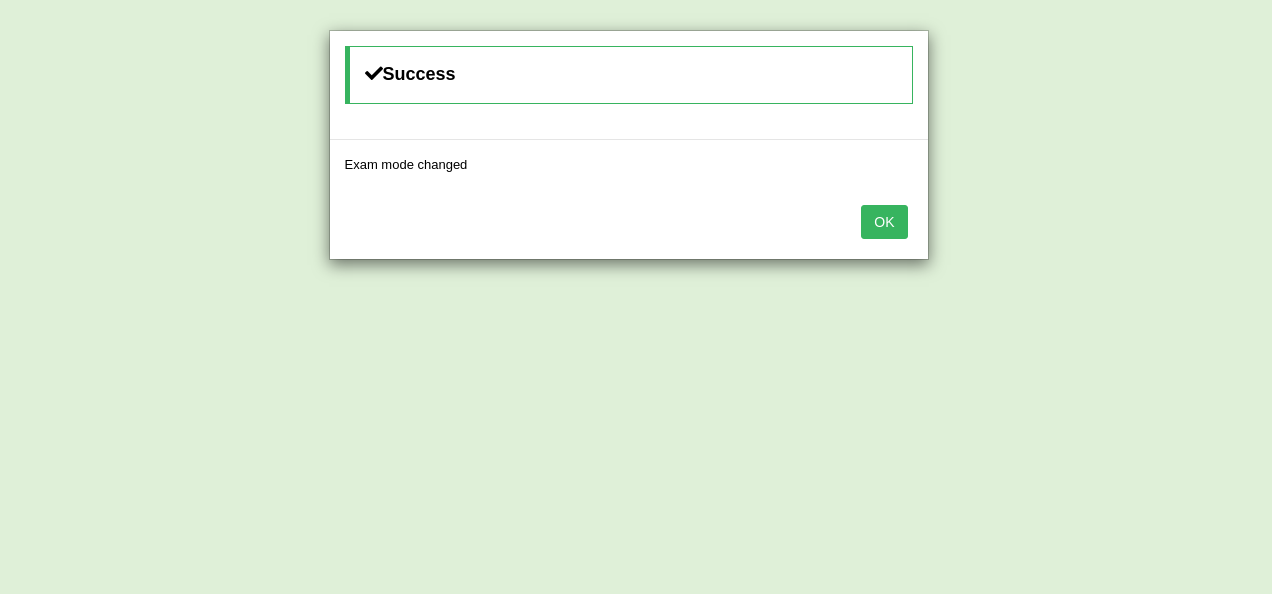 click on "OK" at bounding box center [884, 222] 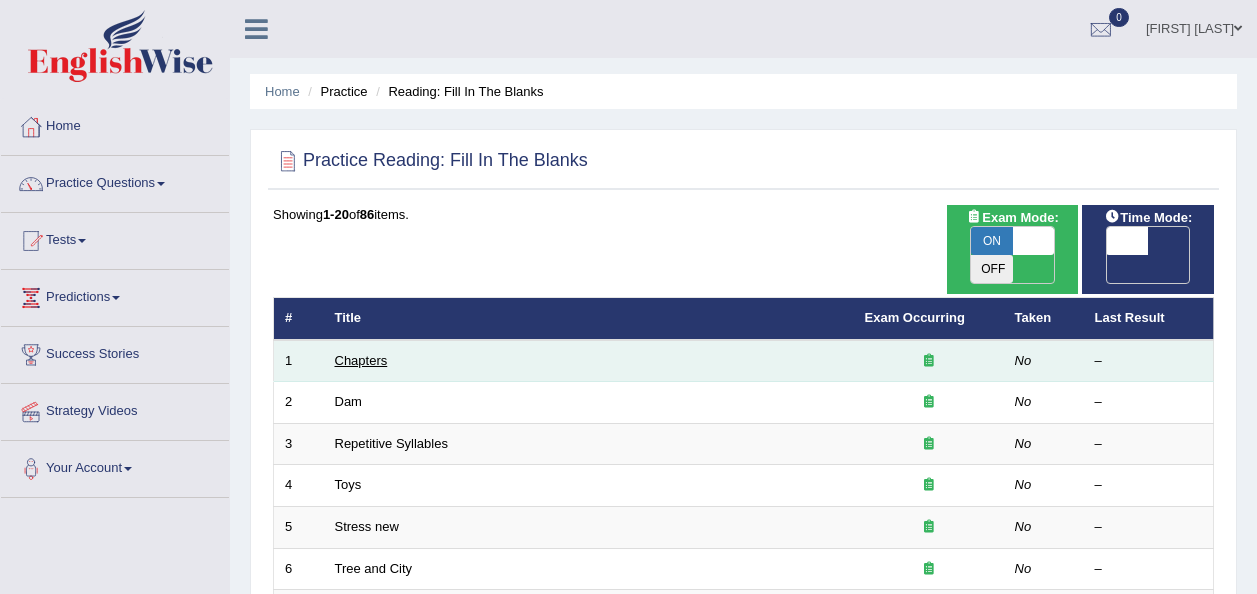 scroll, scrollTop: 0, scrollLeft: 0, axis: both 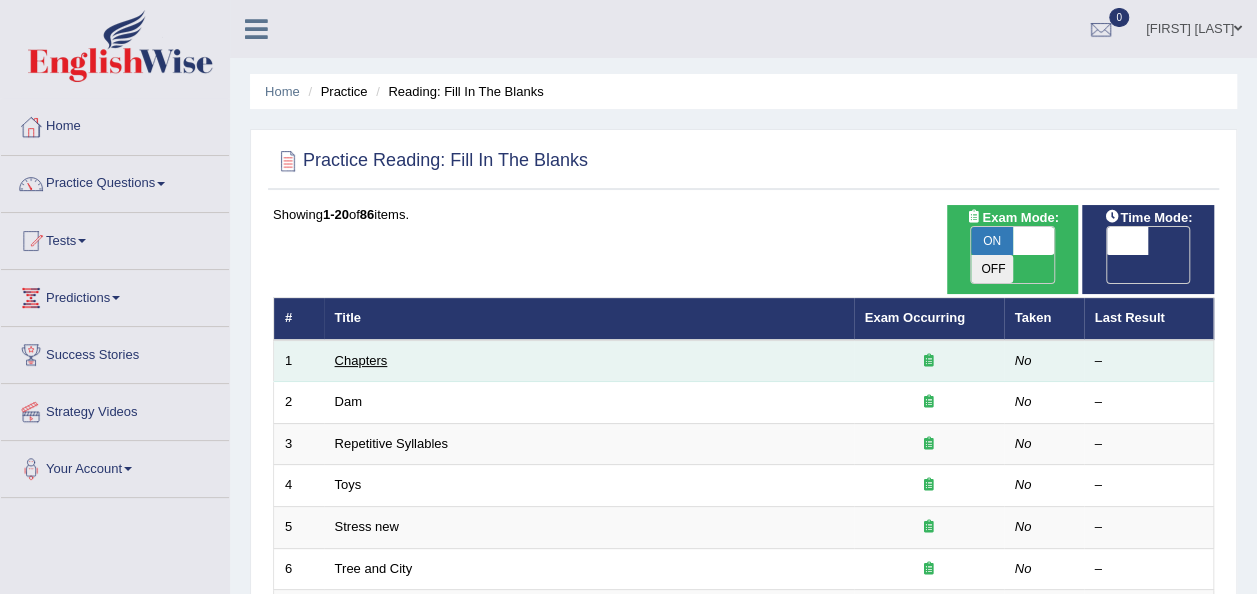 click on "Chapters" at bounding box center [361, 360] 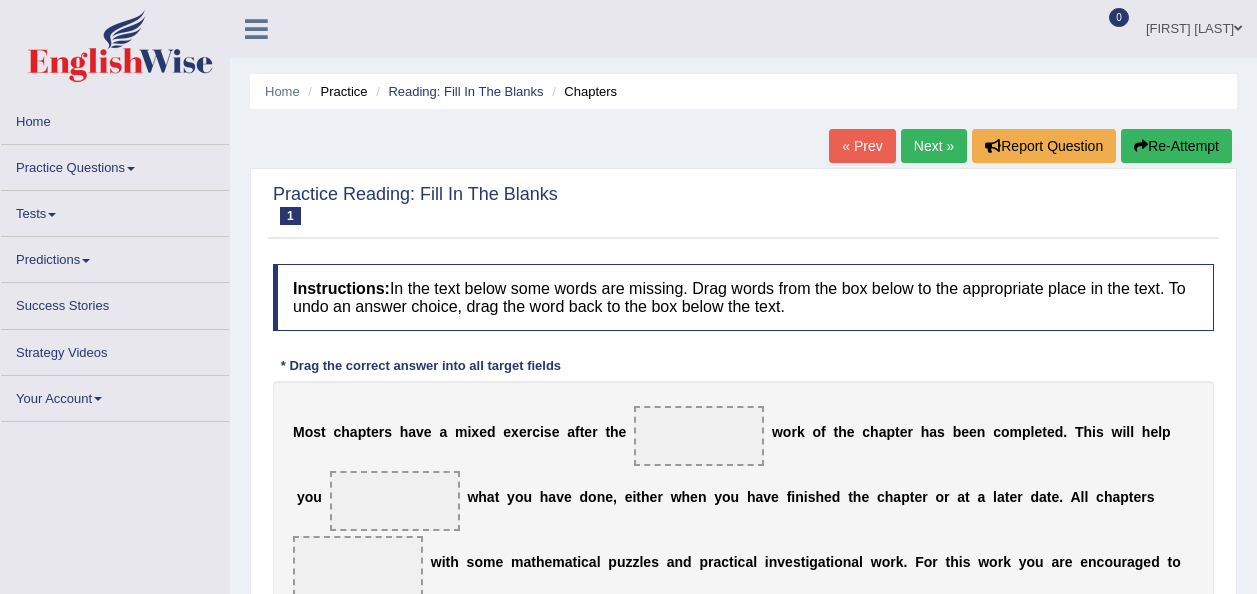 scroll, scrollTop: 0, scrollLeft: 0, axis: both 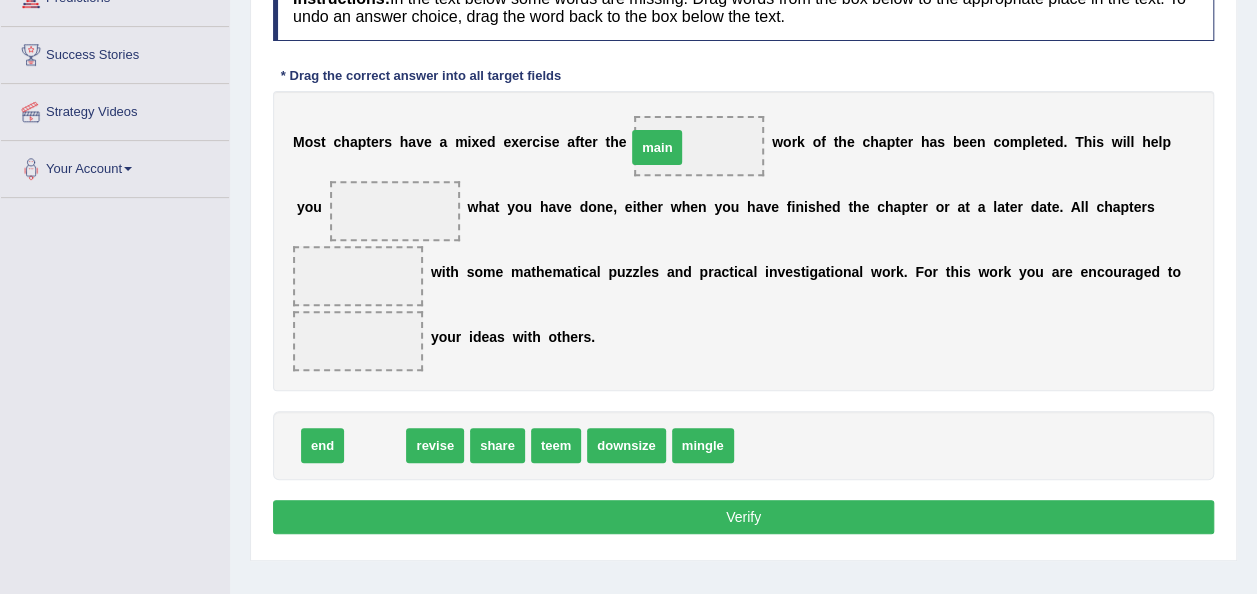 drag, startPoint x: 372, startPoint y: 430, endPoint x: 654, endPoint y: 132, distance: 410.27795 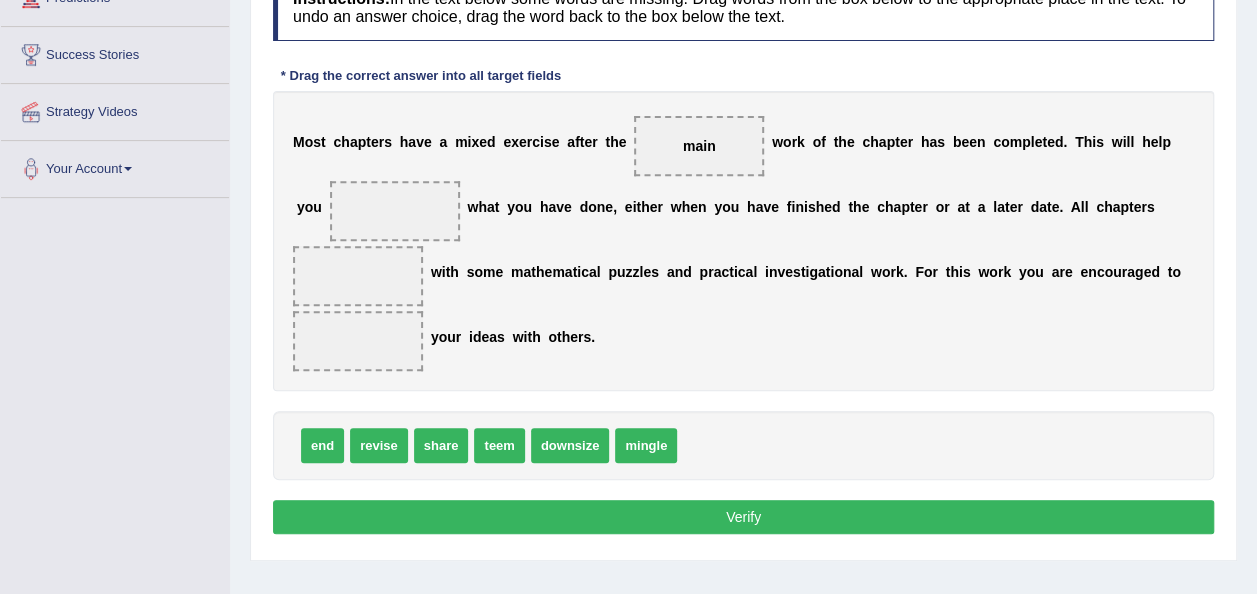 click on "revise" at bounding box center (379, 445) 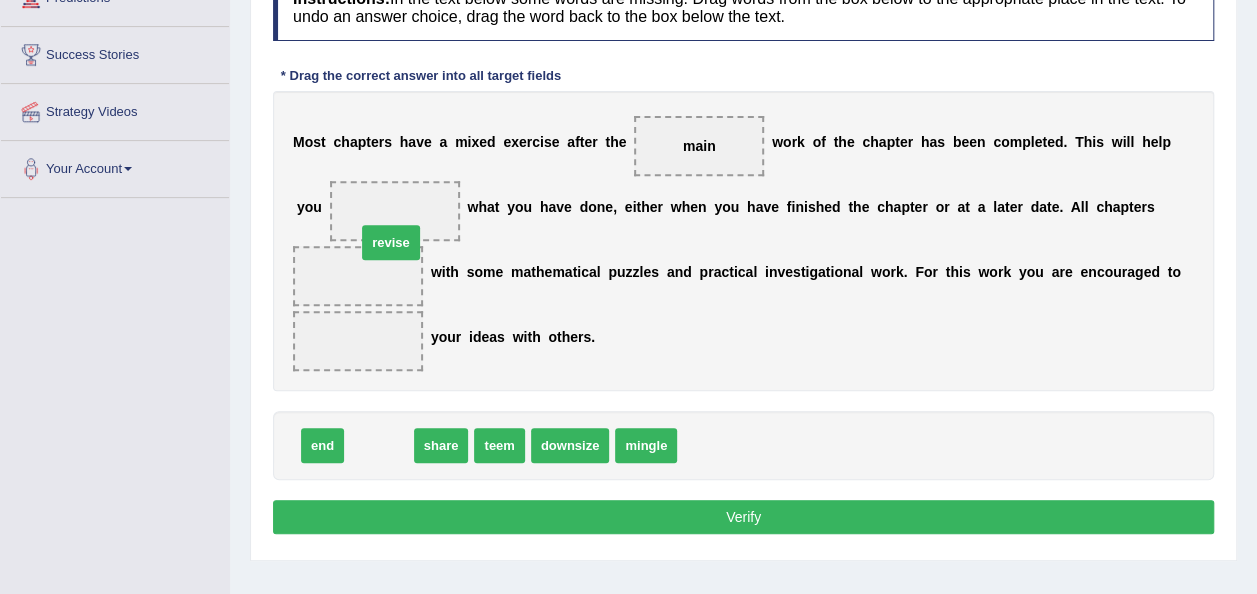 drag, startPoint x: 392, startPoint y: 381, endPoint x: 384, endPoint y: 228, distance: 153.20901 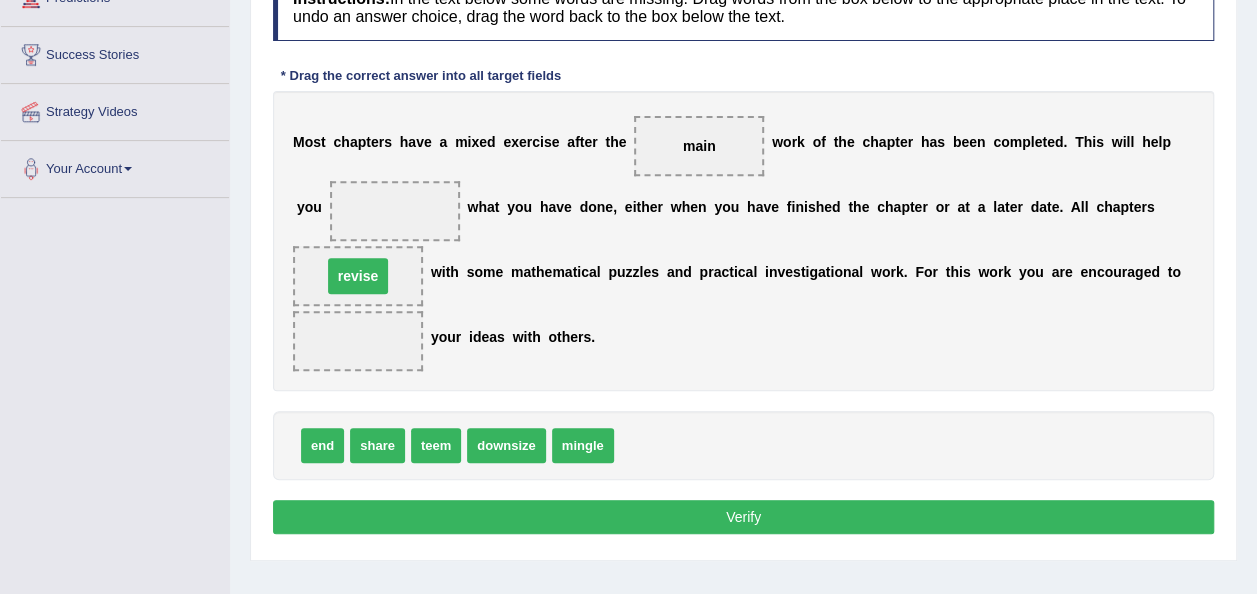 drag, startPoint x: 384, startPoint y: 228, endPoint x: 377, endPoint y: 210, distance: 19.313208 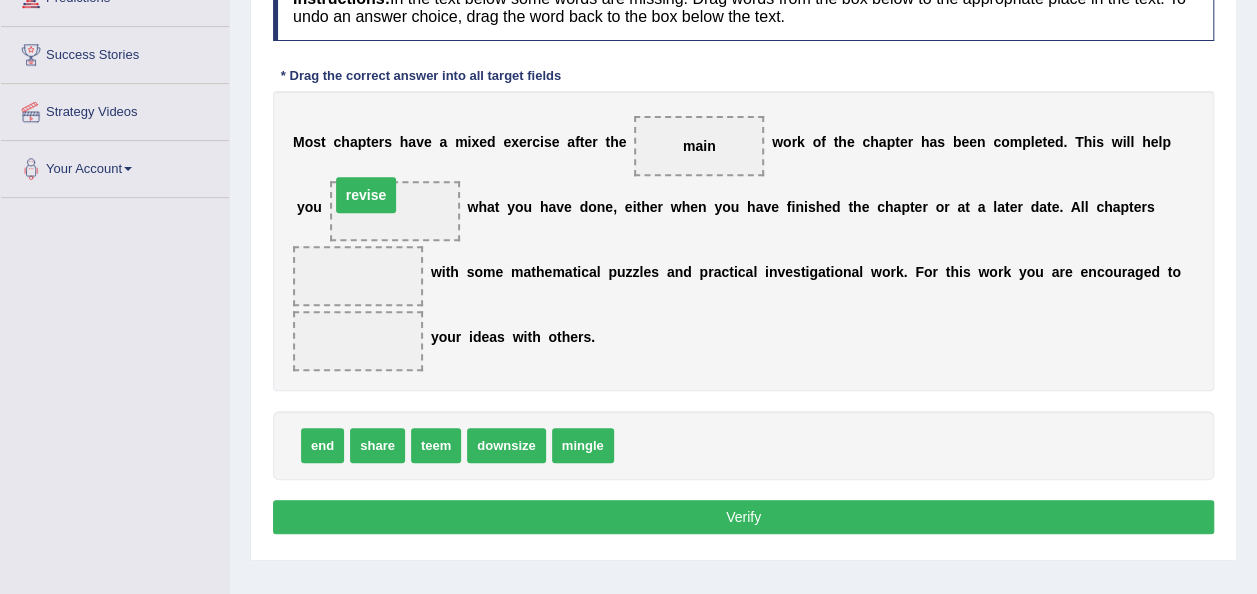 drag, startPoint x: 364, startPoint y: 273, endPoint x: 372, endPoint y: 192, distance: 81.394104 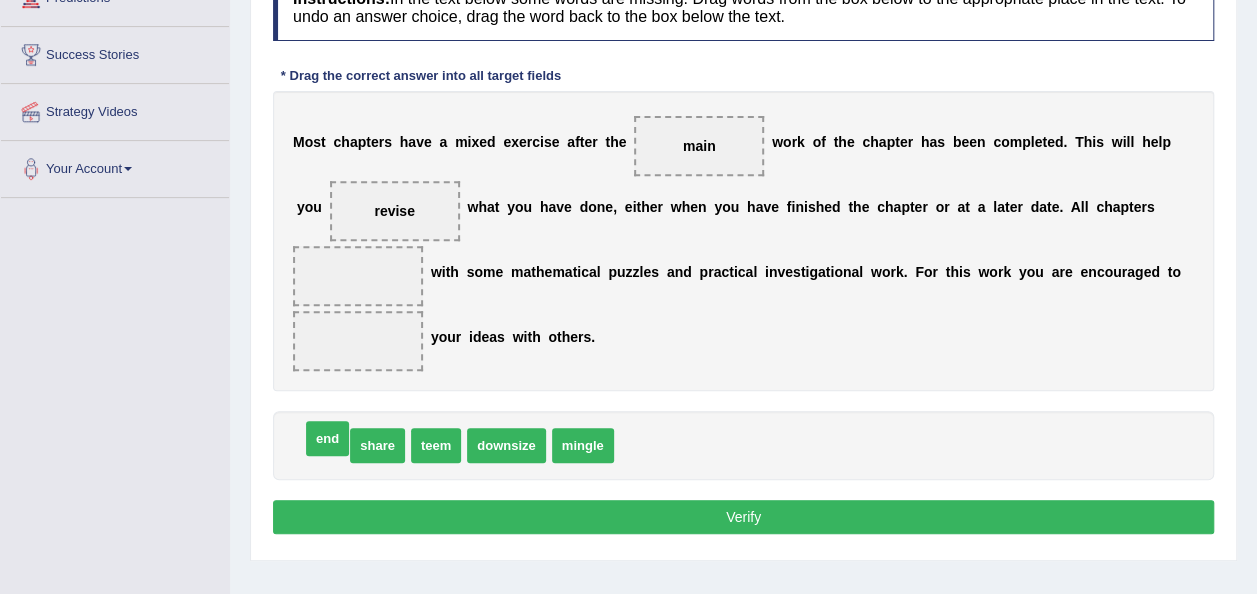 drag, startPoint x: 322, startPoint y: 445, endPoint x: 354, endPoint y: 370, distance: 81.5414 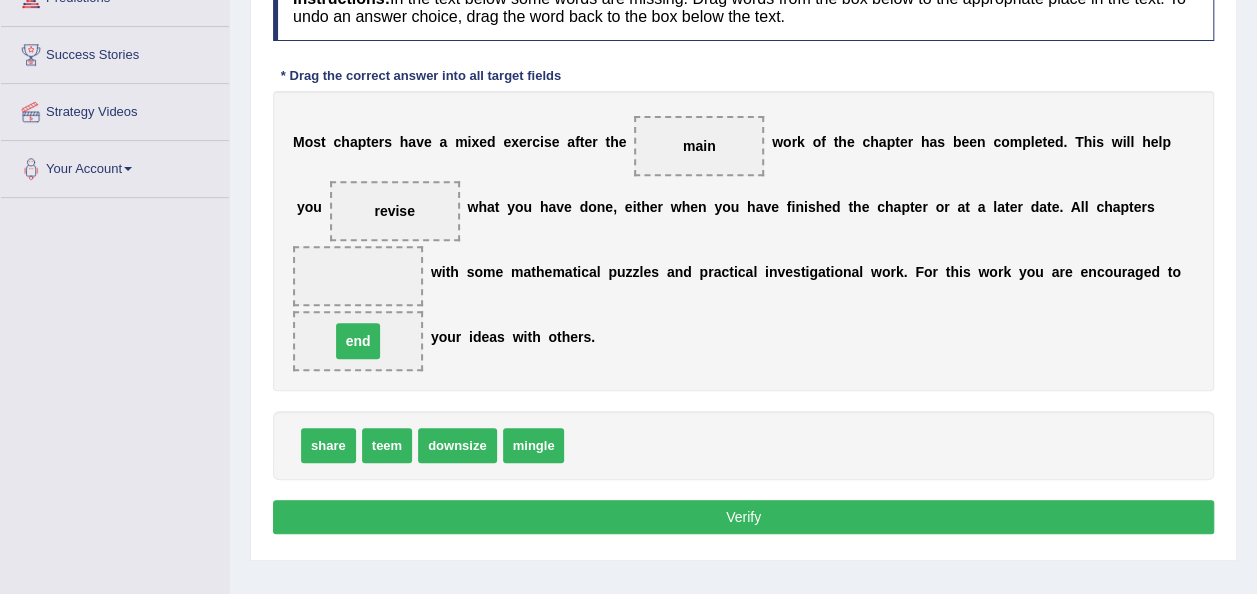 drag, startPoint x: 358, startPoint y: 327, endPoint x: 362, endPoint y: 292, distance: 35.22783 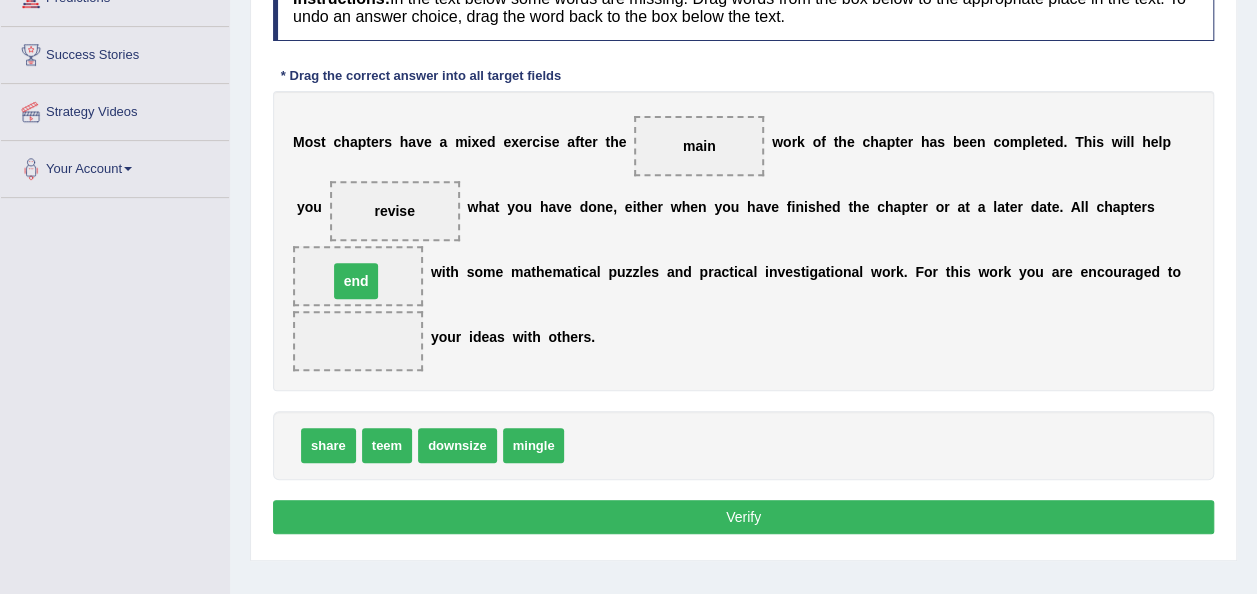 drag, startPoint x: 356, startPoint y: 338, endPoint x: 354, endPoint y: 278, distance: 60.033325 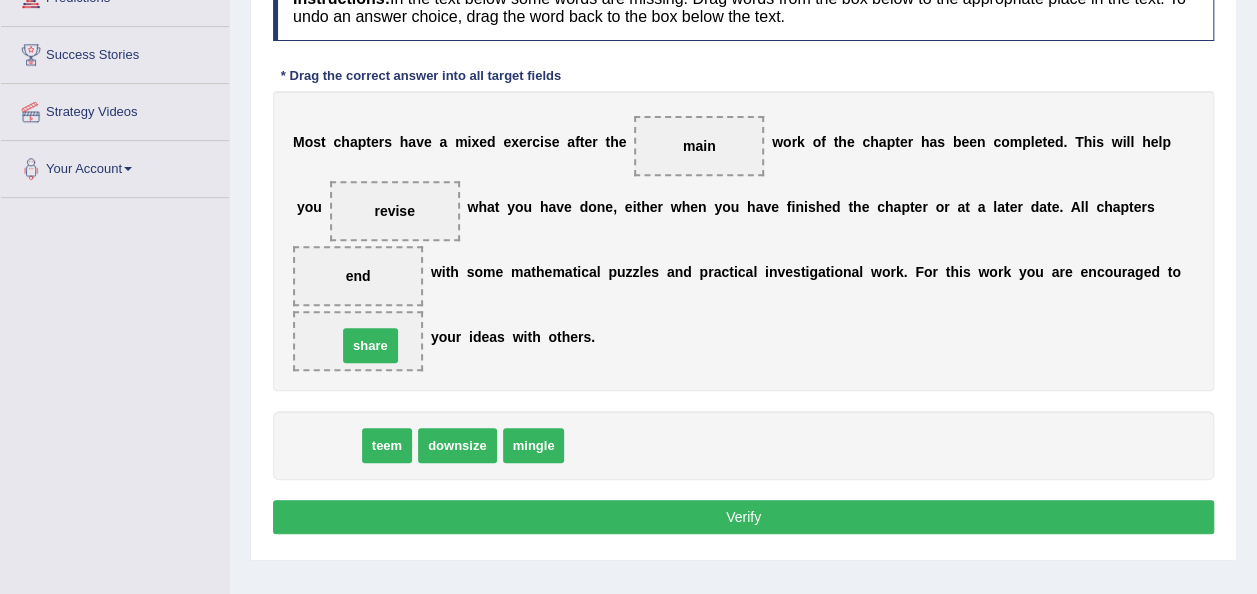drag, startPoint x: 314, startPoint y: 446, endPoint x: 356, endPoint y: 344, distance: 110.308655 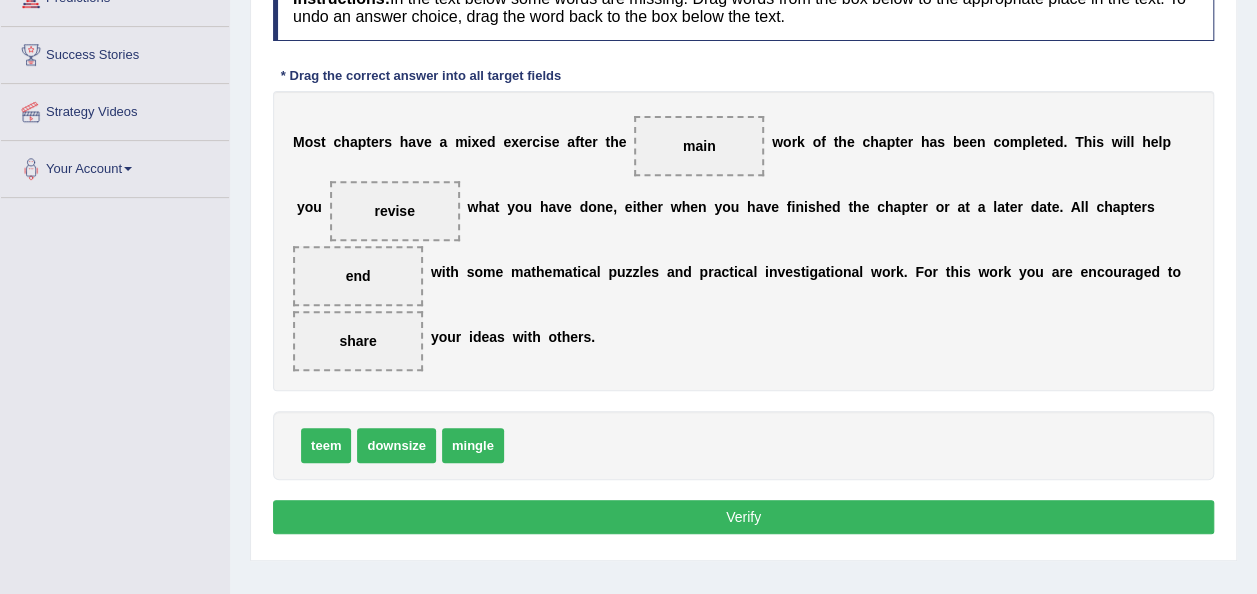 click on "Verify" at bounding box center [743, 517] 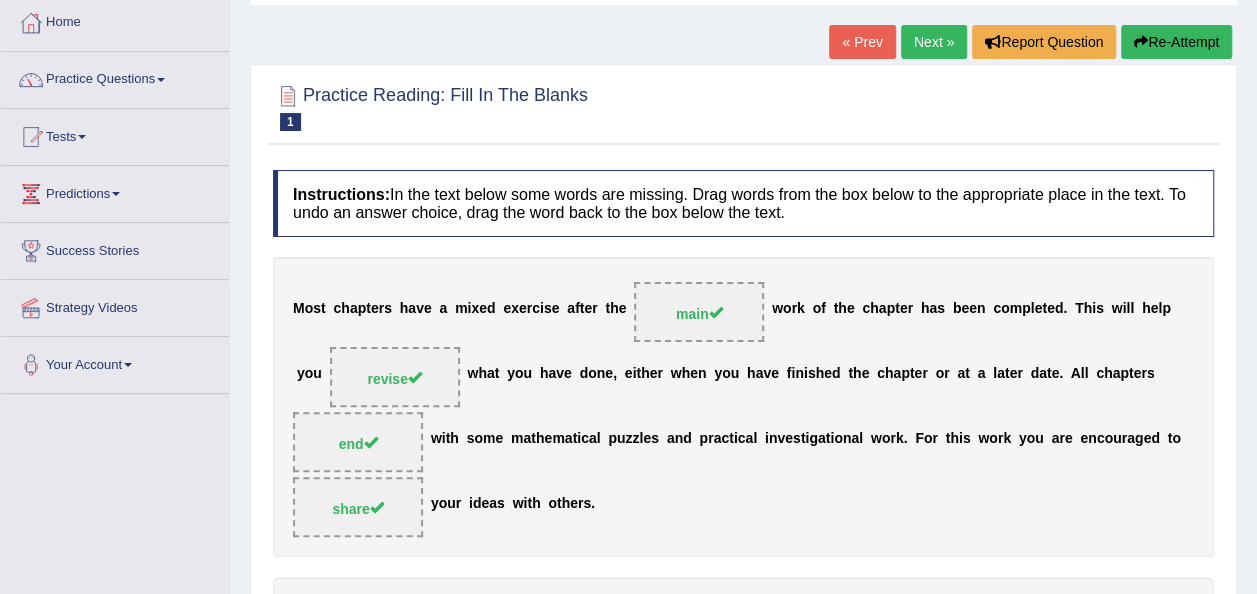 scroll, scrollTop: 100, scrollLeft: 0, axis: vertical 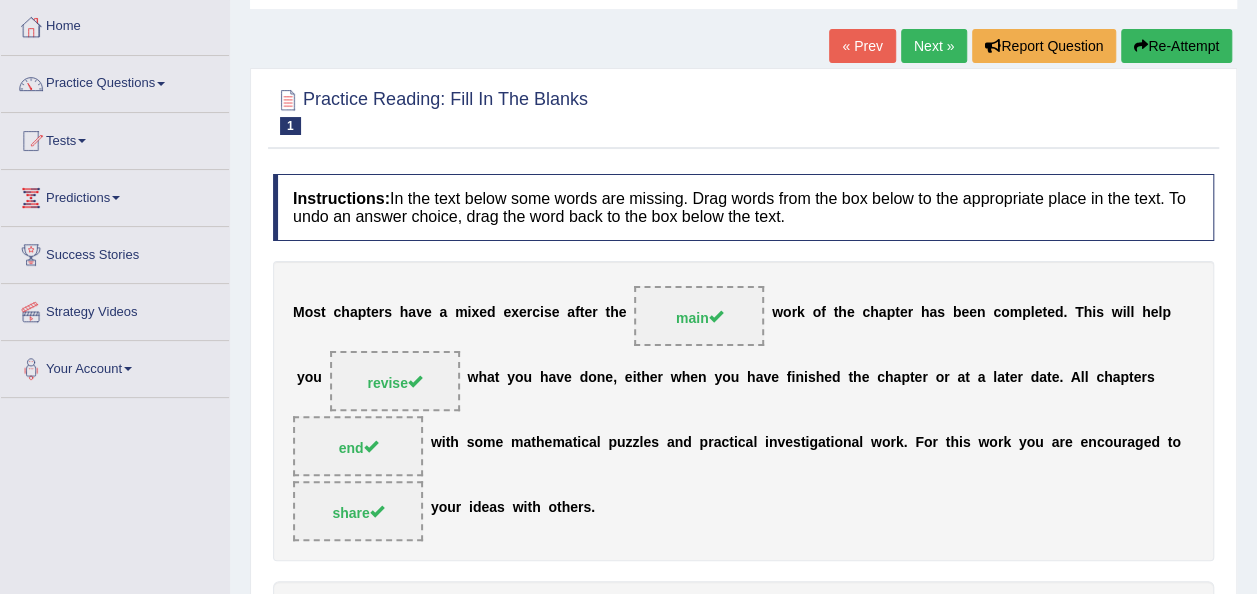 click on "Next »" at bounding box center [934, 46] 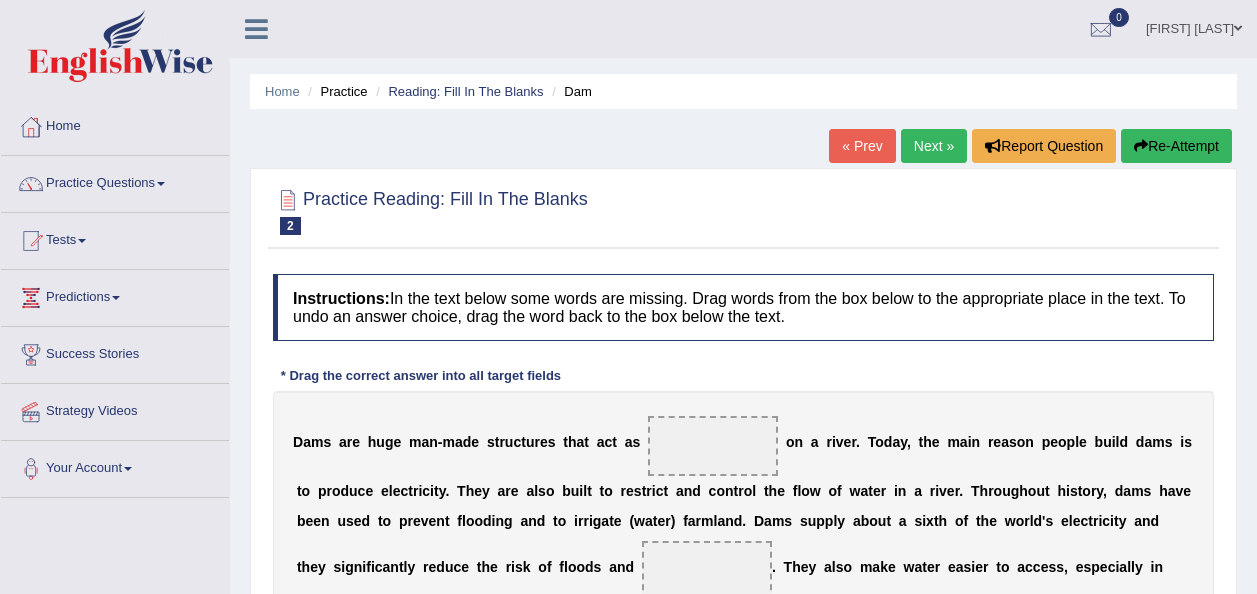 scroll, scrollTop: 262, scrollLeft: 0, axis: vertical 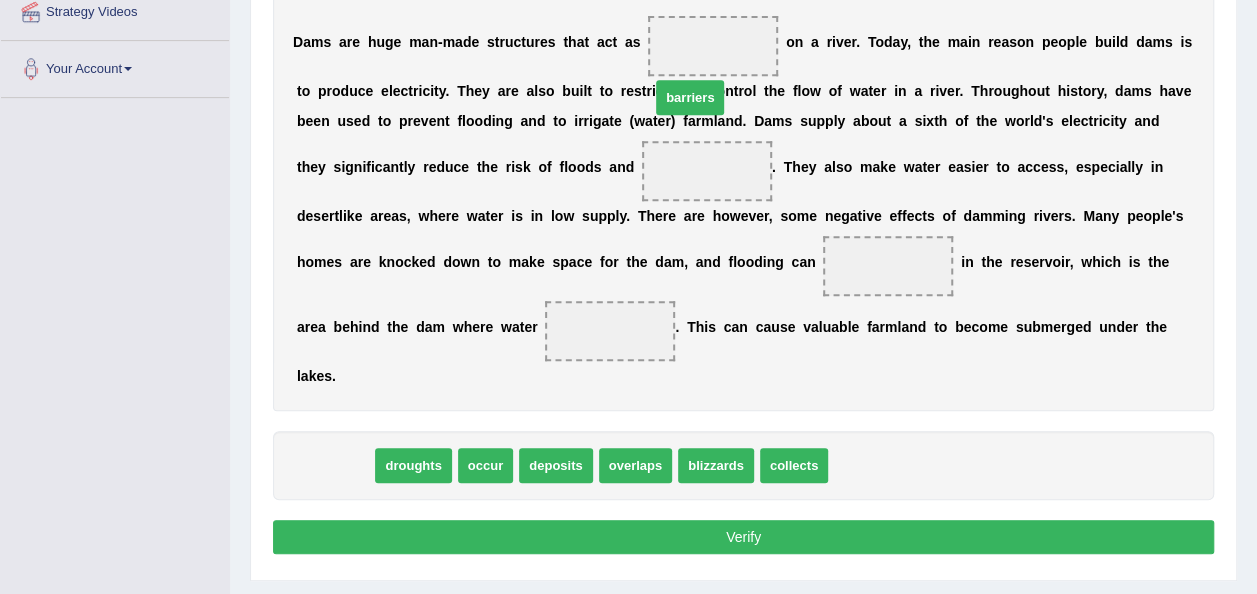 drag, startPoint x: 327, startPoint y: 431, endPoint x: 682, endPoint y: 63, distance: 511.32083 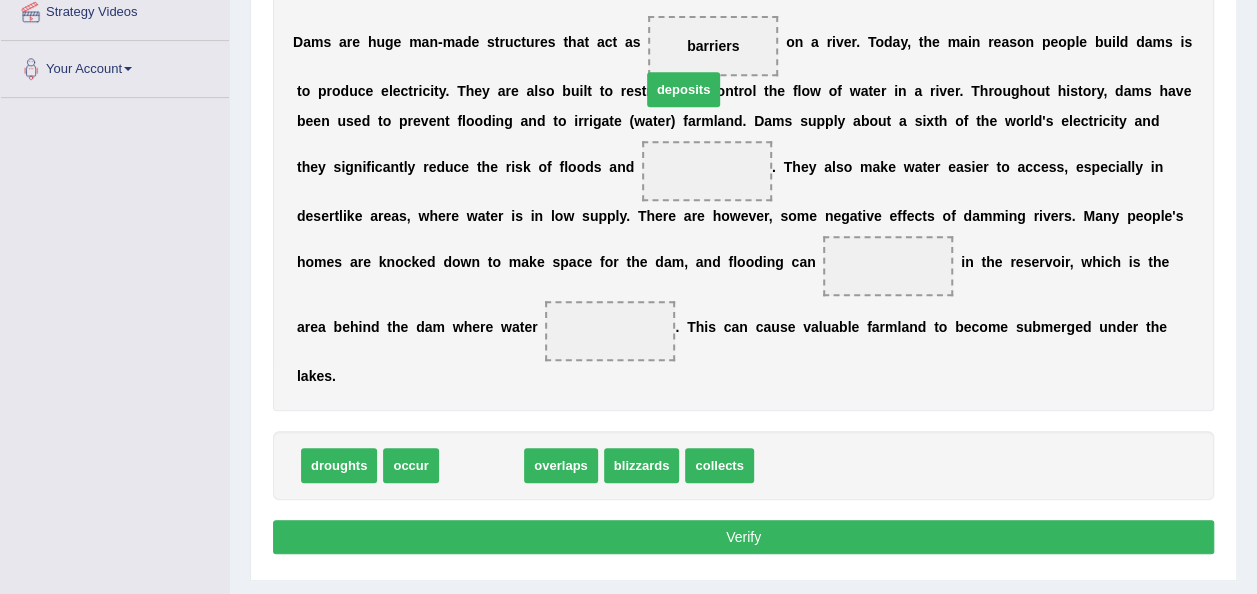 drag, startPoint x: 485, startPoint y: 436, endPoint x: 687, endPoint y: 60, distance: 426.8255 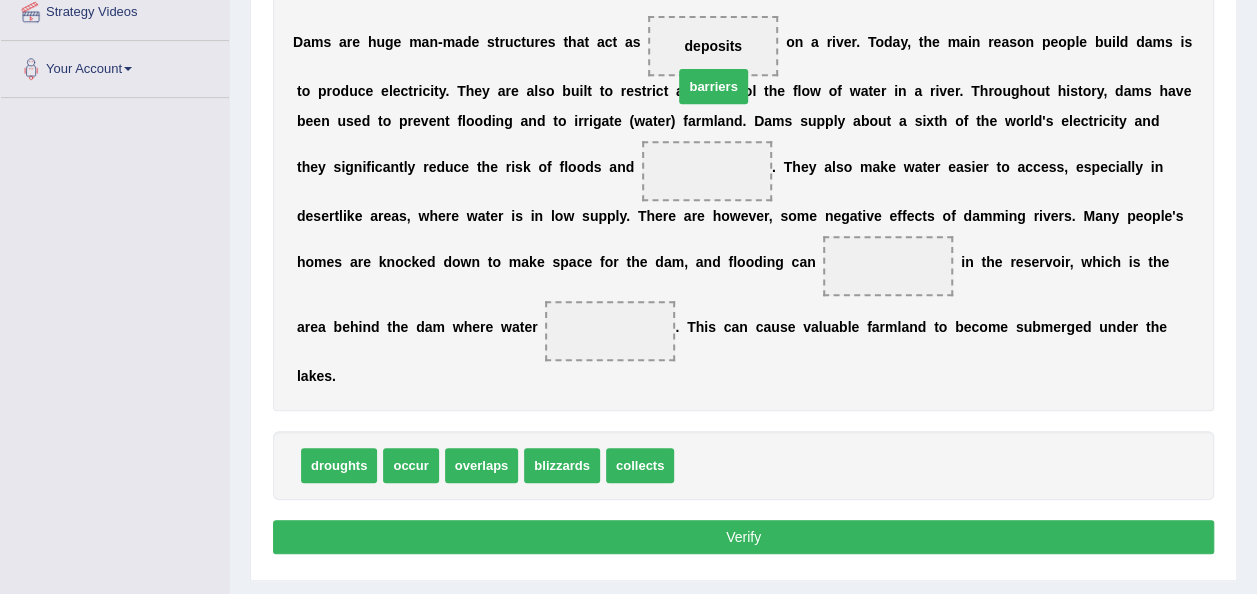 drag, startPoint x: 694, startPoint y: 436, endPoint x: 693, endPoint y: 57, distance: 379.0013 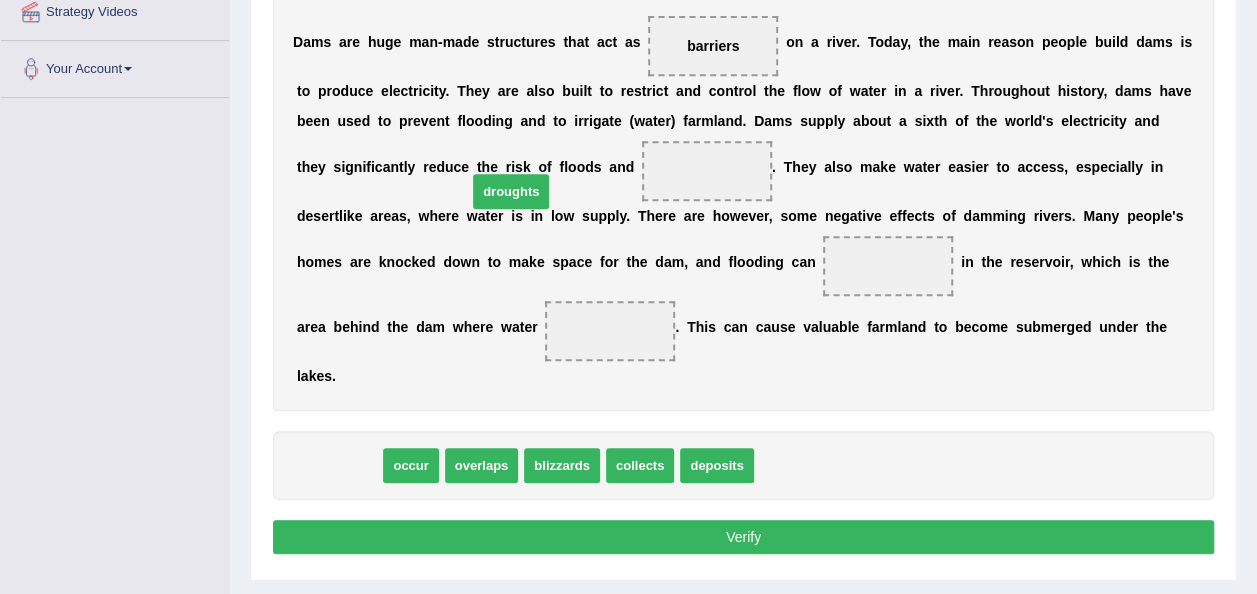 drag, startPoint x: 338, startPoint y: 438, endPoint x: 548, endPoint y: 165, distance: 344.4256 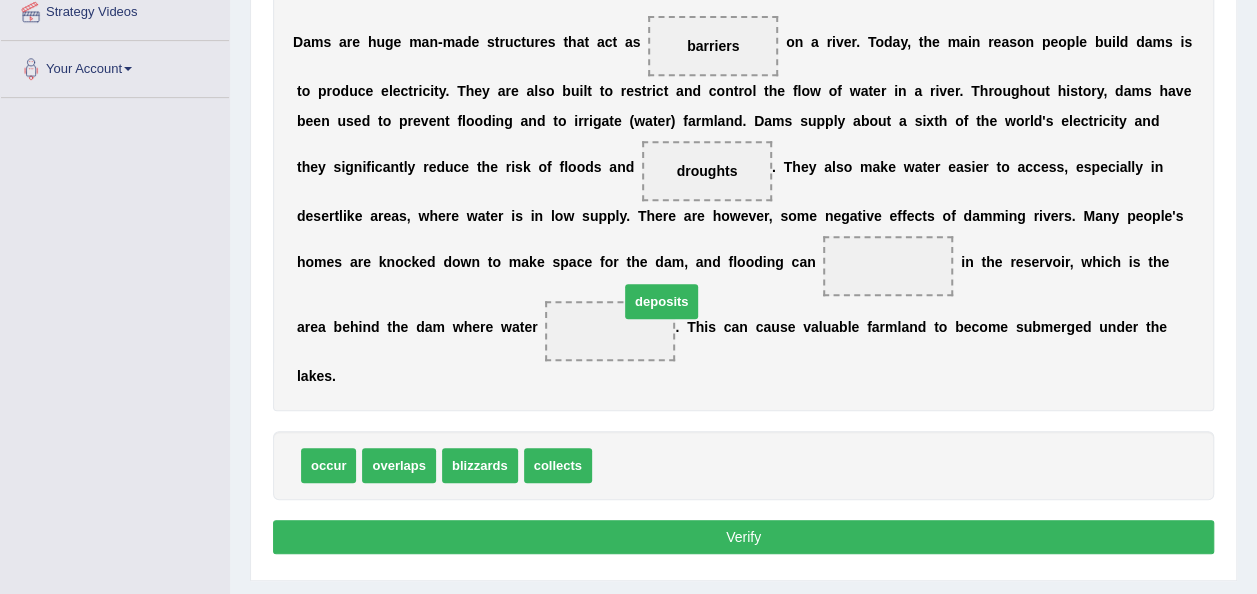 drag, startPoint x: 618, startPoint y: 428, endPoint x: 645, endPoint y: 264, distance: 166.2077 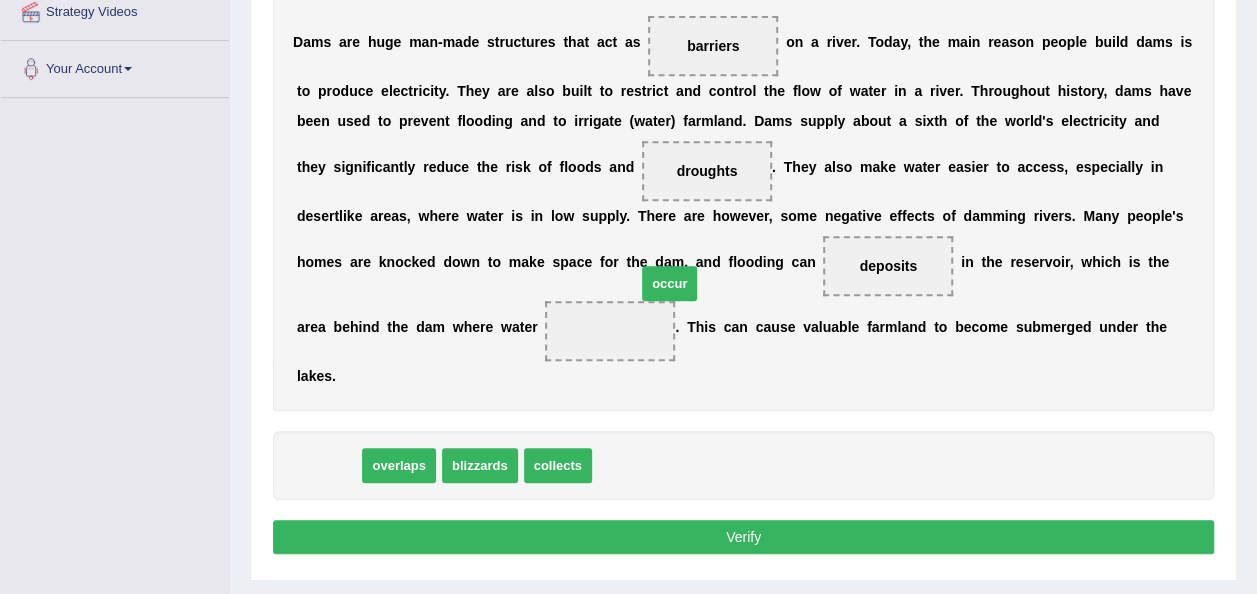 drag, startPoint x: 329, startPoint y: 436, endPoint x: 665, endPoint y: 275, distance: 372.58154 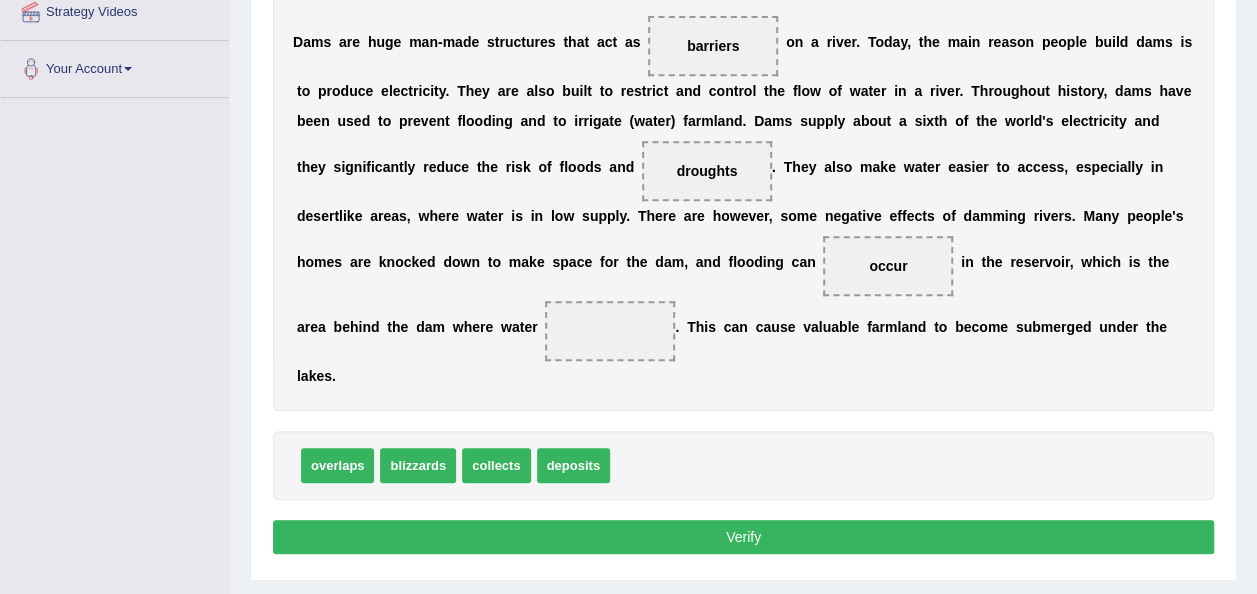 click on "collects" at bounding box center [496, 465] 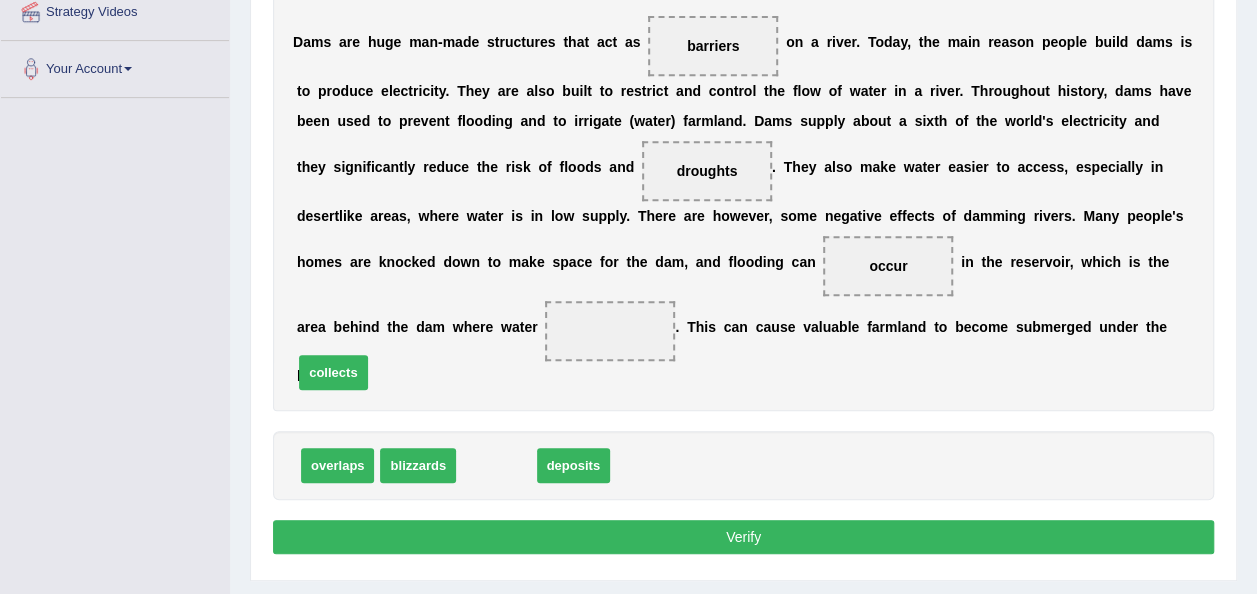 drag, startPoint x: 502, startPoint y: 439, endPoint x: 371, endPoint y: 346, distance: 160.6549 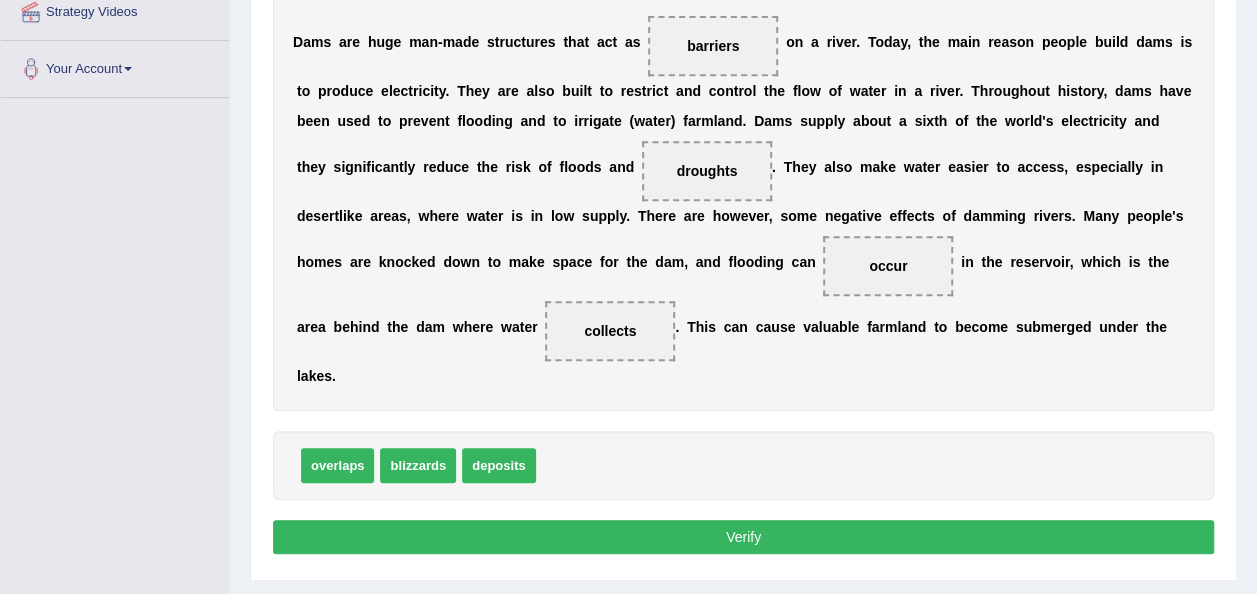 click on "Verify" at bounding box center [743, 537] 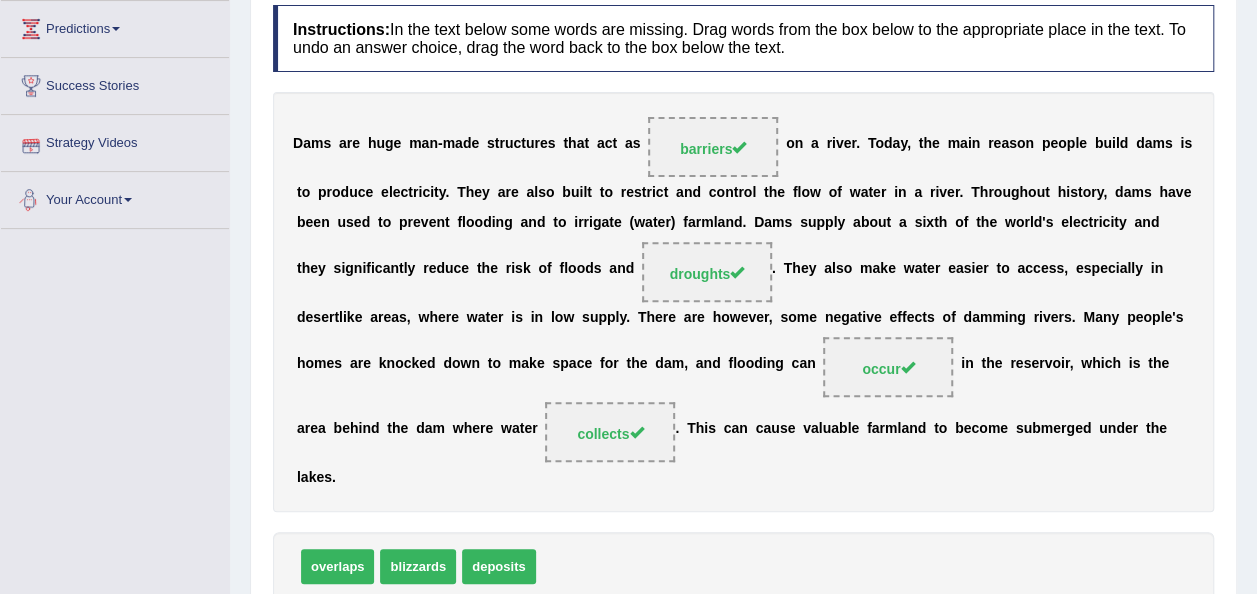 scroll, scrollTop: 156, scrollLeft: 0, axis: vertical 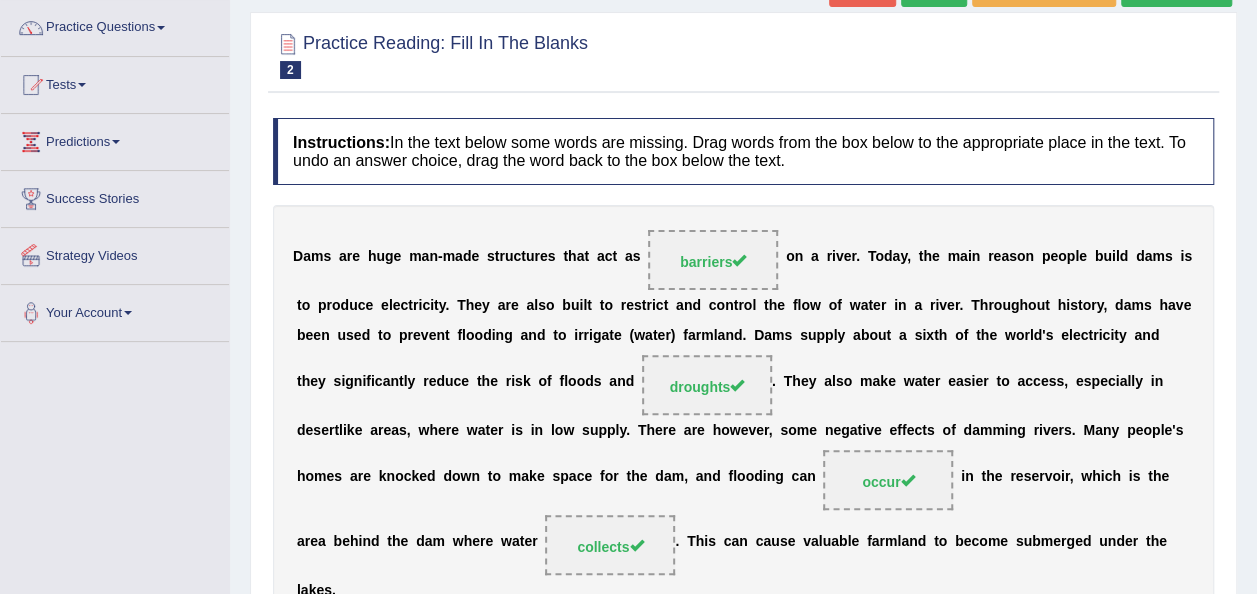 click on "Next »" at bounding box center (934, -10) 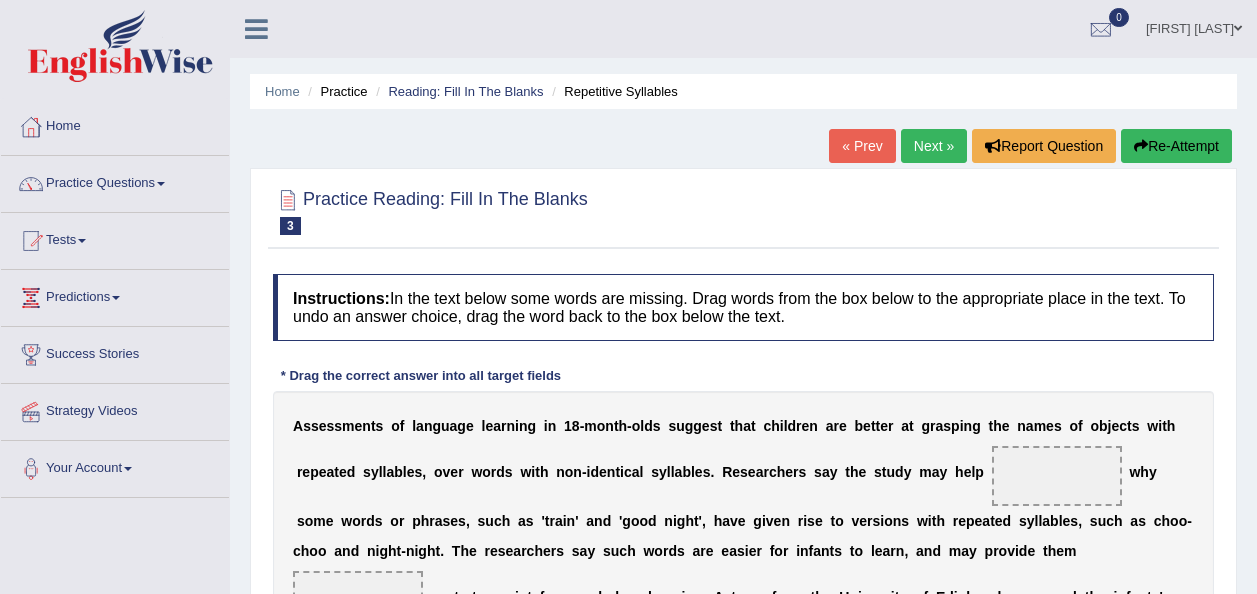 scroll, scrollTop: 289, scrollLeft: 0, axis: vertical 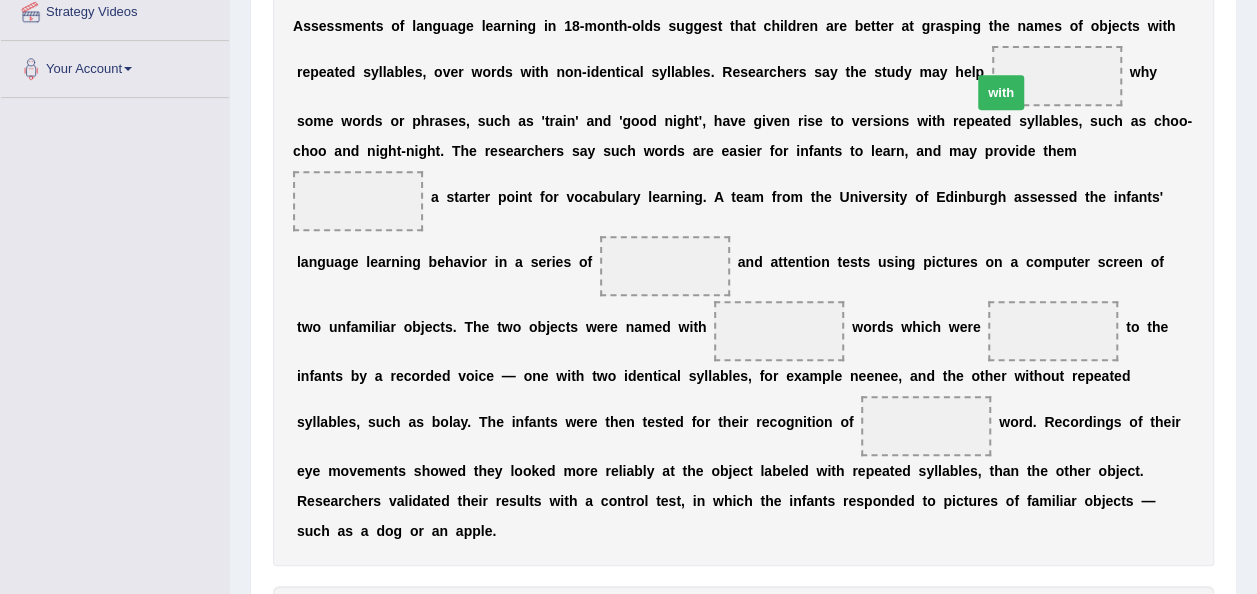 drag, startPoint x: 390, startPoint y: 578, endPoint x: 984, endPoint y: 57, distance: 790.112 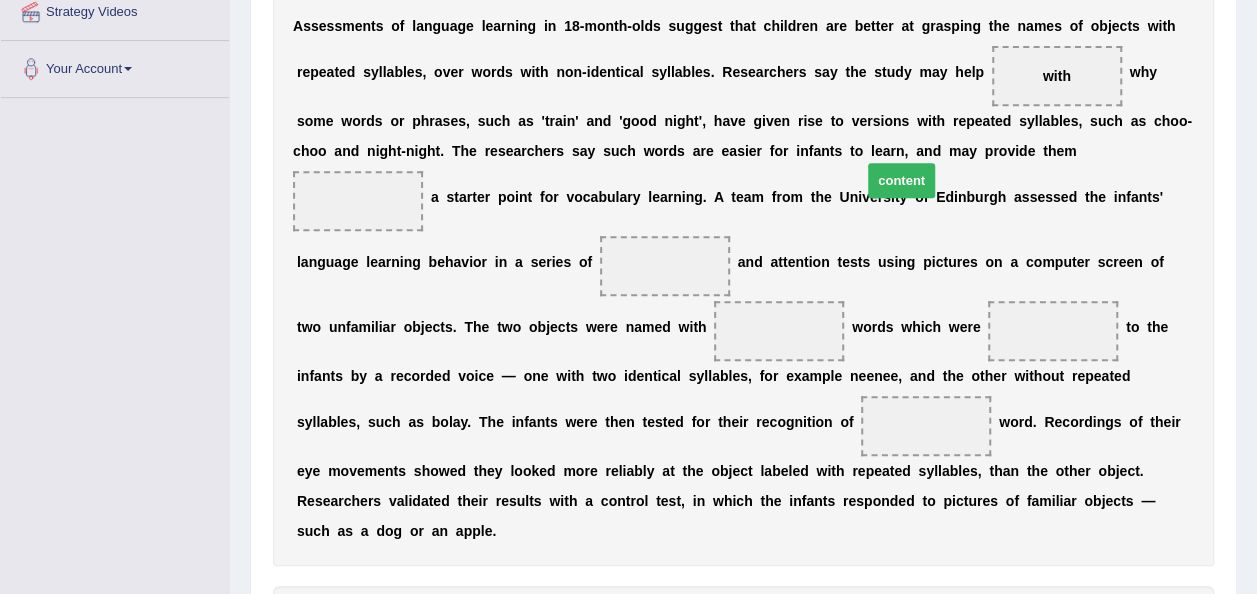 drag, startPoint x: 343, startPoint y: 579, endPoint x: 920, endPoint y: 158, distance: 714.26184 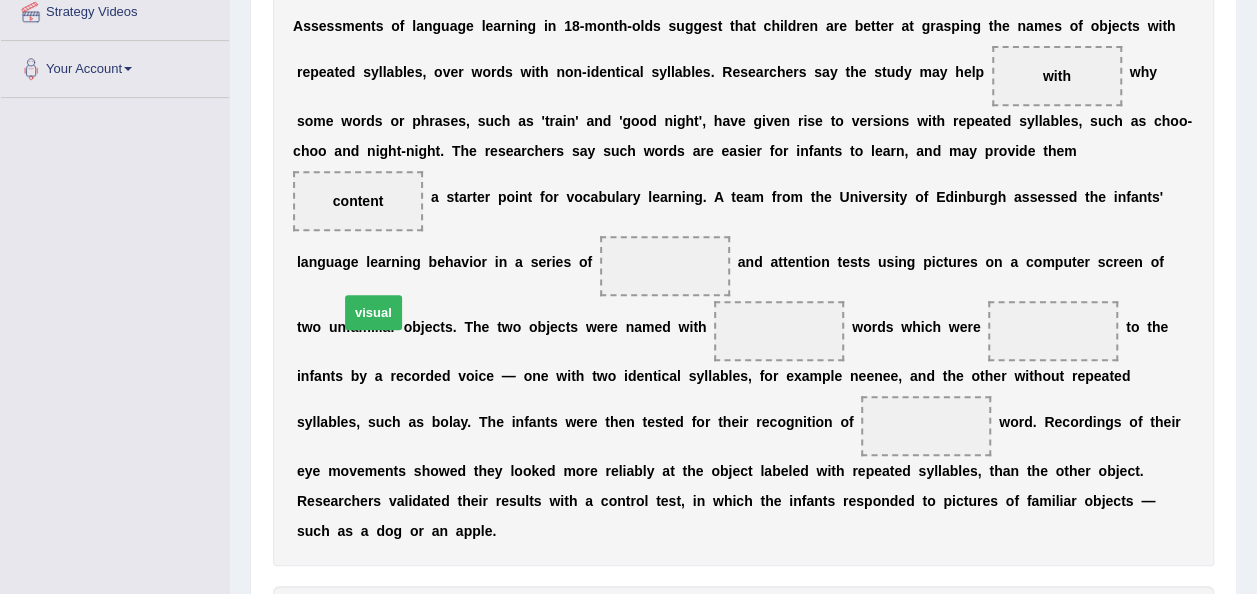 drag, startPoint x: 406, startPoint y: 588, endPoint x: 374, endPoint y: 278, distance: 311.64725 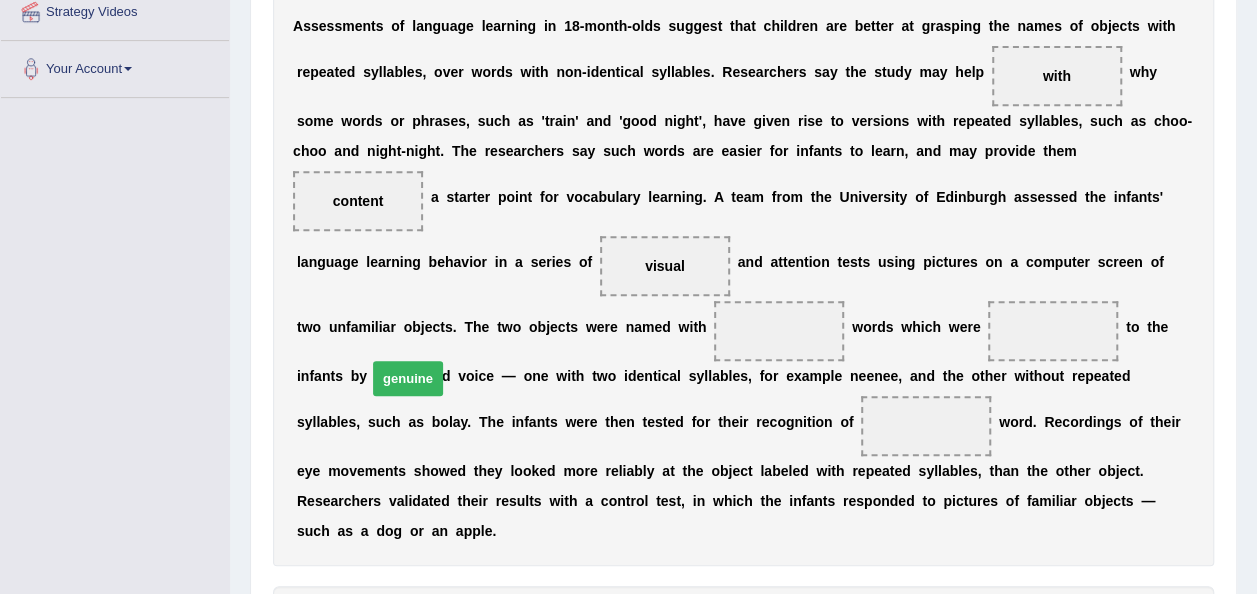 drag, startPoint x: 348, startPoint y: 592, endPoint x: 418, endPoint y: 339, distance: 262.50525 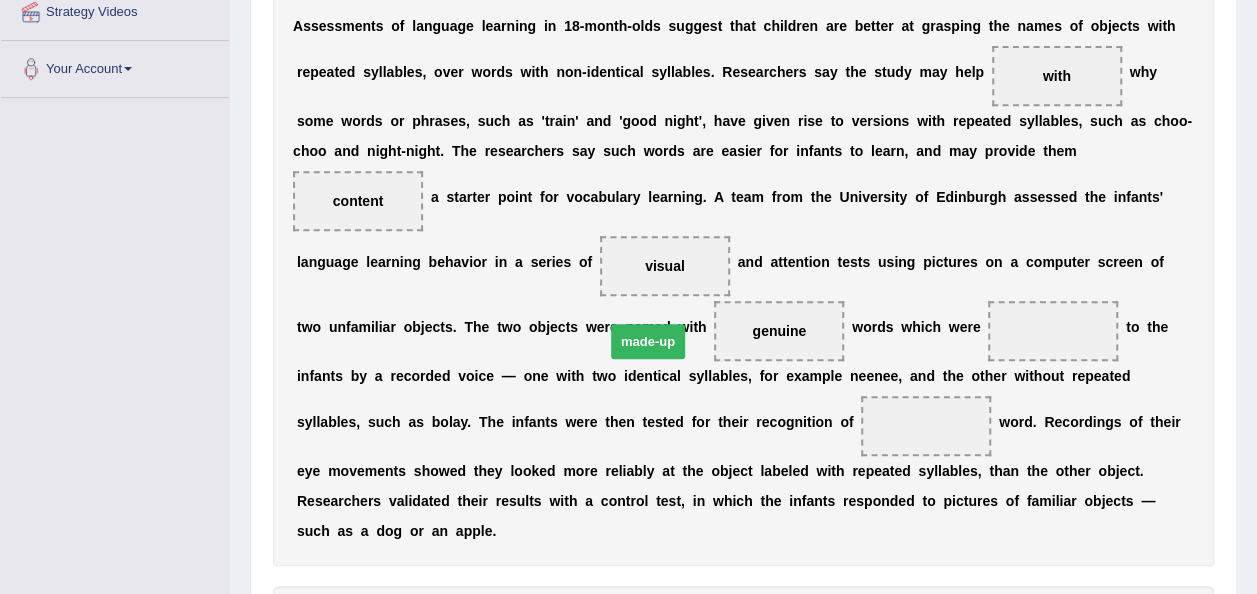 drag, startPoint x: 582, startPoint y: 576, endPoint x: 648, endPoint y: 304, distance: 279.89282 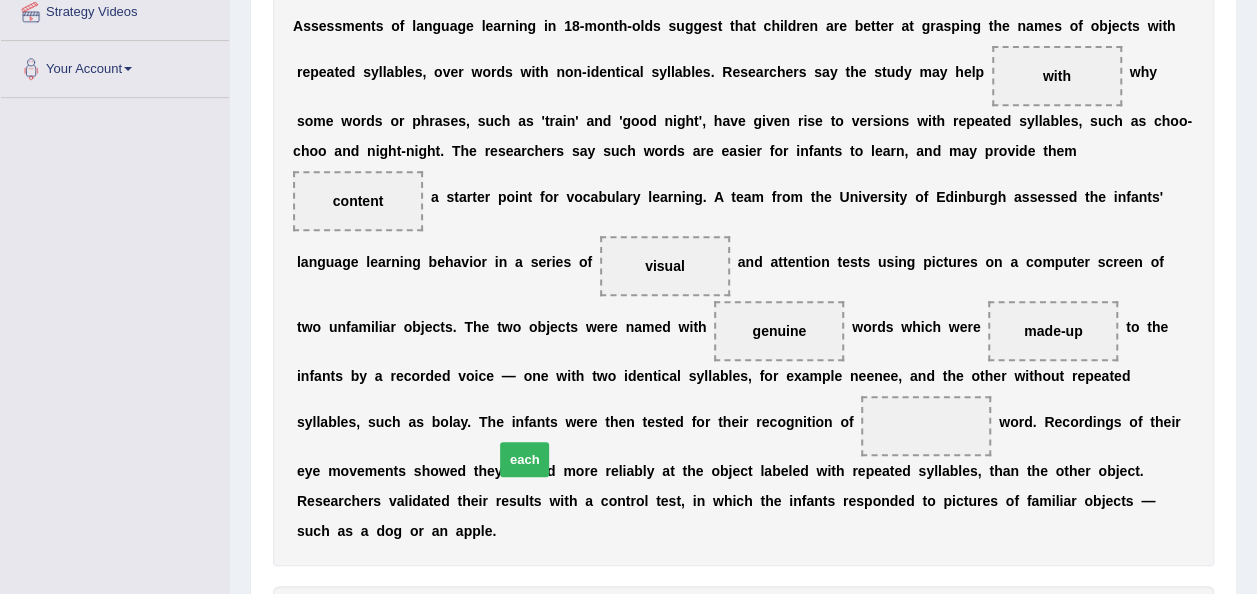 drag, startPoint x: 545, startPoint y: 584, endPoint x: 464, endPoint y: 414, distance: 188.31091 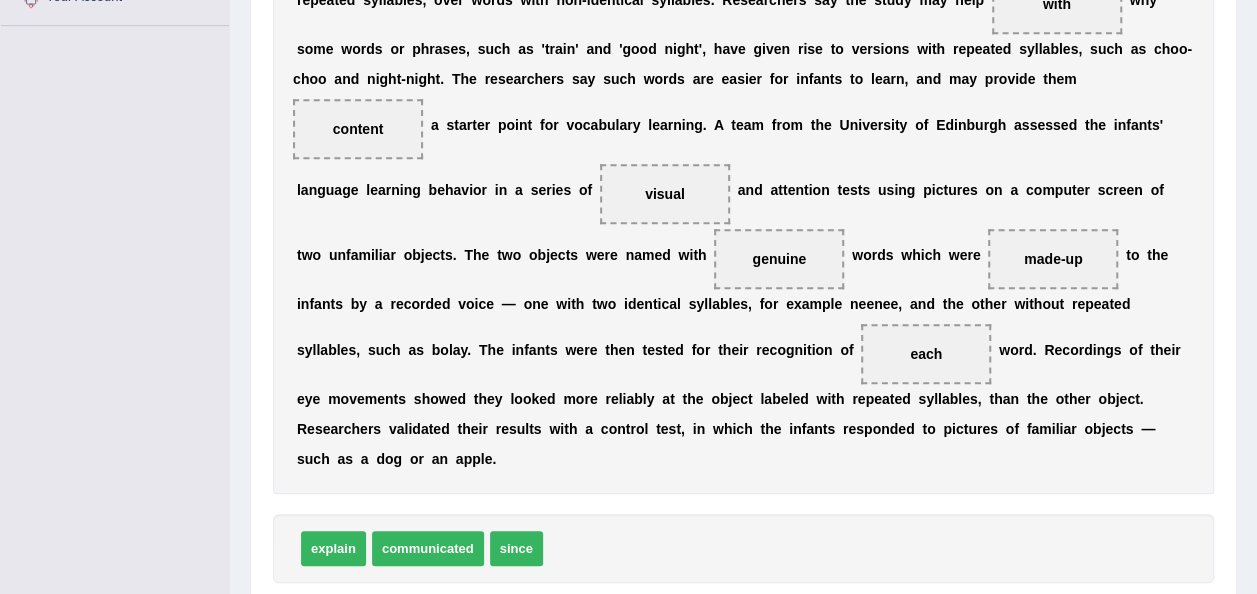 scroll, scrollTop: 500, scrollLeft: 0, axis: vertical 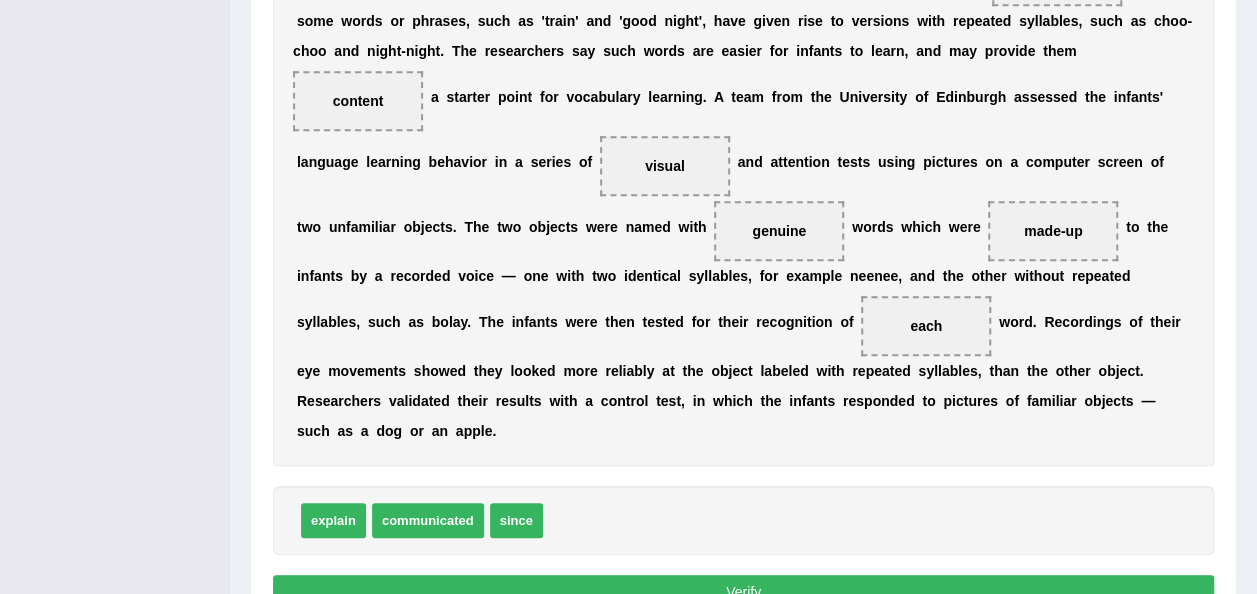 click on "Verify" at bounding box center [743, 592] 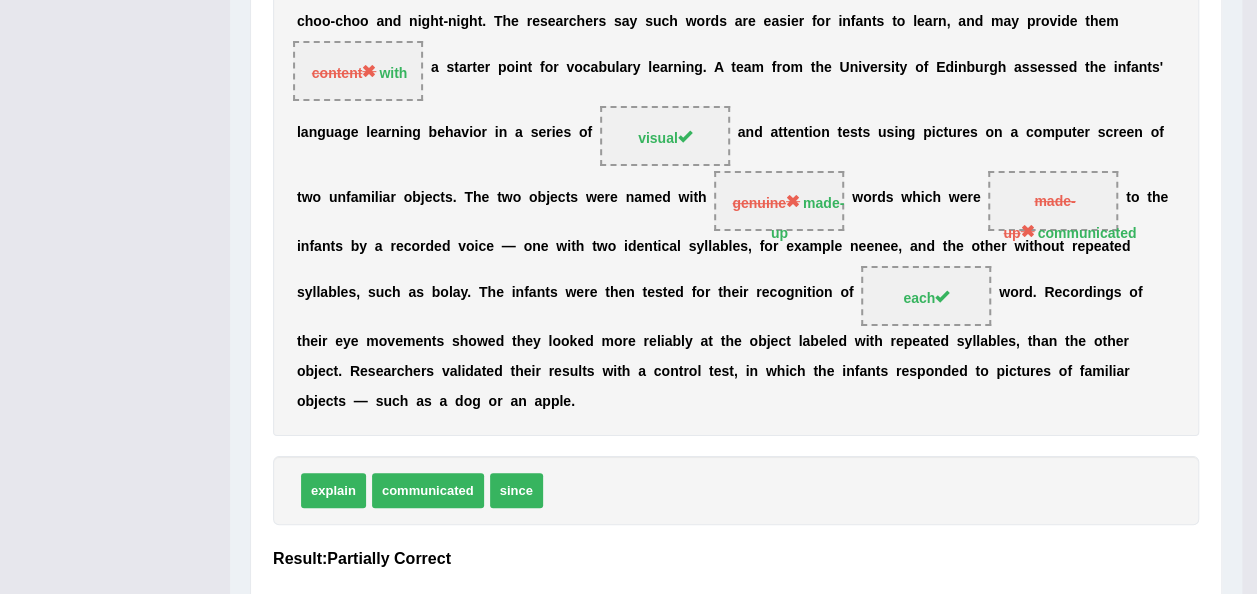 scroll, scrollTop: 470, scrollLeft: 0, axis: vertical 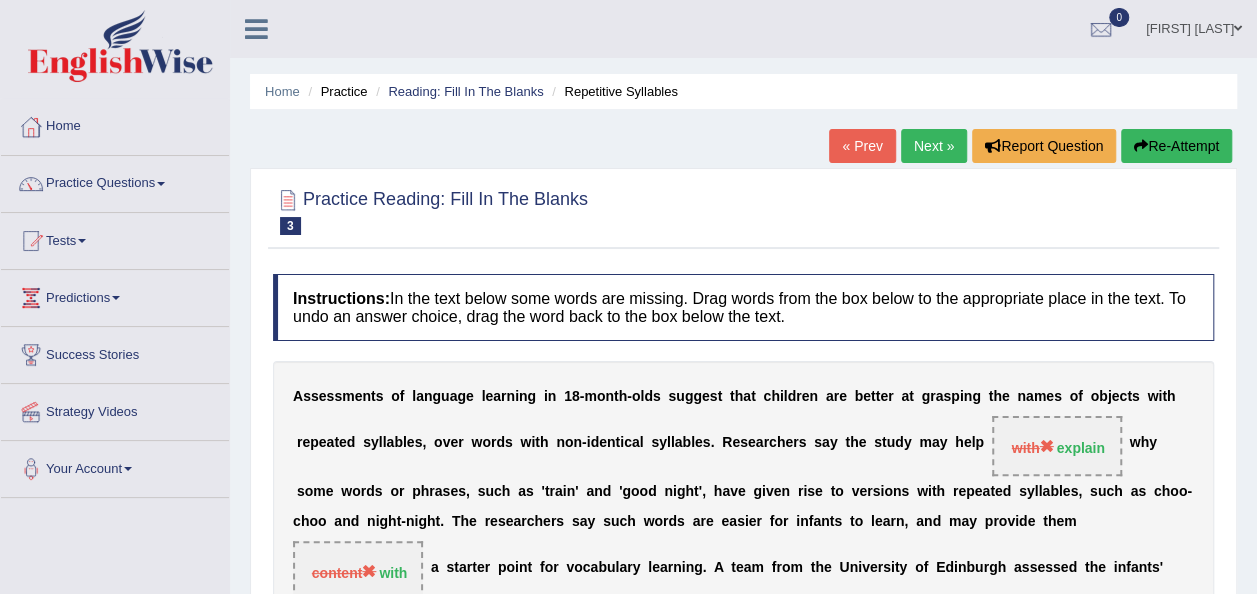 click on "Next »" at bounding box center (934, 146) 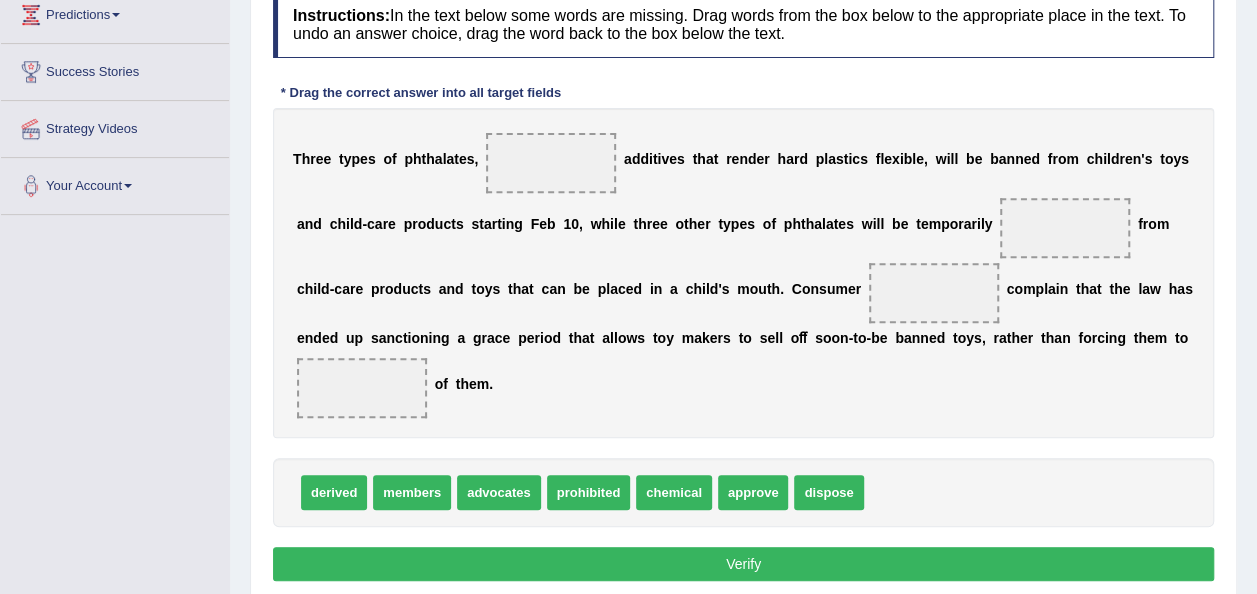 scroll, scrollTop: 0, scrollLeft: 0, axis: both 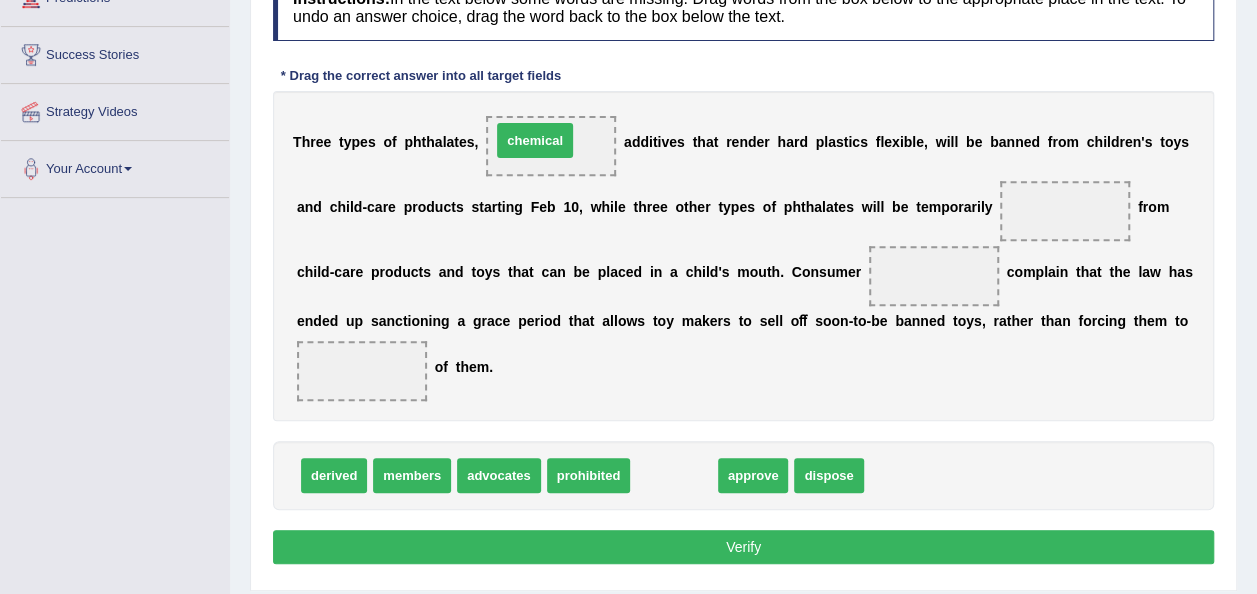 drag, startPoint x: 674, startPoint y: 479, endPoint x: 546, endPoint y: 147, distance: 355.8202 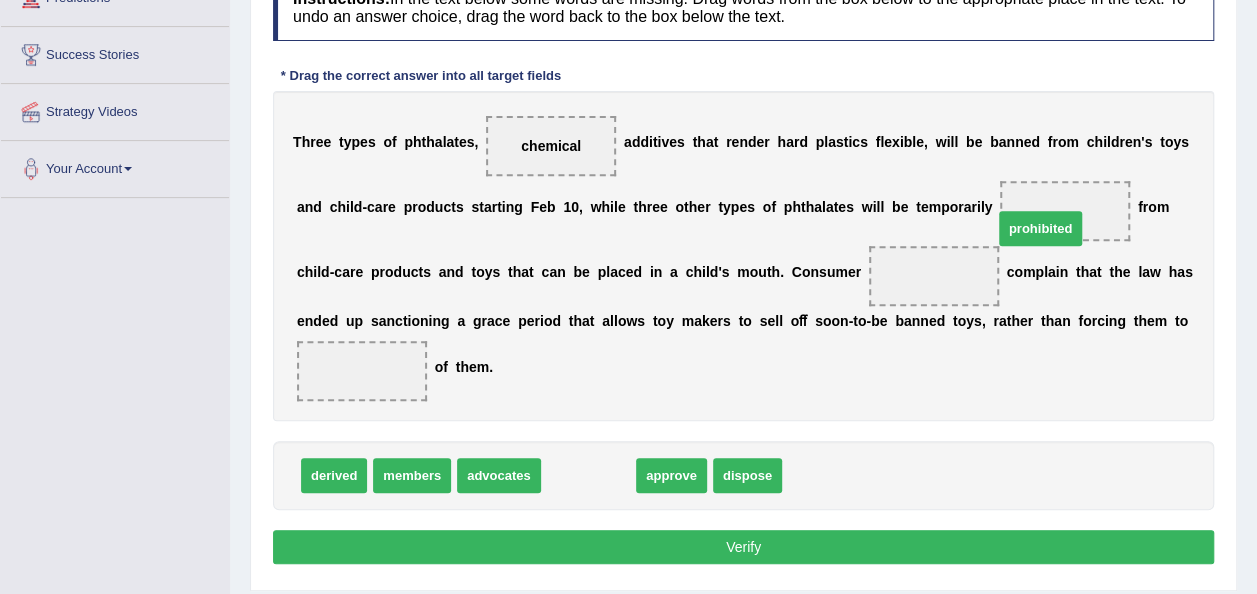 drag, startPoint x: 567, startPoint y: 477, endPoint x: 995, endPoint y: 230, distance: 494.15887 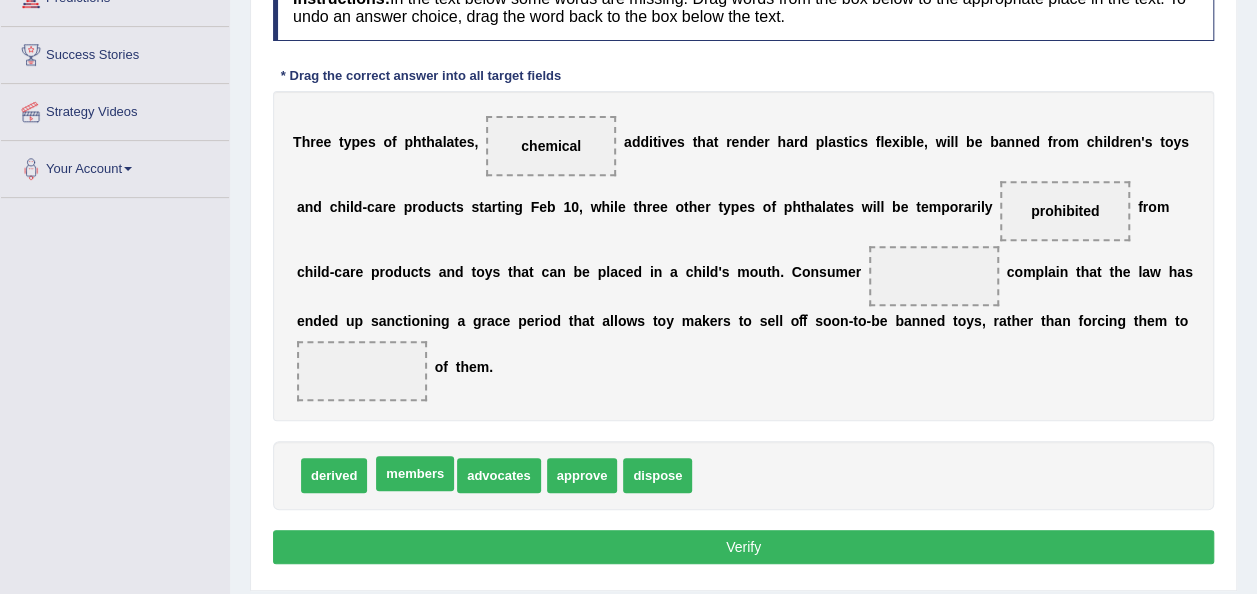 drag, startPoint x: 425, startPoint y: 476, endPoint x: 688, endPoint y: 376, distance: 281.36987 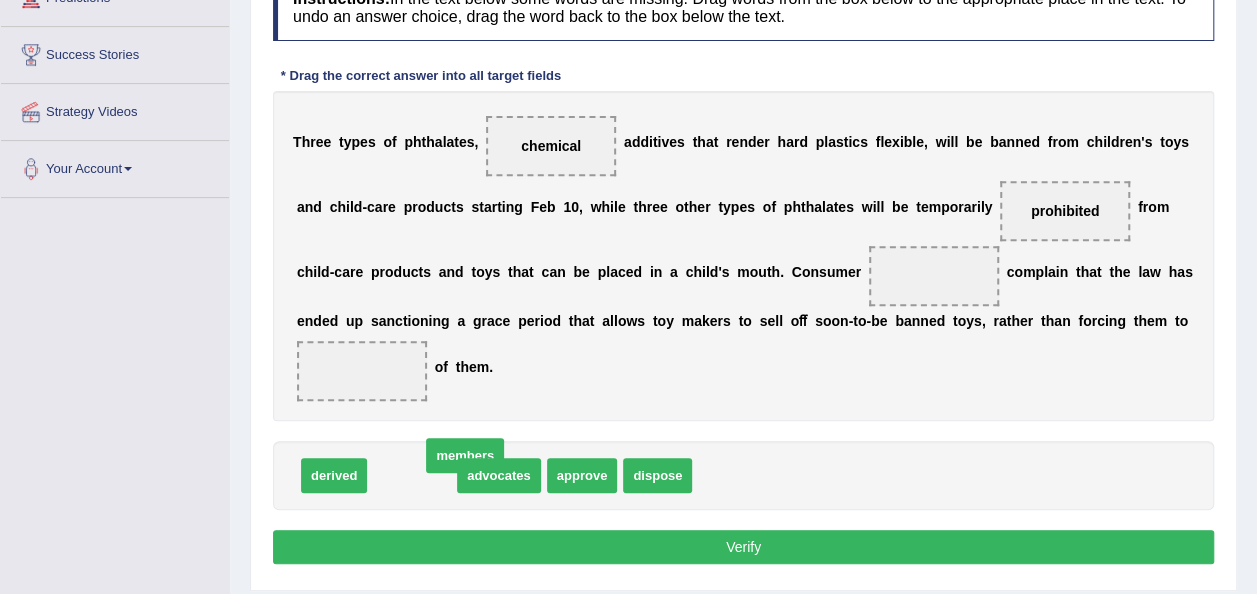click at bounding box center [934, 276] 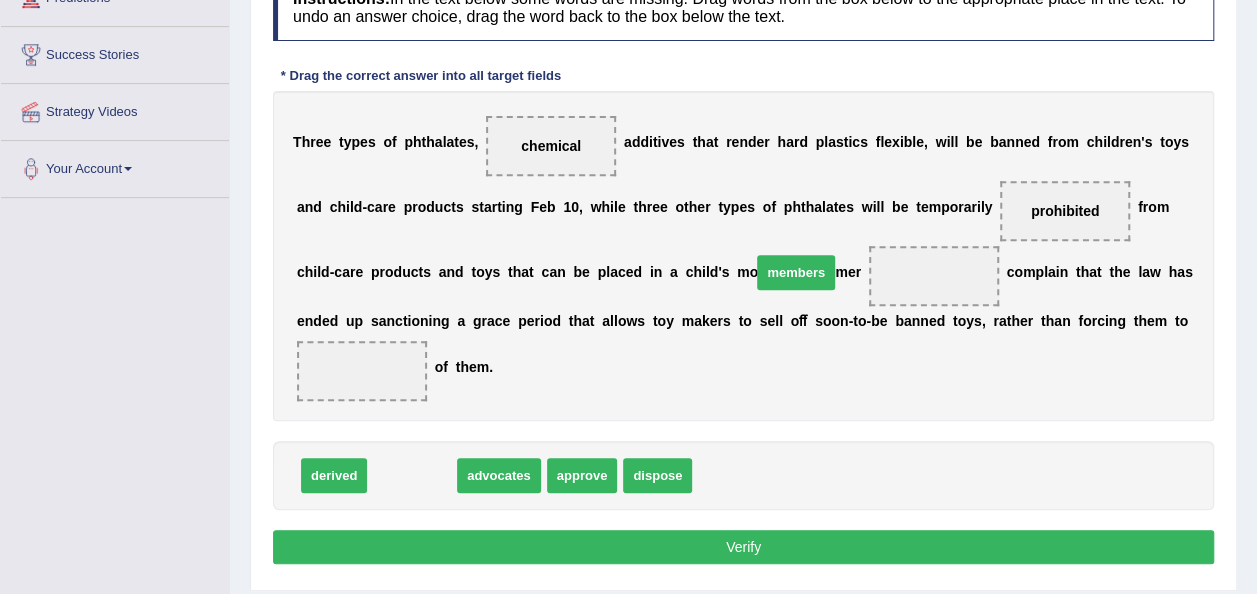 drag, startPoint x: 447, startPoint y: 430, endPoint x: 780, endPoint y: 287, distance: 362.40585 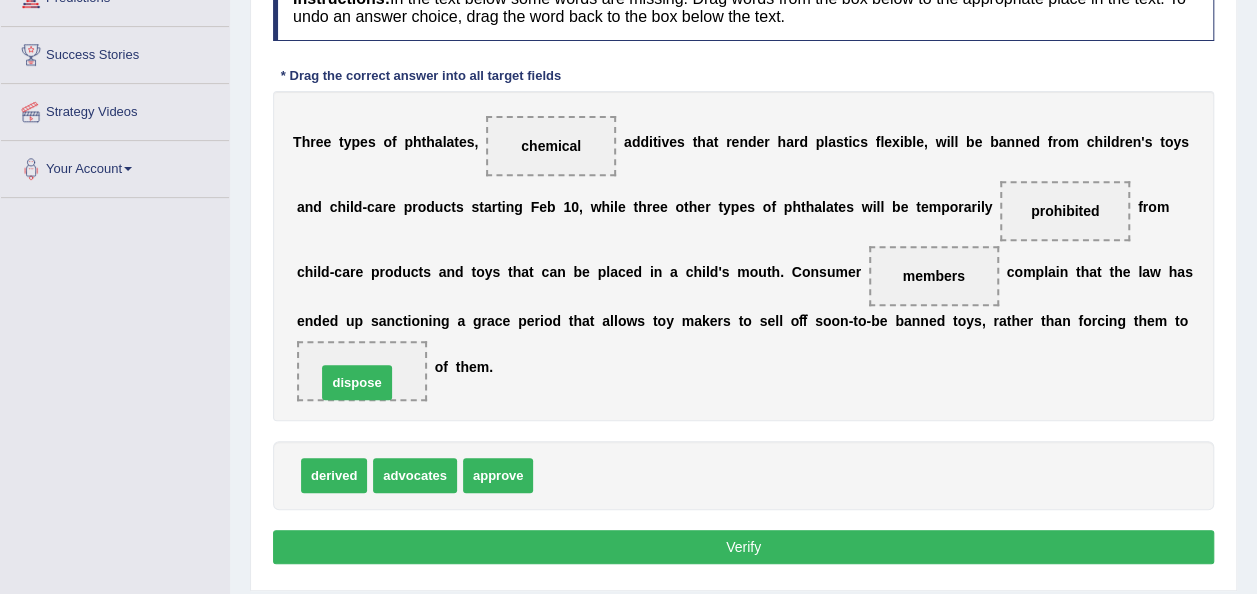 drag, startPoint x: 555, startPoint y: 476, endPoint x: 331, endPoint y: 382, distance: 242.92386 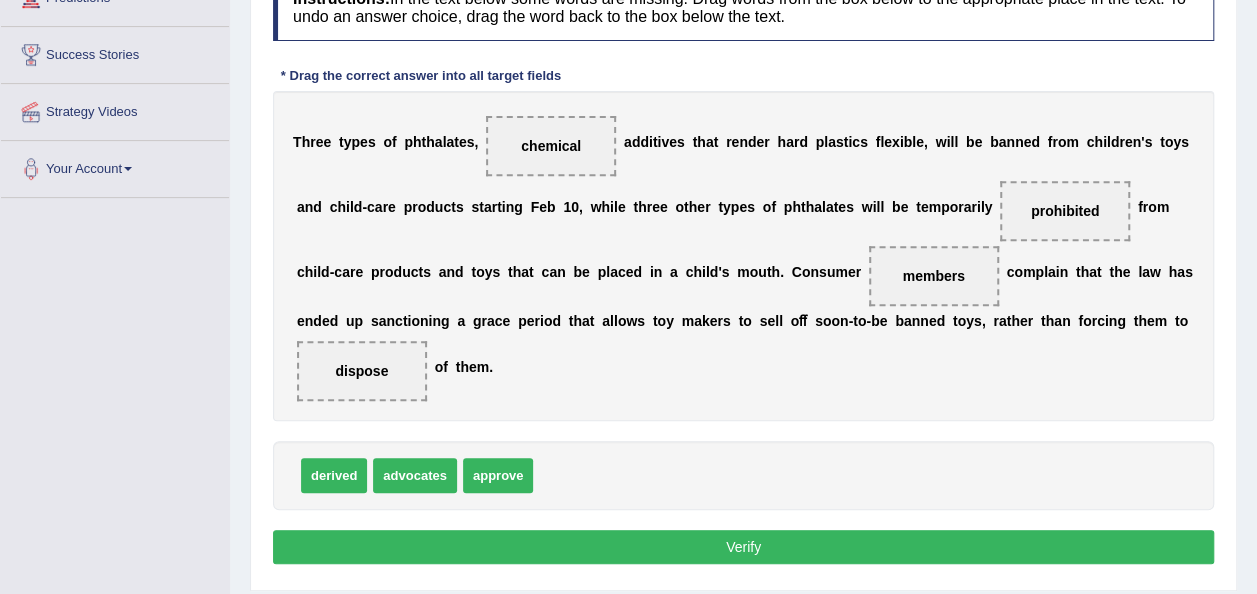 click on "Verify" at bounding box center (743, 547) 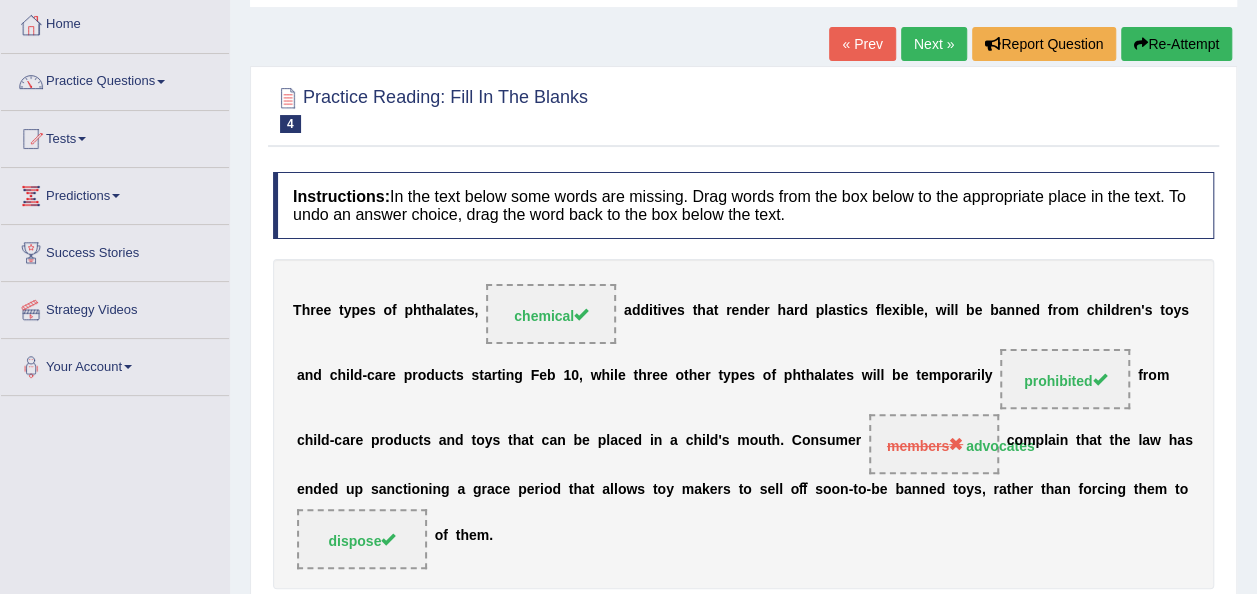 scroll, scrollTop: 100, scrollLeft: 0, axis: vertical 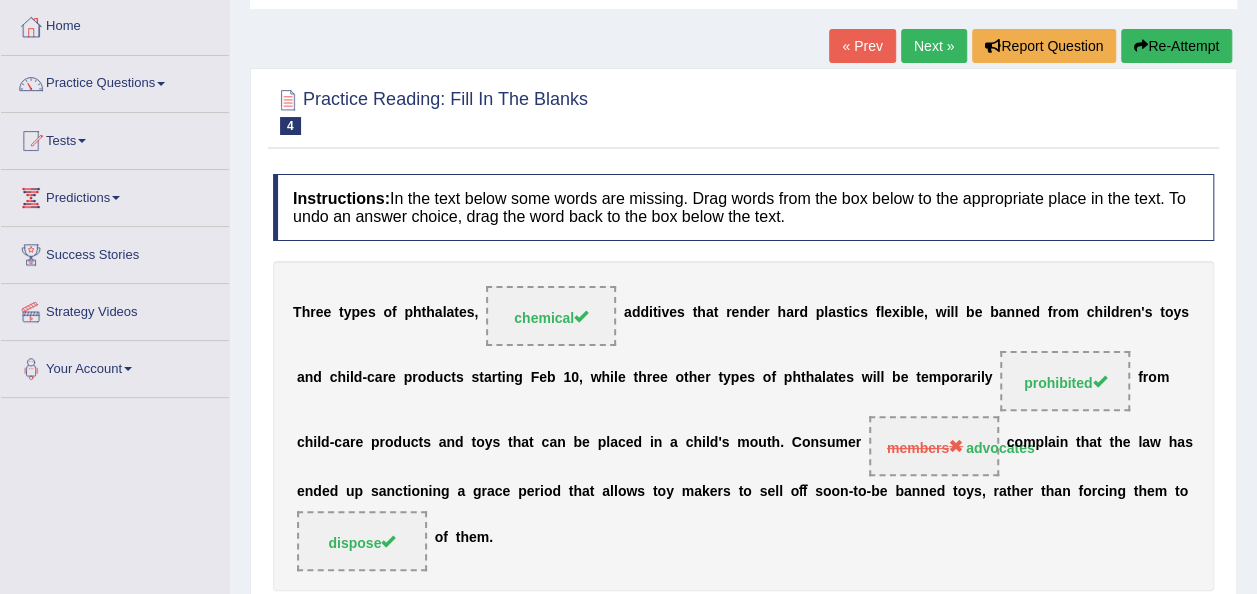 click on "Next »" at bounding box center [934, 46] 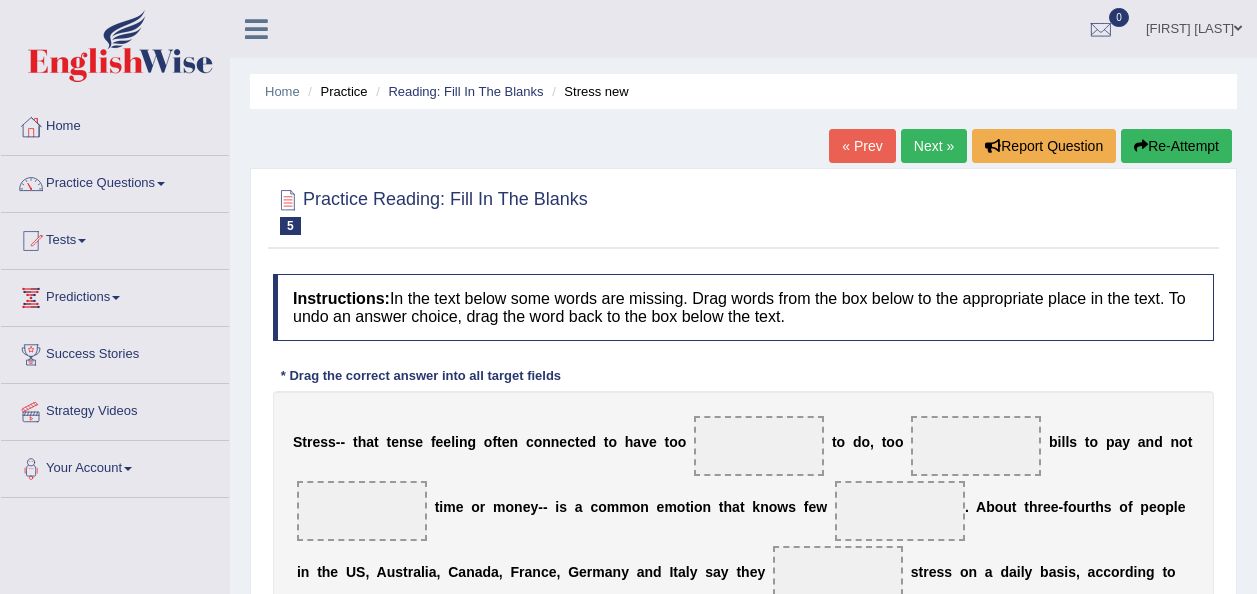 scroll, scrollTop: 297, scrollLeft: 0, axis: vertical 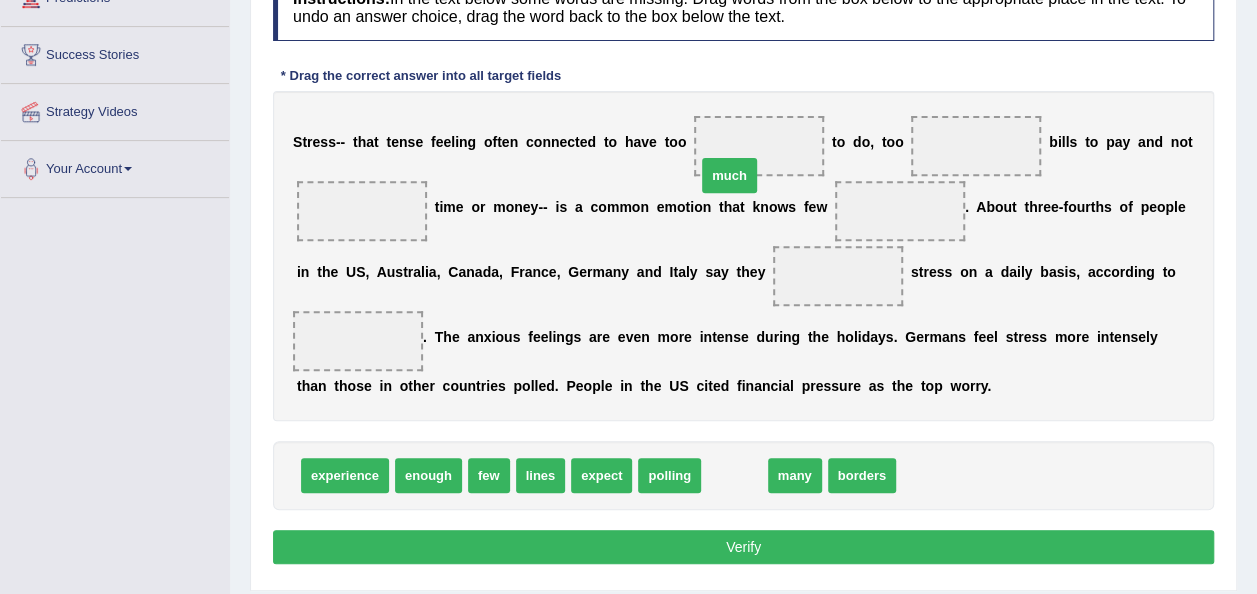 drag, startPoint x: 714, startPoint y: 468, endPoint x: 709, endPoint y: 154, distance: 314.0398 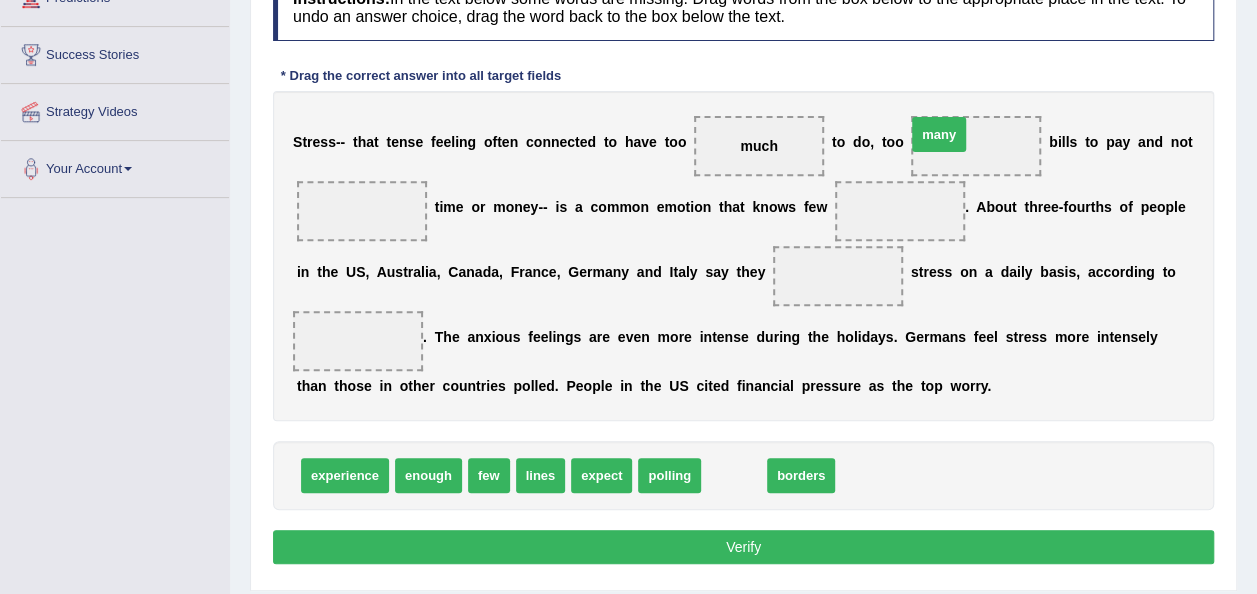 drag, startPoint x: 715, startPoint y: 472, endPoint x: 920, endPoint y: 132, distance: 397.02014 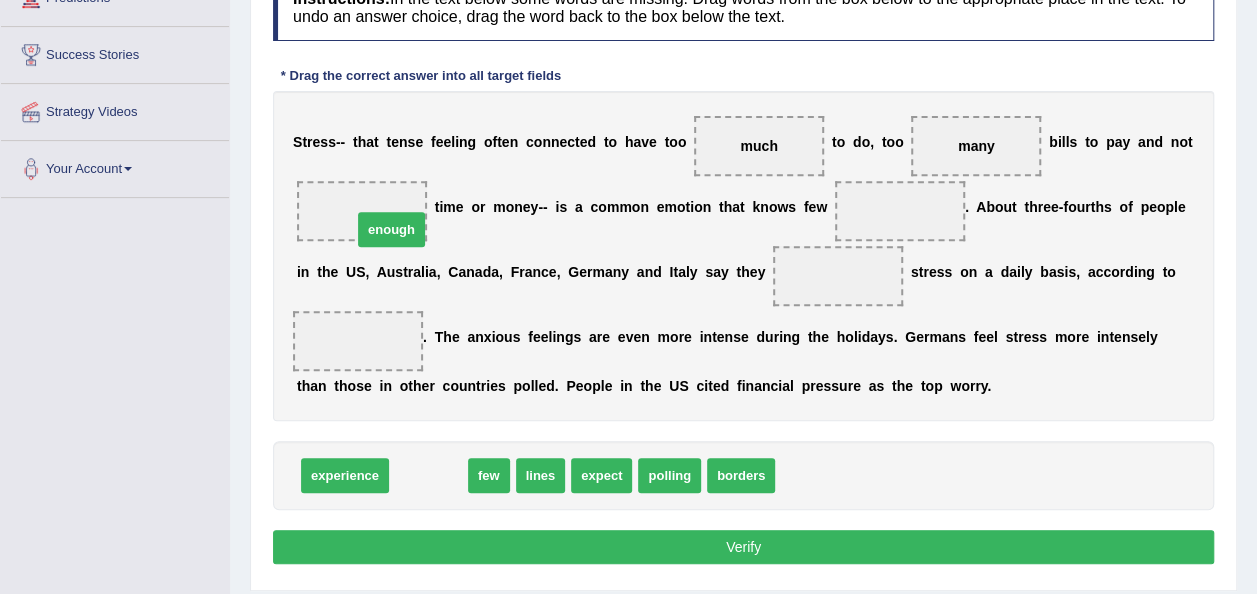 drag, startPoint x: 417, startPoint y: 470, endPoint x: 380, endPoint y: 220, distance: 252.72318 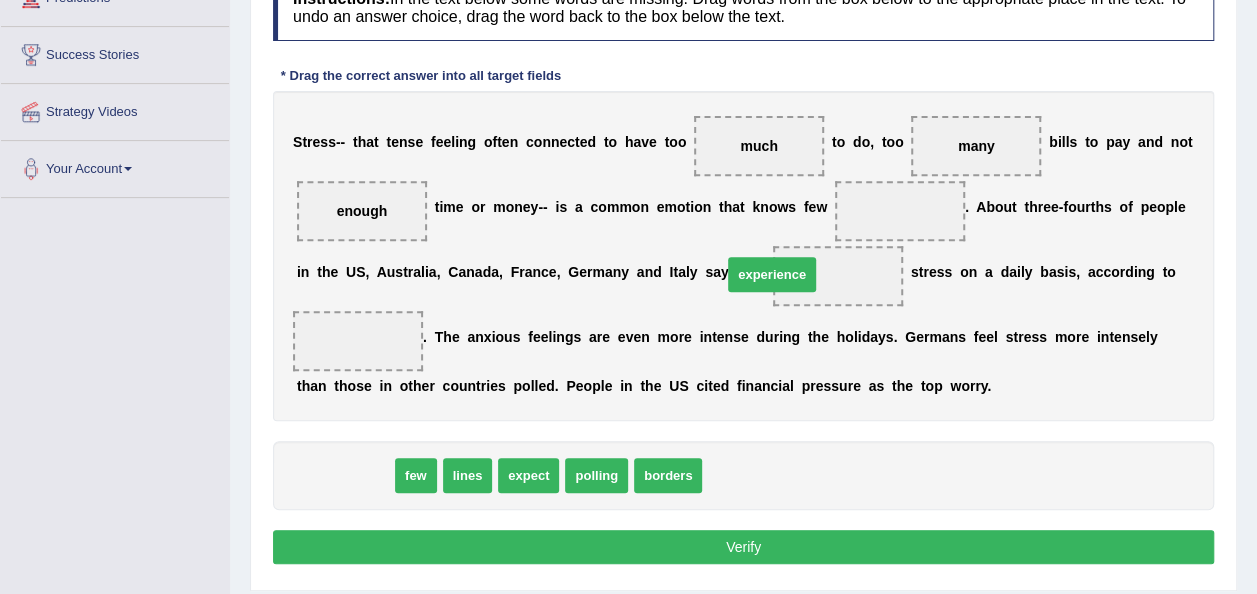 drag, startPoint x: 428, startPoint y: 433, endPoint x: 798, endPoint y: 271, distance: 403.9109 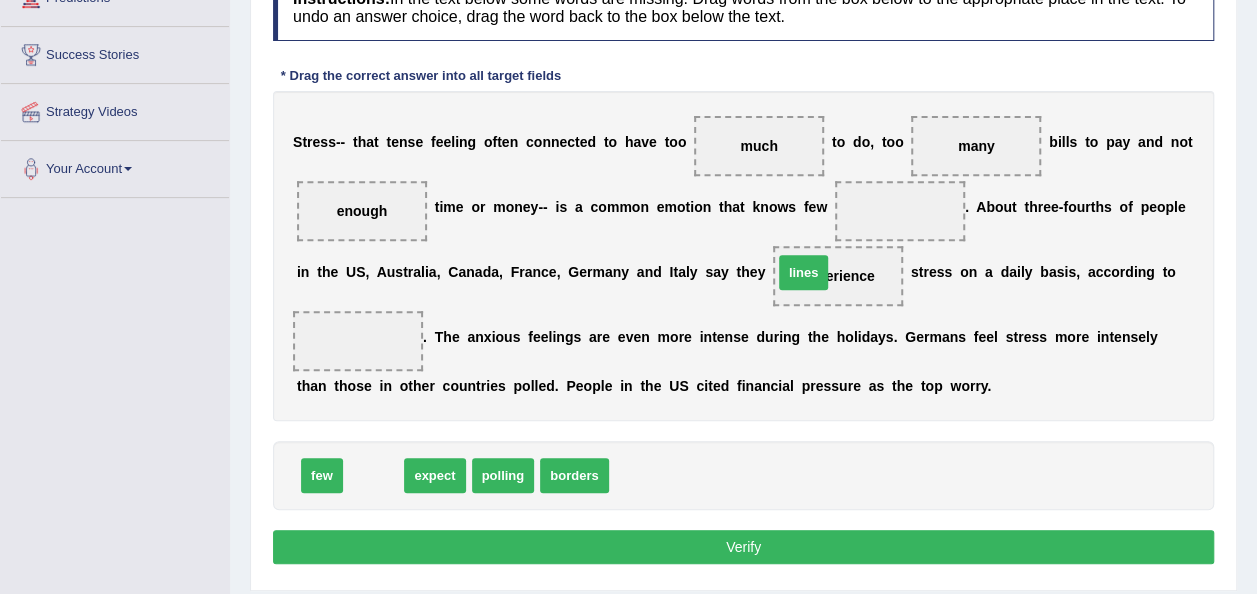 drag, startPoint x: 360, startPoint y: 476, endPoint x: 805, endPoint y: 266, distance: 492.06198 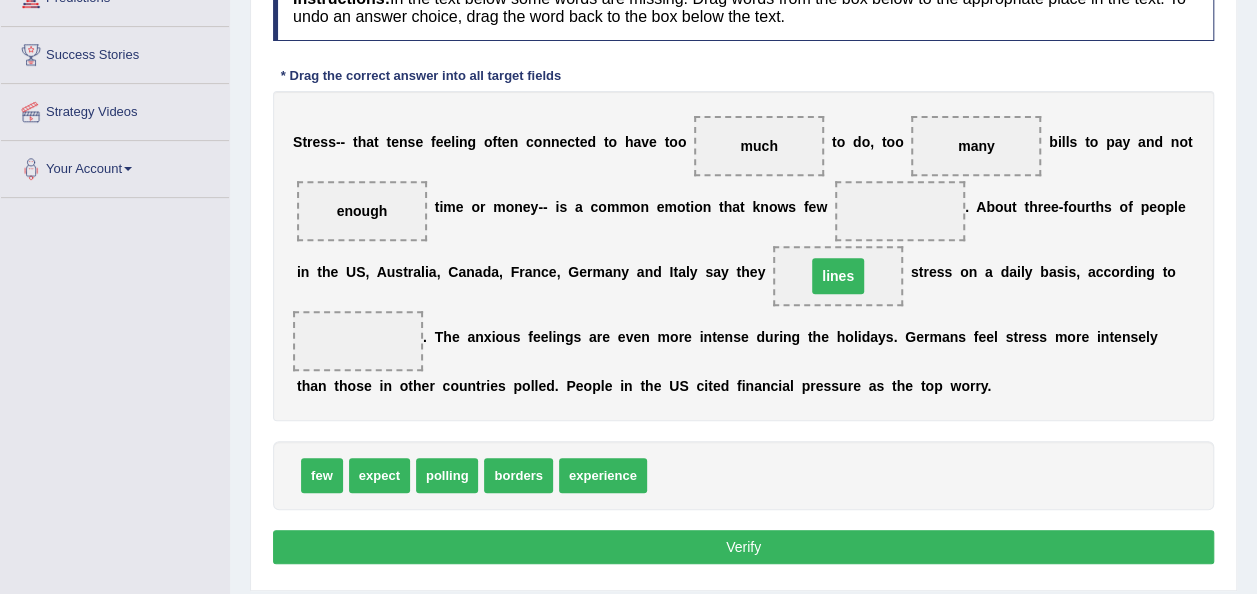 drag, startPoint x: 827, startPoint y: 238, endPoint x: 861, endPoint y: 219, distance: 38.948685 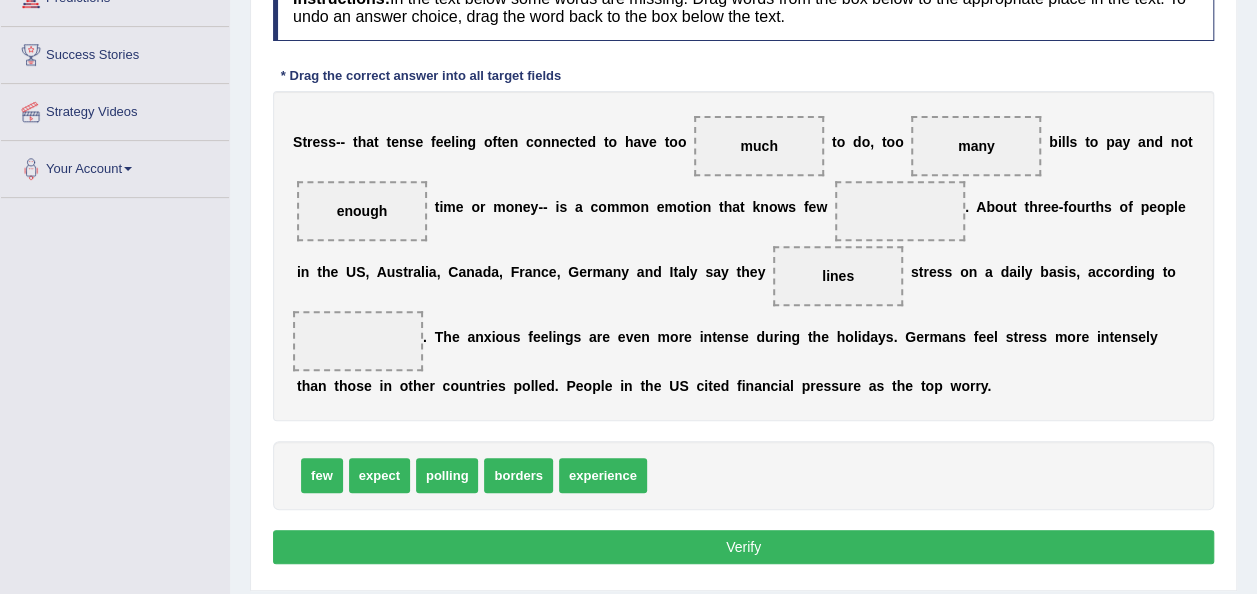 drag, startPoint x: 740, startPoint y: 280, endPoint x: 885, endPoint y: 212, distance: 160.15305 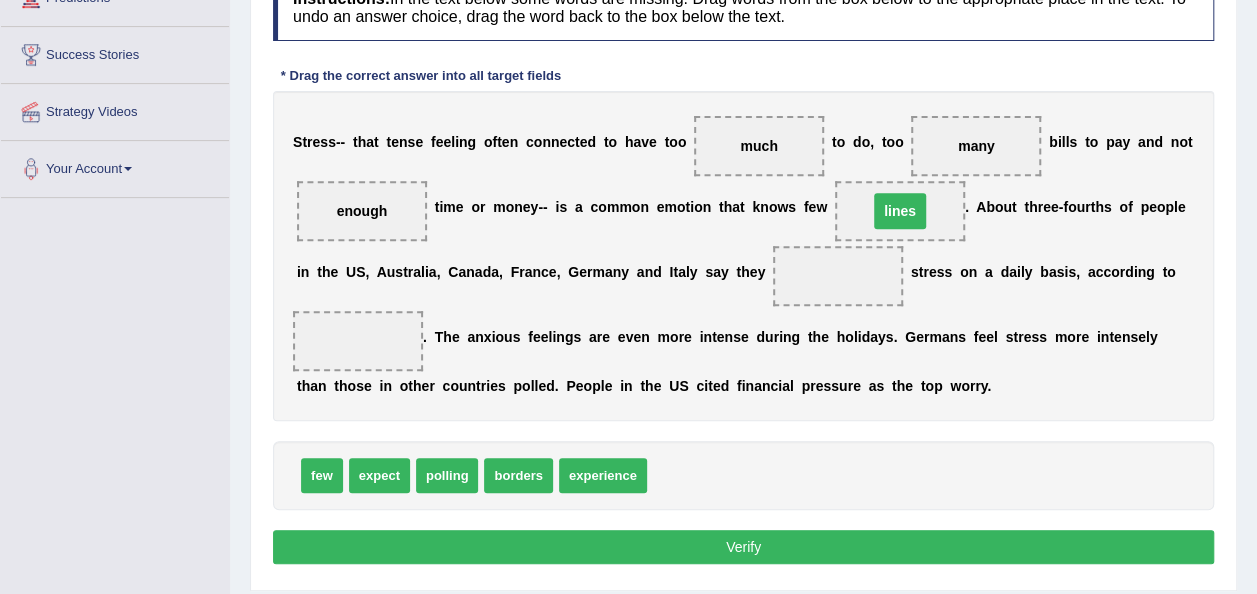 drag, startPoint x: 827, startPoint y: 218, endPoint x: 876, endPoint y: 206, distance: 50.447994 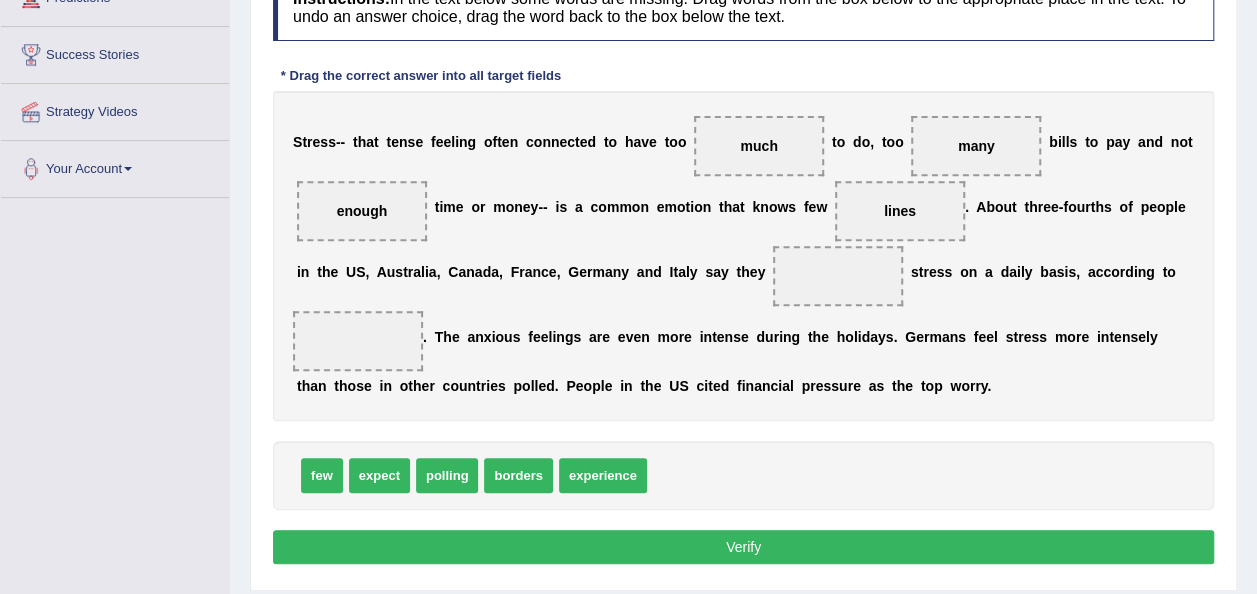 drag, startPoint x: 568, startPoint y: 472, endPoint x: 698, endPoint y: 328, distance: 194 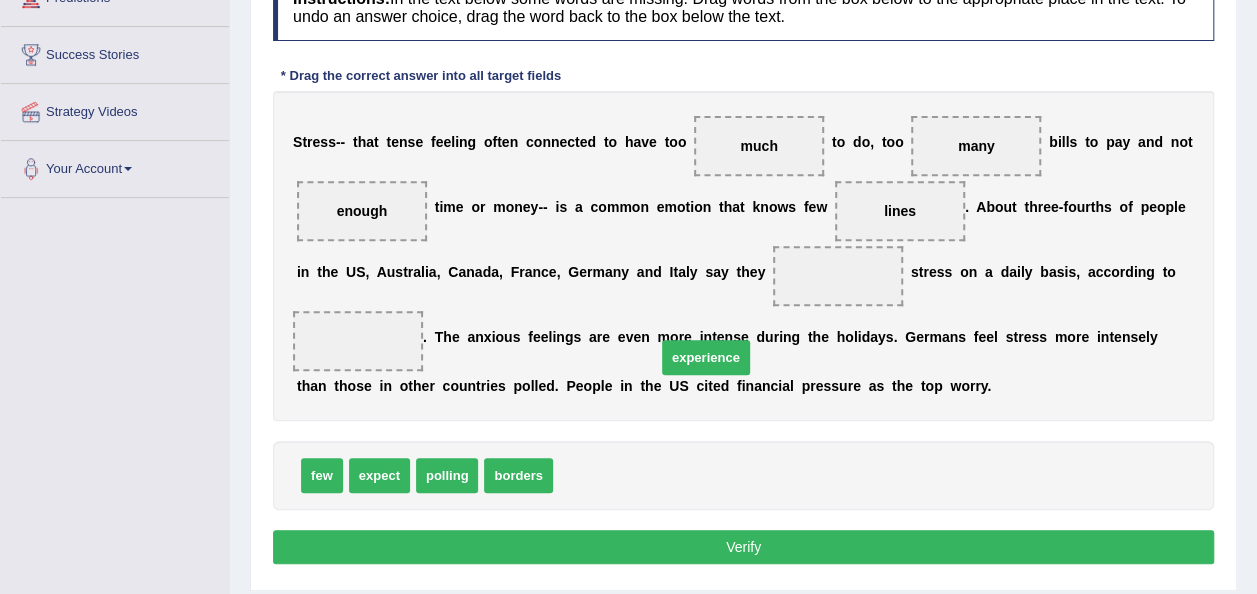drag, startPoint x: 752, startPoint y: 274, endPoint x: 757, endPoint y: 264, distance: 11.18034 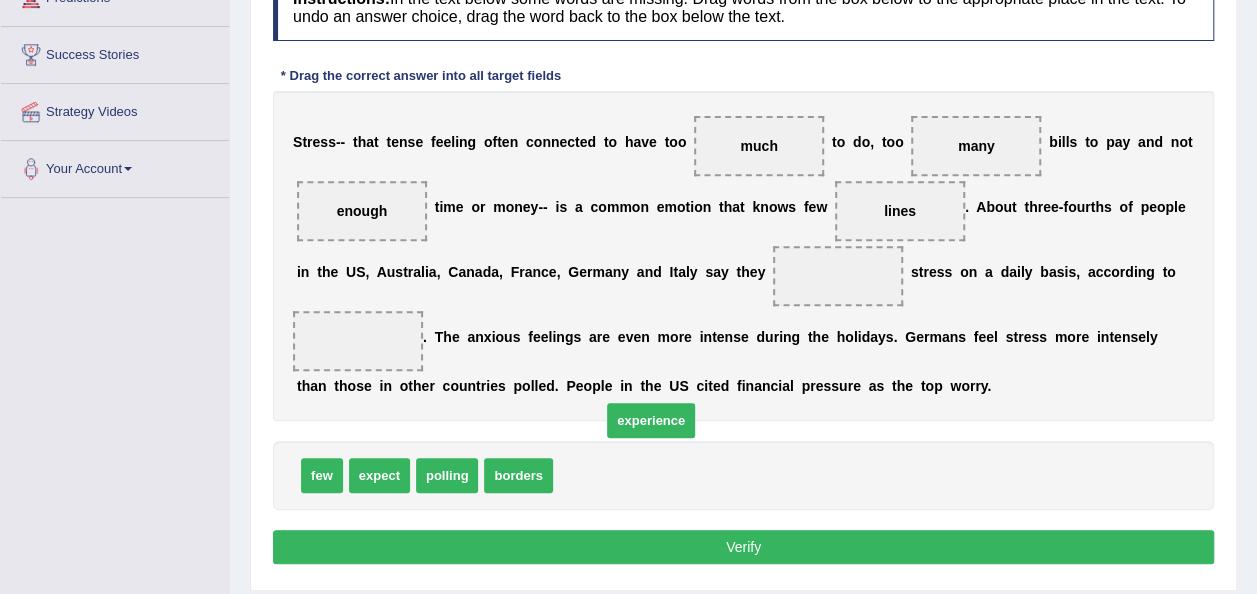 click on "S t r e s s - -    t h a t    t e n s e    f e e l i n g    o f t e n    c o n n e c t e d    t o    h a v e    t o o    much    t o    d o ,    t o o    many    b i l l s    t o    p a y    a n d    n o t    enough    t i m e    o r    m o n e y - -    i s    a    c o m m o n    e m o t i o n    t h a t    k n o w s    f e w    lines .    A b o u t    t h r e e - f o u r t h s    o f    p e o p l e    i n    t h e    U S ,    A u s t r a l i a ,    C a n a d a ,    F r a n c e ,    G e r m a n y    a n d    I t a l y    s a y    t h e y       s t r e s s    o n    a    d a i l y    b a s i s ,    a c c o r d i n g    t o    .    T h e    a n x i o u s    f e e l i n g s    a r e    e v e n    m o r e    i n t e n s e    d u r i n g    t h e    h o l i d a y s .    G e r m a n s    f e e l    s t r e s s    m o r e    i n t e n s e l y    t h a n    t h o s e    i n    o t h e r    c o u n t r i e s    p o l l e d .    P e o p l e" at bounding box center [743, 256] 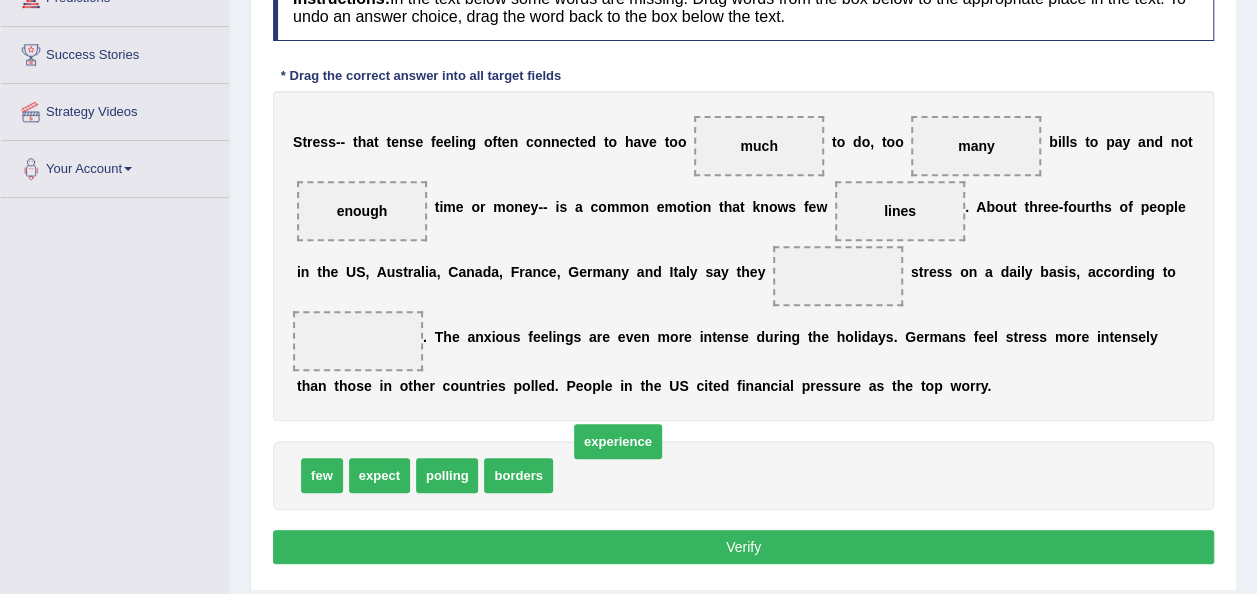 drag, startPoint x: 614, startPoint y: 468, endPoint x: 780, endPoint y: 222, distance: 296.76926 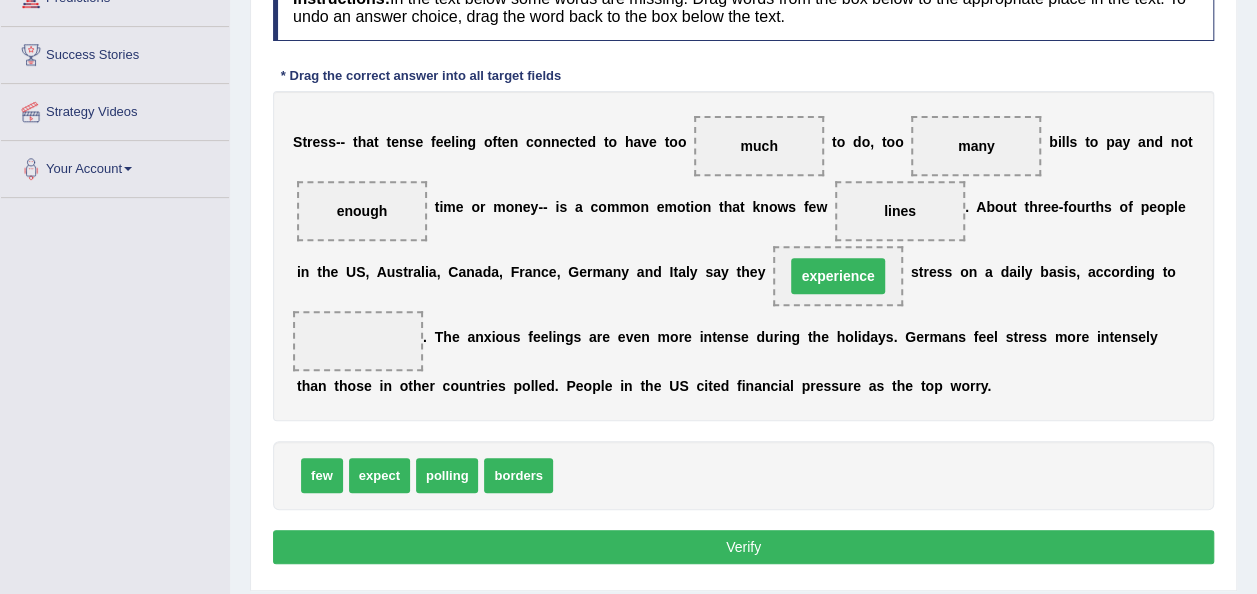 click on "S t r e s s - -    t h a t    t e n s e    f e e l i n g    o f t e n    c o n n e c t e d    t o    h a v e    t o o    much    t o    d o ,    t o o    many    b i l l s    t o    p a y    a n d    n o t    enough    t i m e    o r    m o n e y - -    i s    a    c o m m o n    e m o t i o n    t h a t    k n o w s    f e w    lines .    A b o u t    t h r e e - f o u r t h s    o f    p e o p l e    i n    t h e    U S ,    A u s t r a l i a ,    C a n a d a ,    F r a n c e ,    G e r m a n y    a n d    I t a l y    s a y    t h e y    experience    s t r e s s    o n    a    d a i l y    b a s i s ,    a c c o r d i n g    t o    .    T h e    a n x i o u s    f e e l i n g s    a r e    e v e n    m o r e    i n t e n s e    d u r i n g    t h e    h o l i d a y s .    G e r m a n s    f e e l    s t r e s s    m o r e    i n t e n s e l y    t h a n    t h o s e    i n    o t h e r    c o u n t r i e s    p o l l e d .    P e" at bounding box center [743, 256] 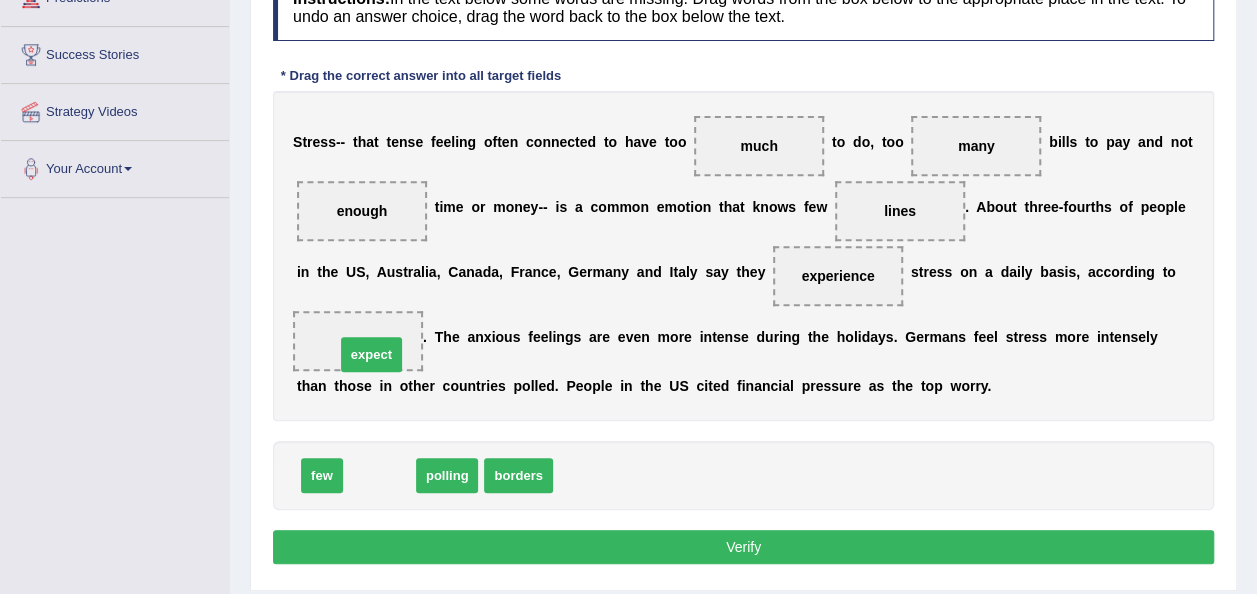 drag, startPoint x: 386, startPoint y: 478, endPoint x: 378, endPoint y: 357, distance: 121.264175 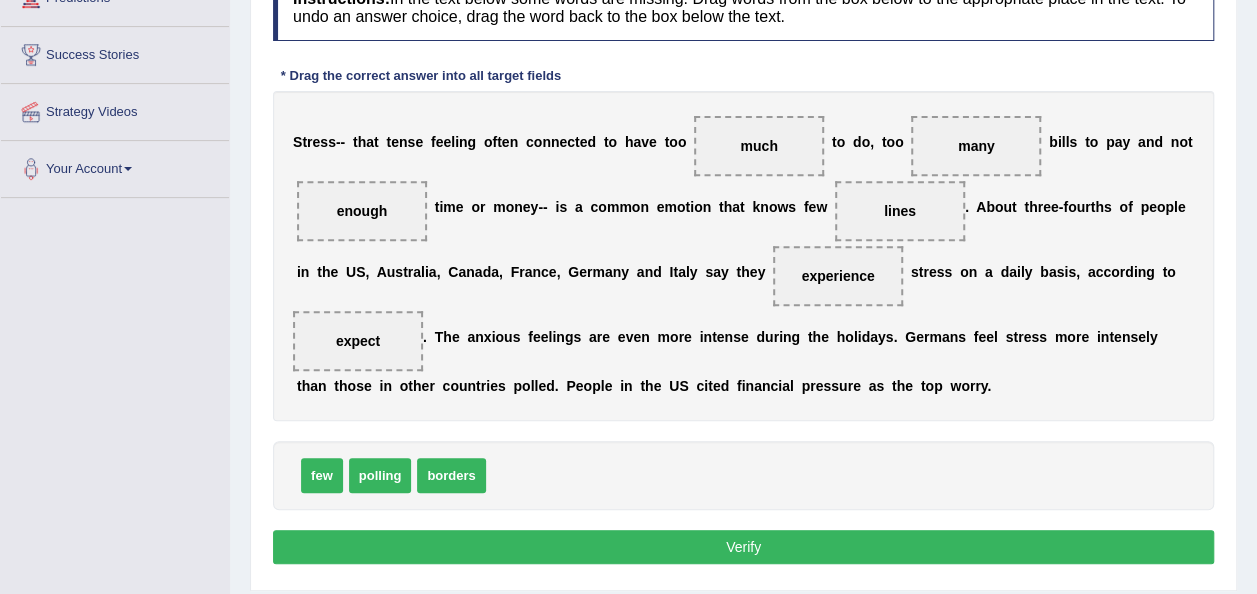 click on "Verify" at bounding box center (743, 547) 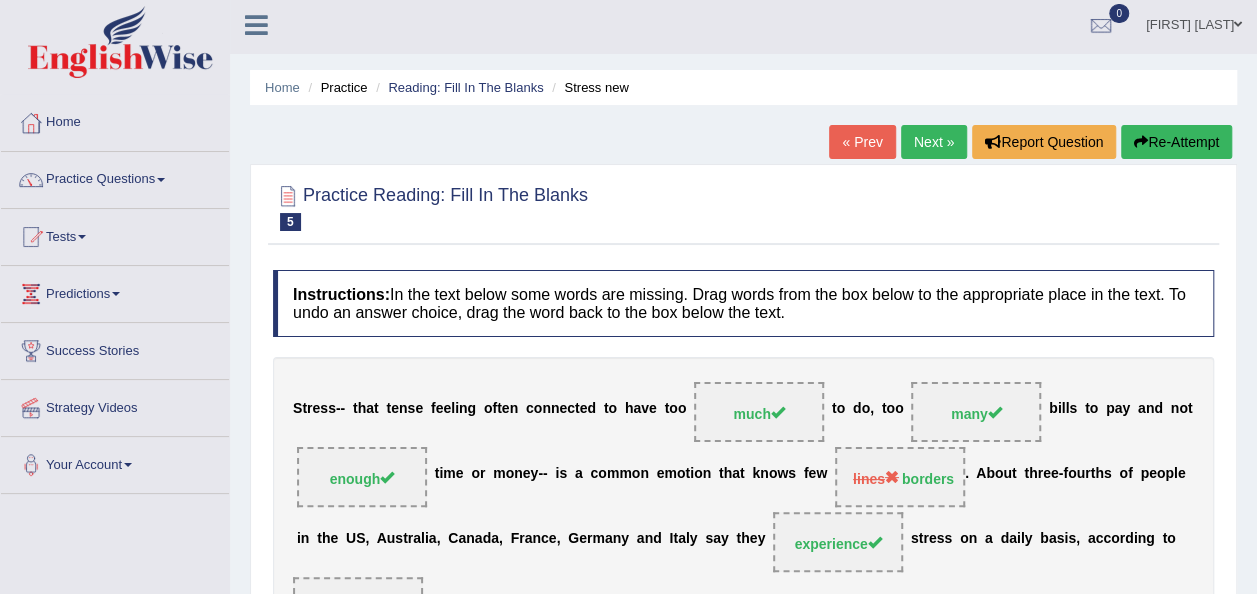 scroll, scrollTop: 0, scrollLeft: 0, axis: both 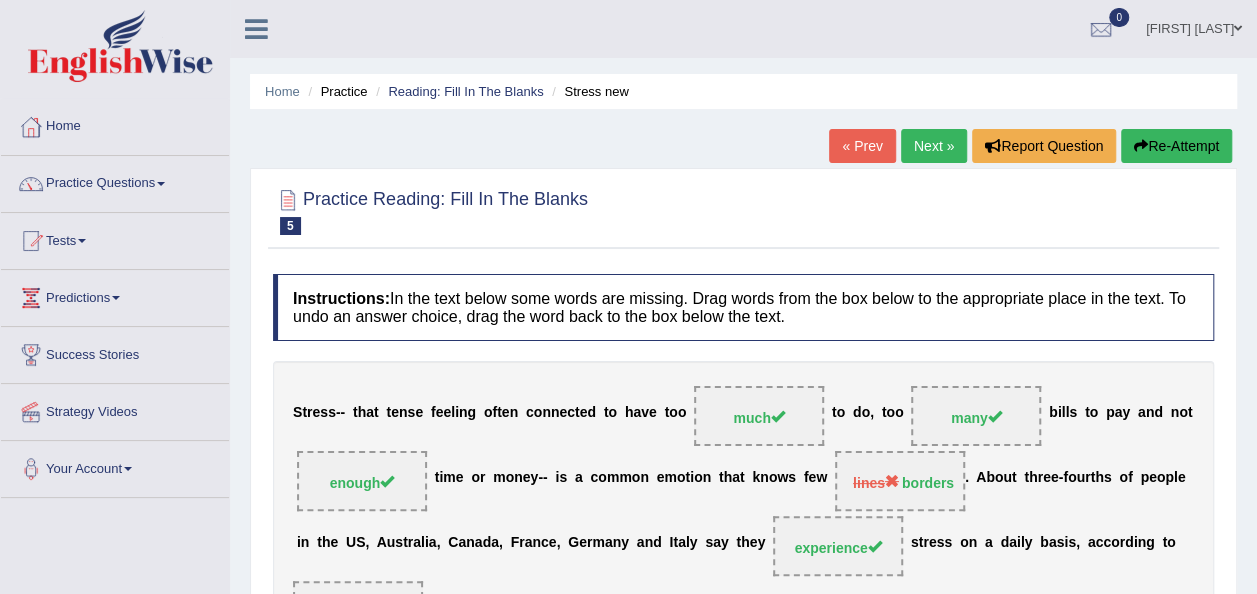 click at bounding box center (1141, 146) 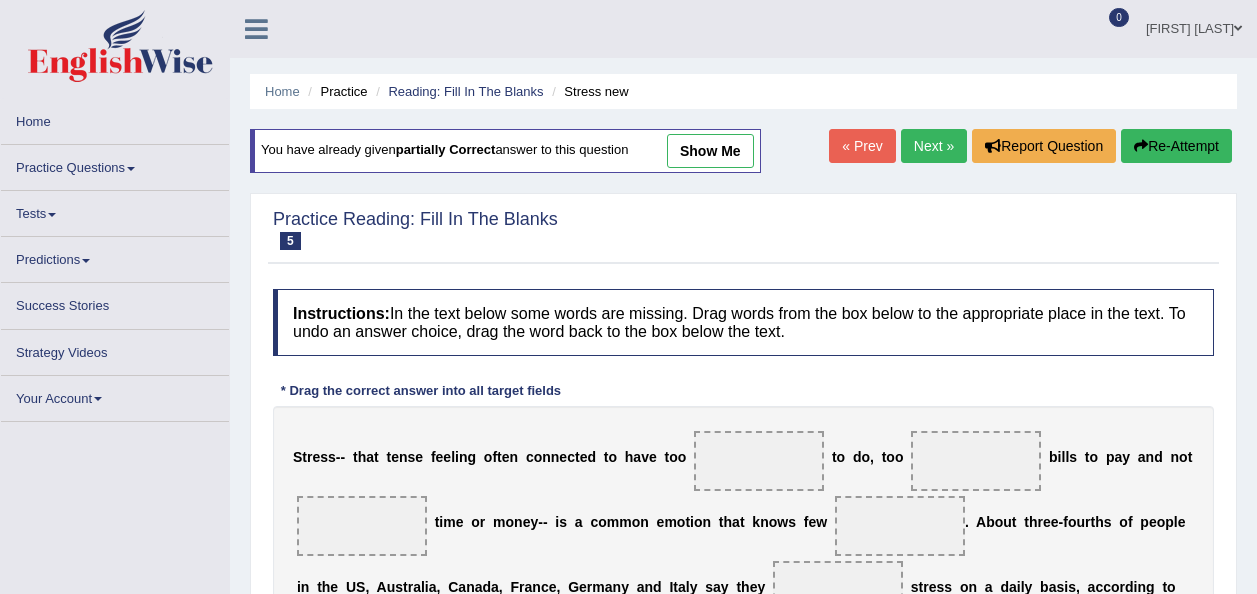 scroll, scrollTop: 200, scrollLeft: 0, axis: vertical 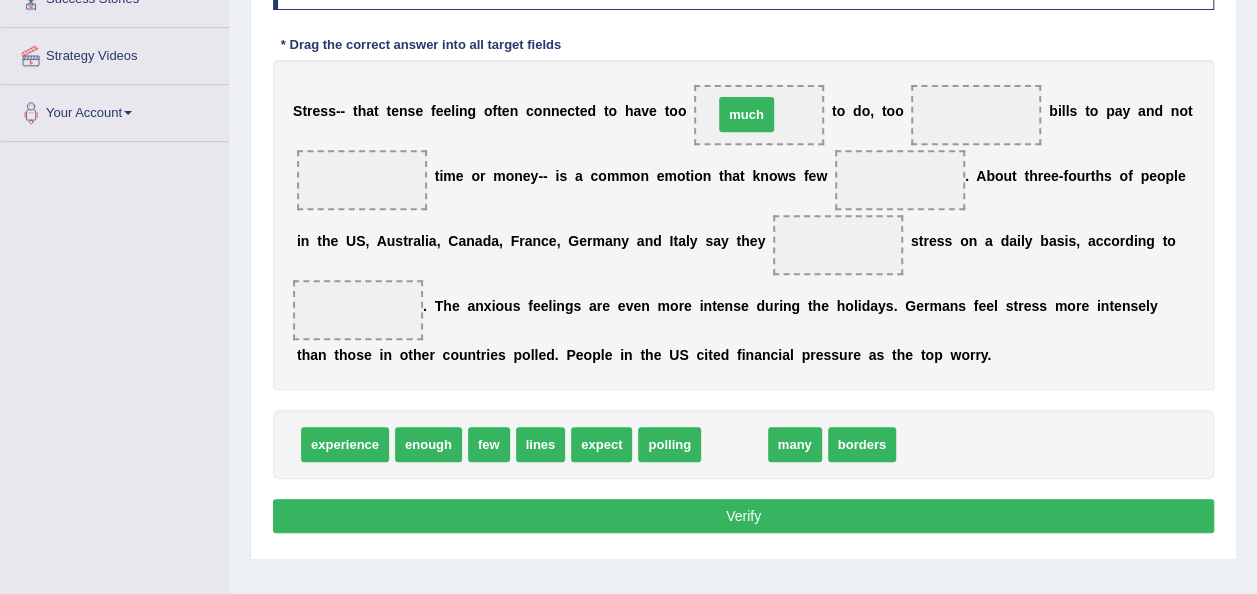 drag, startPoint x: 728, startPoint y: 430, endPoint x: 741, endPoint y: 102, distance: 328.2575 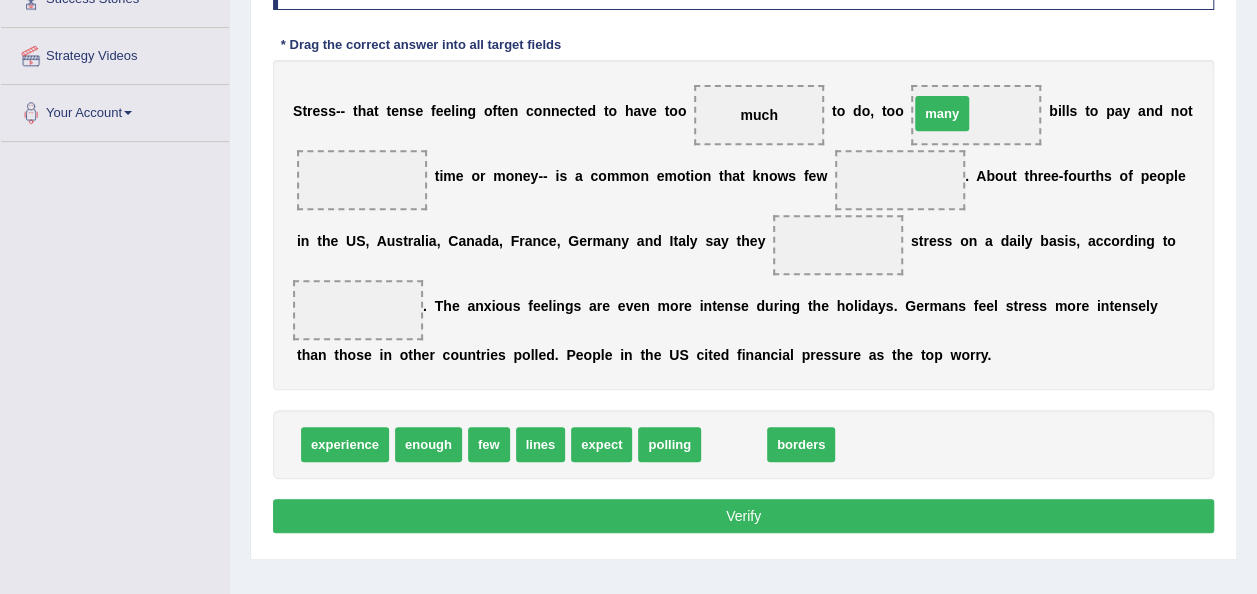 drag, startPoint x: 728, startPoint y: 444, endPoint x: 936, endPoint y: 113, distance: 390.92838 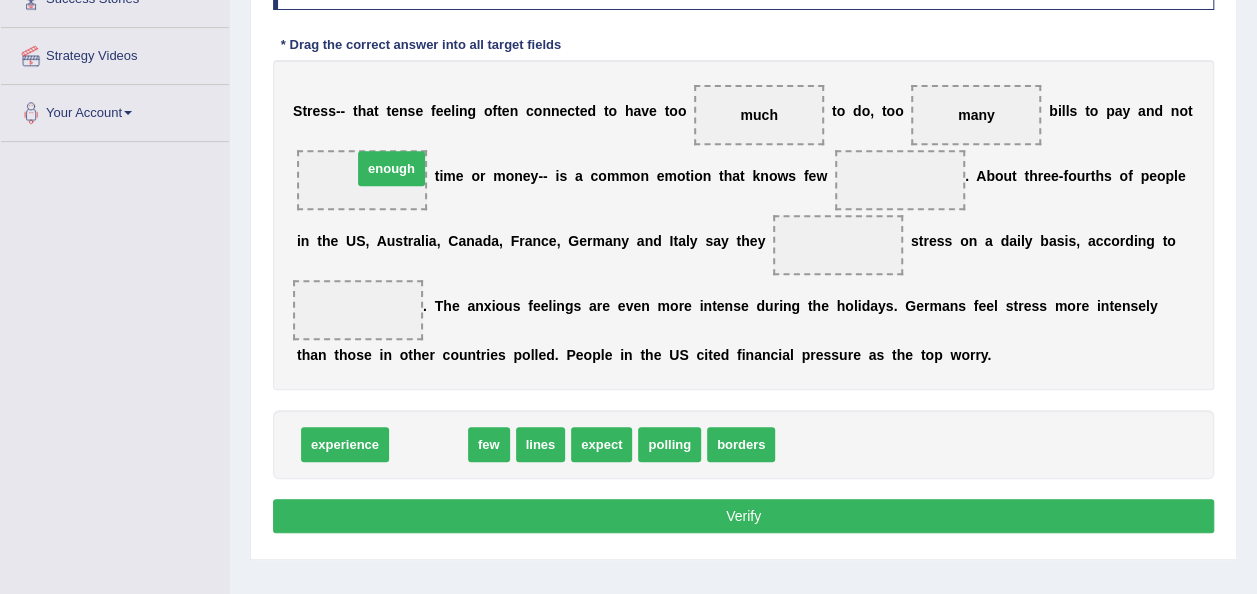 drag, startPoint x: 417, startPoint y: 442, endPoint x: 380, endPoint y: 166, distance: 278.46902 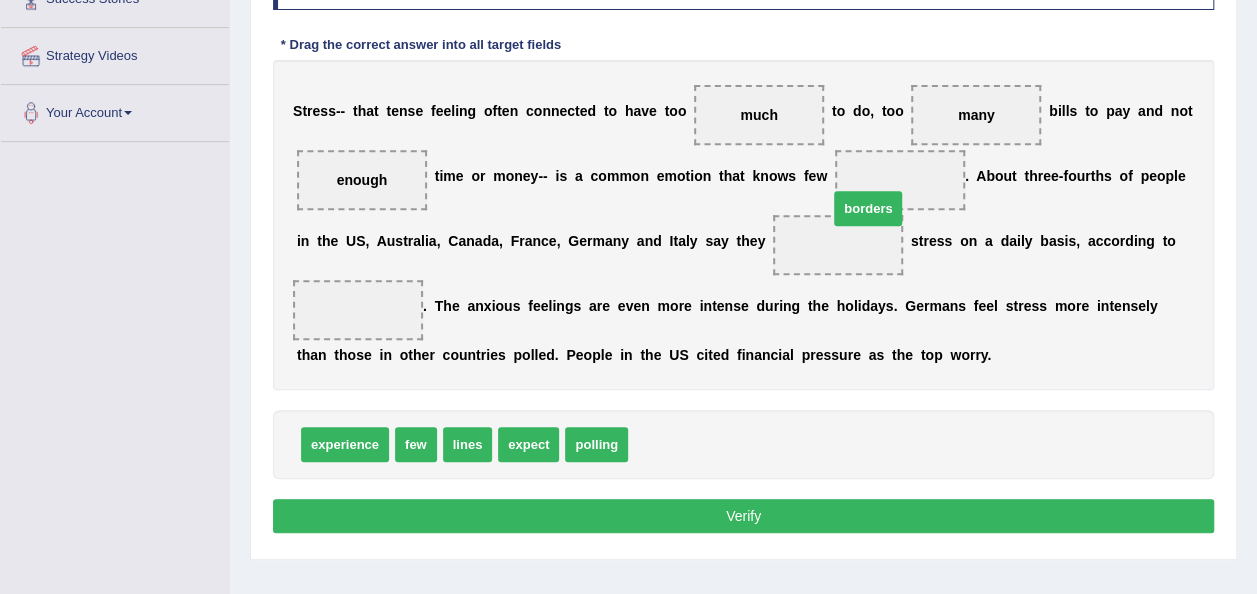 drag, startPoint x: 644, startPoint y: 430, endPoint x: 845, endPoint y: 193, distance: 310.75714 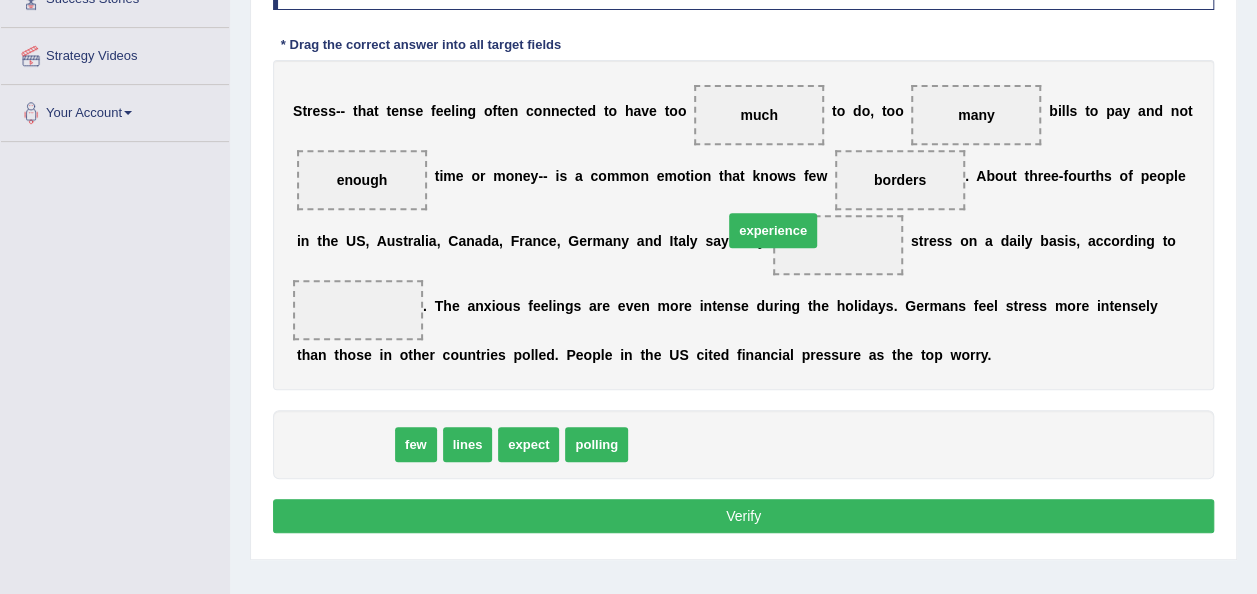 drag, startPoint x: 370, startPoint y: 441, endPoint x: 794, endPoint y: 234, distance: 471.83154 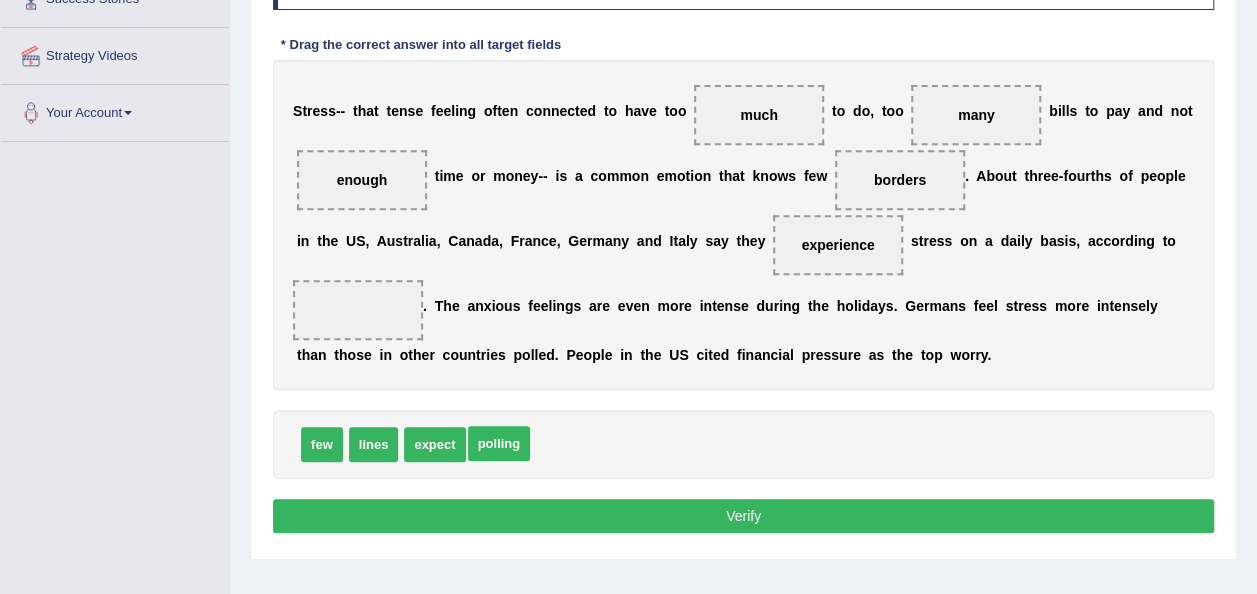 drag, startPoint x: 508, startPoint y: 435, endPoint x: 468, endPoint y: 406, distance: 49.40648 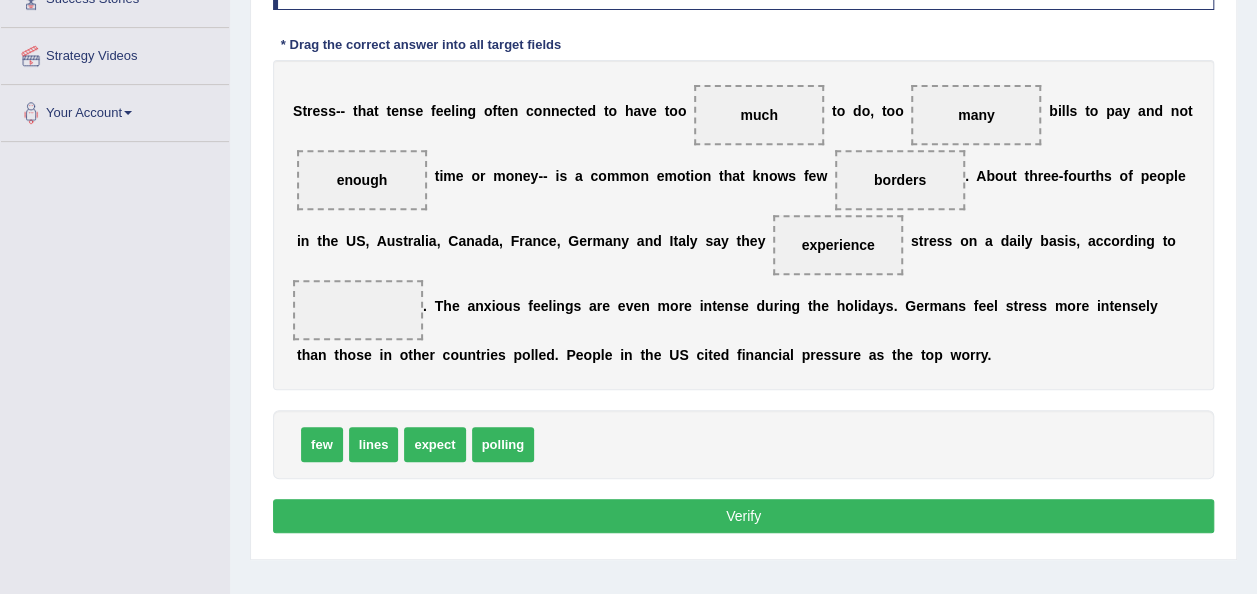 drag, startPoint x: 346, startPoint y: 316, endPoint x: 335, endPoint y: 307, distance: 14.21267 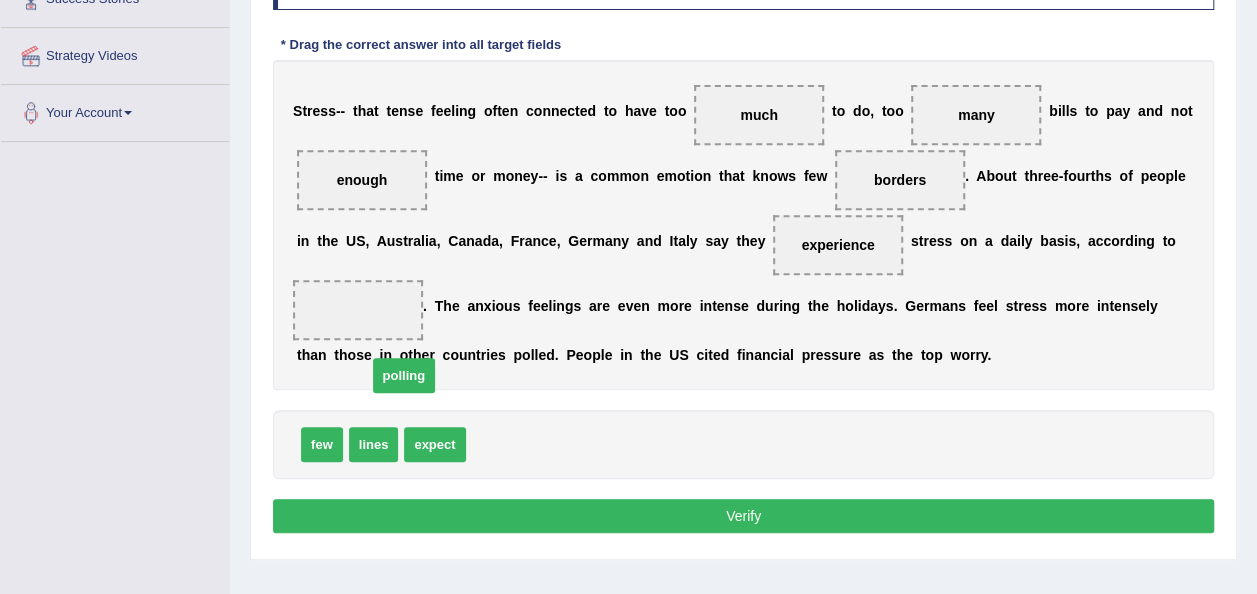drag, startPoint x: 503, startPoint y: 440, endPoint x: 370, endPoint y: 338, distance: 167.60966 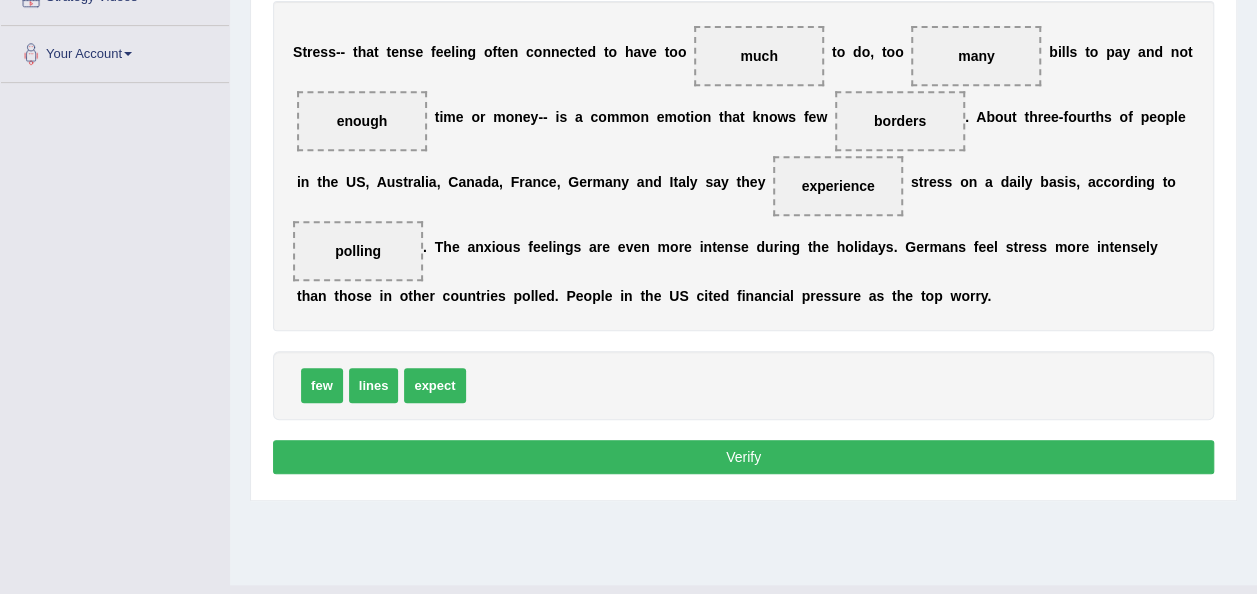 scroll, scrollTop: 456, scrollLeft: 0, axis: vertical 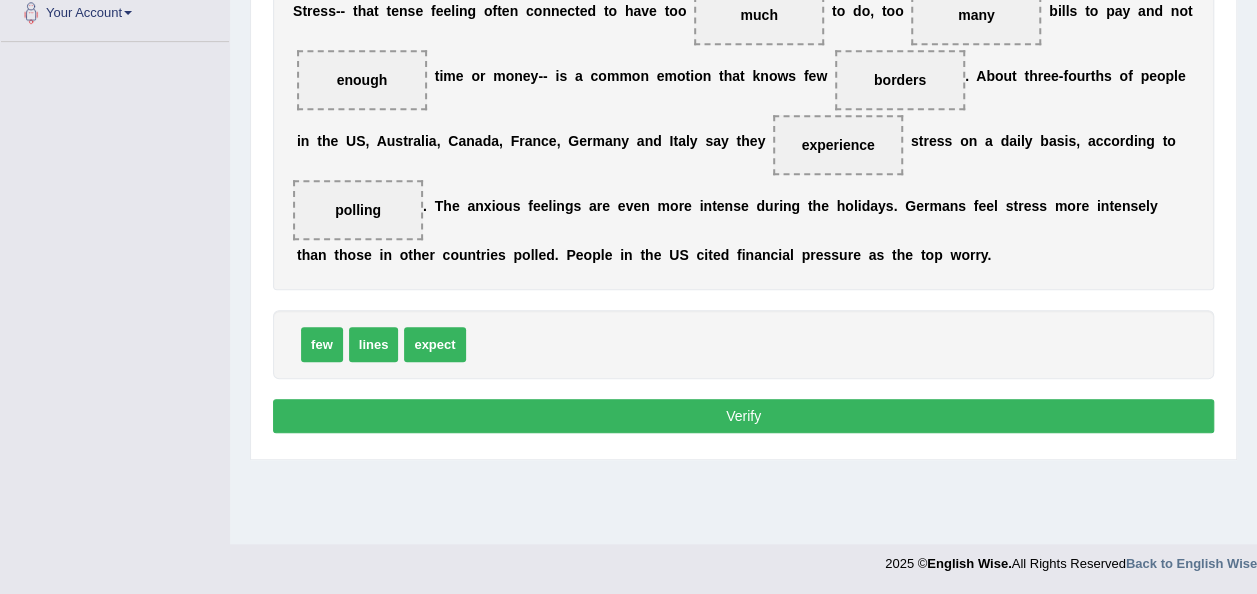 click on "Verify" at bounding box center (743, 416) 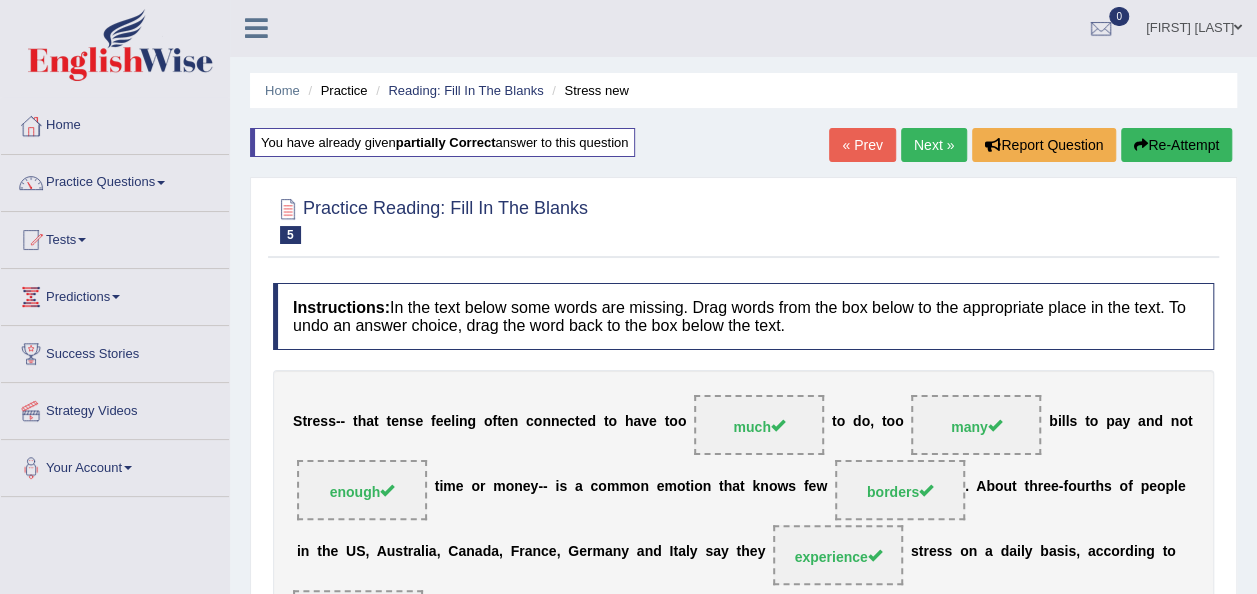 scroll, scrollTop: 0, scrollLeft: 0, axis: both 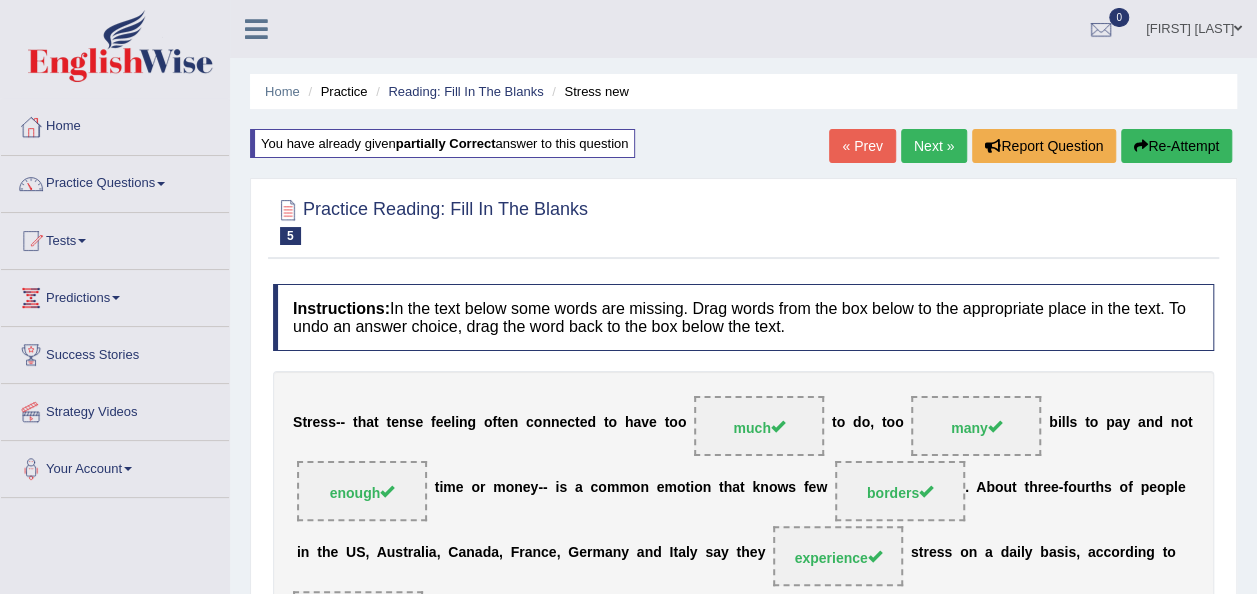 click on "Next »" at bounding box center (934, 146) 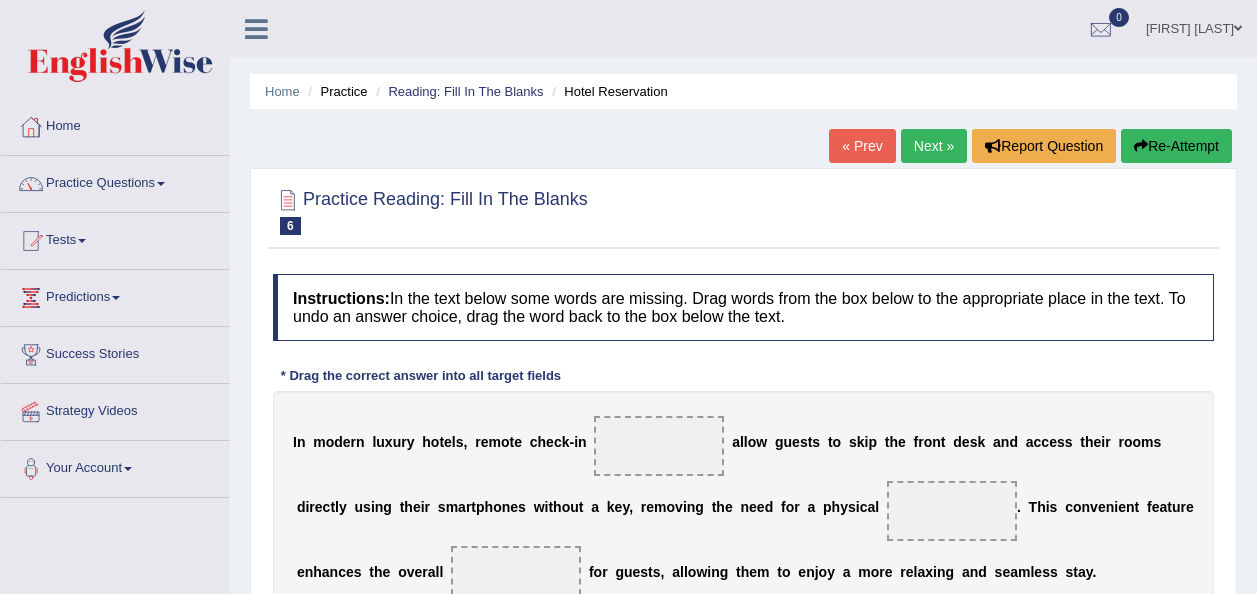scroll, scrollTop: 0, scrollLeft: 0, axis: both 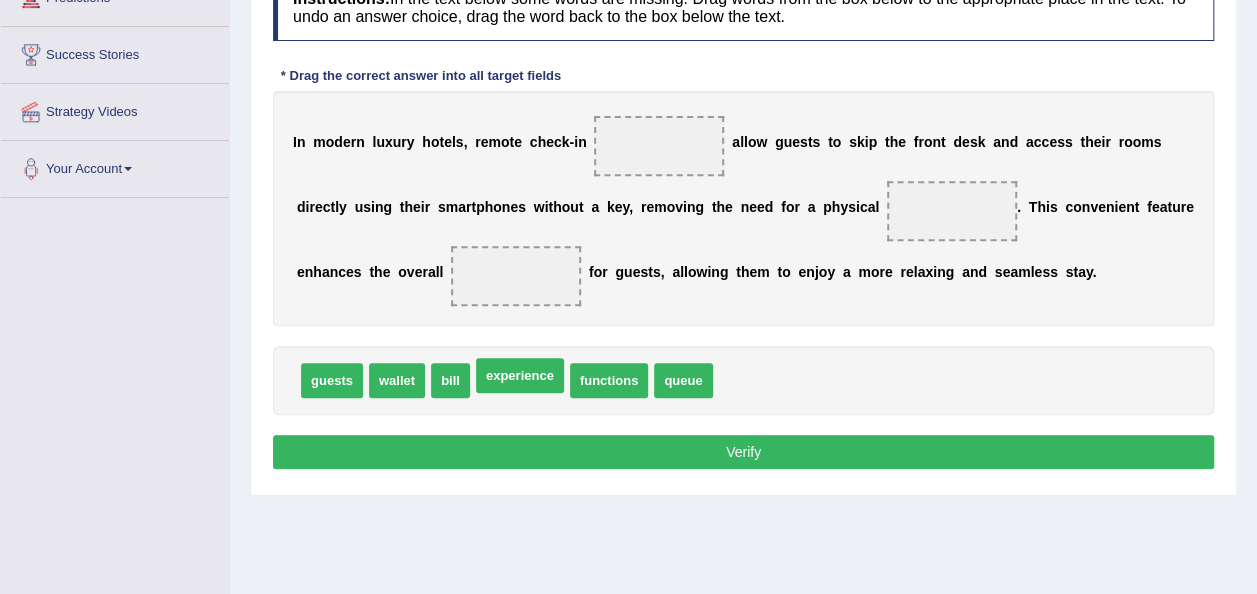 drag, startPoint x: 520, startPoint y: 388, endPoint x: 576, endPoint y: 257, distance: 142.46754 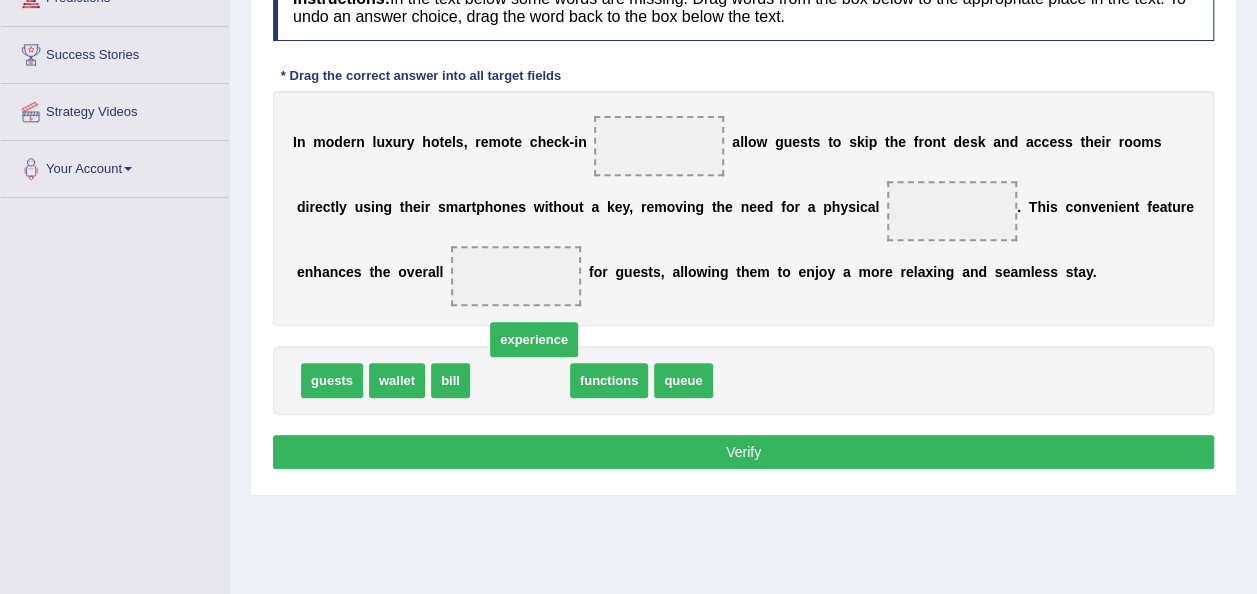drag, startPoint x: 623, startPoint y: 184, endPoint x: 634, endPoint y: 158, distance: 28.231188 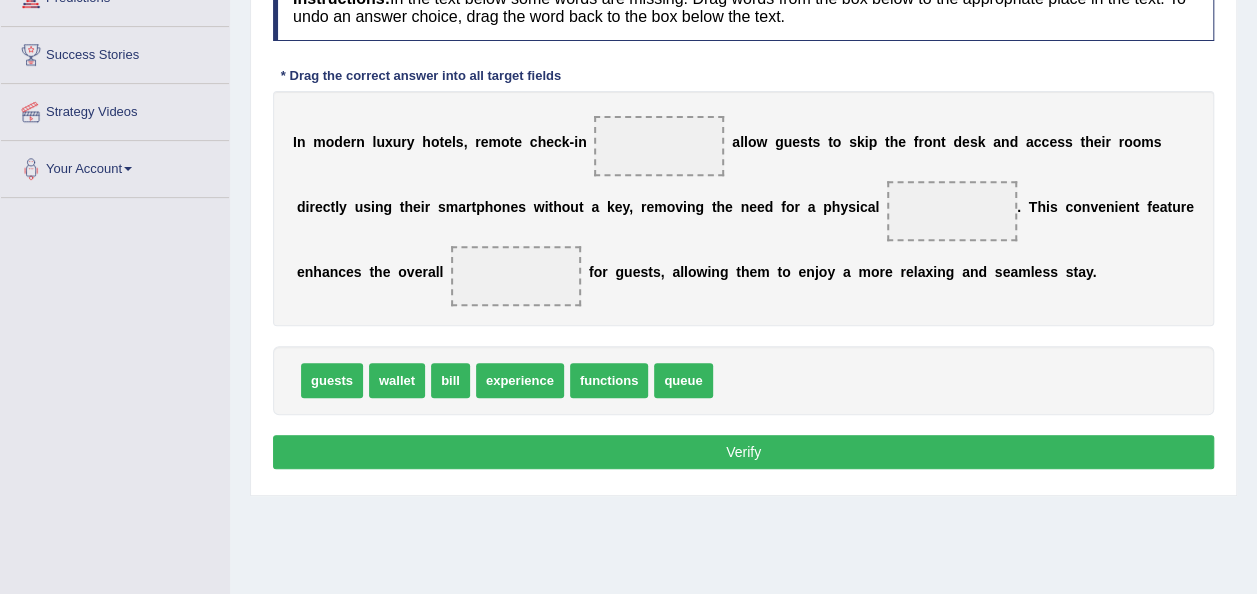 drag, startPoint x: 535, startPoint y: 376, endPoint x: 608, endPoint y: 222, distance: 170.42593 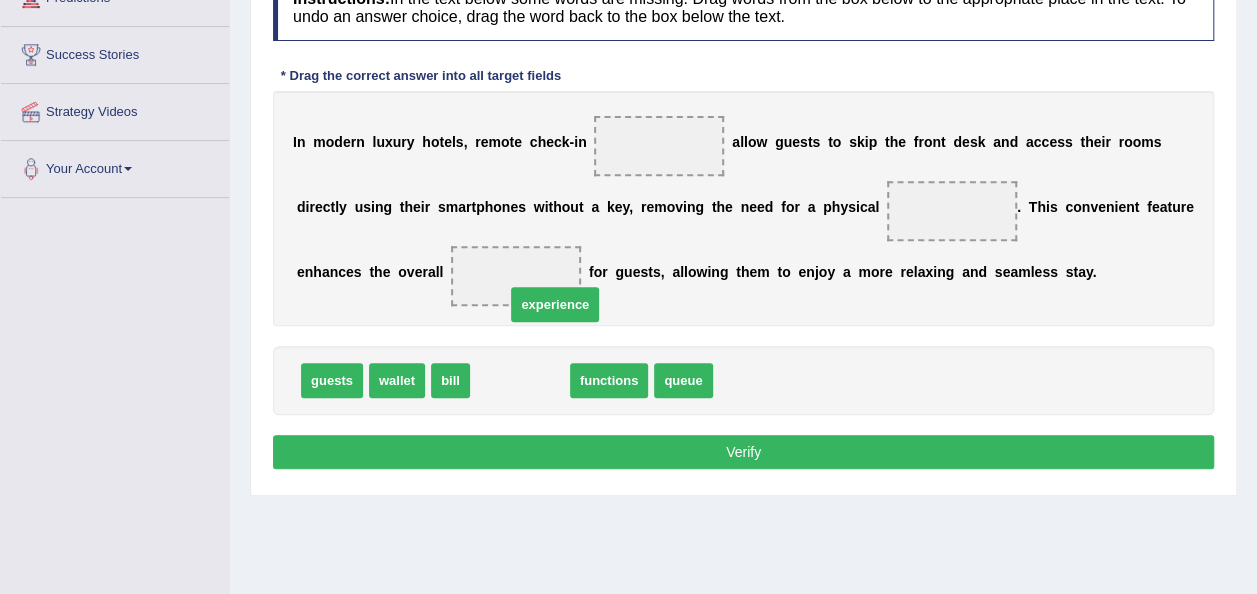 drag, startPoint x: 650, startPoint y: 148, endPoint x: 636, endPoint y: 172, distance: 27.784887 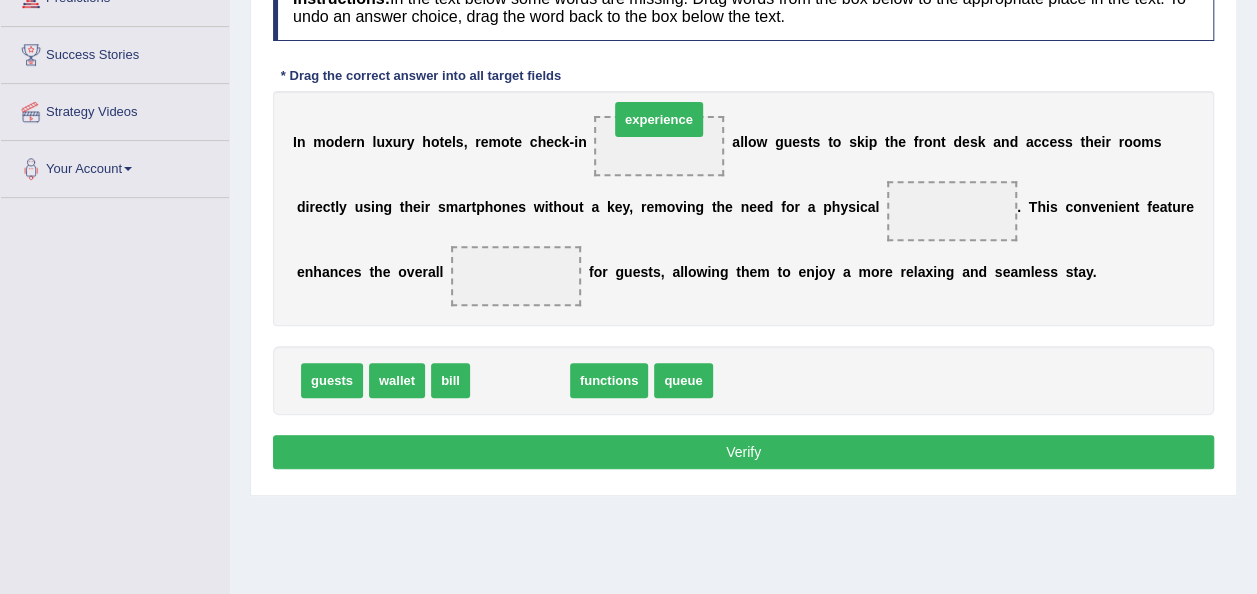 drag, startPoint x: 503, startPoint y: 381, endPoint x: 642, endPoint y: 134, distance: 283.42548 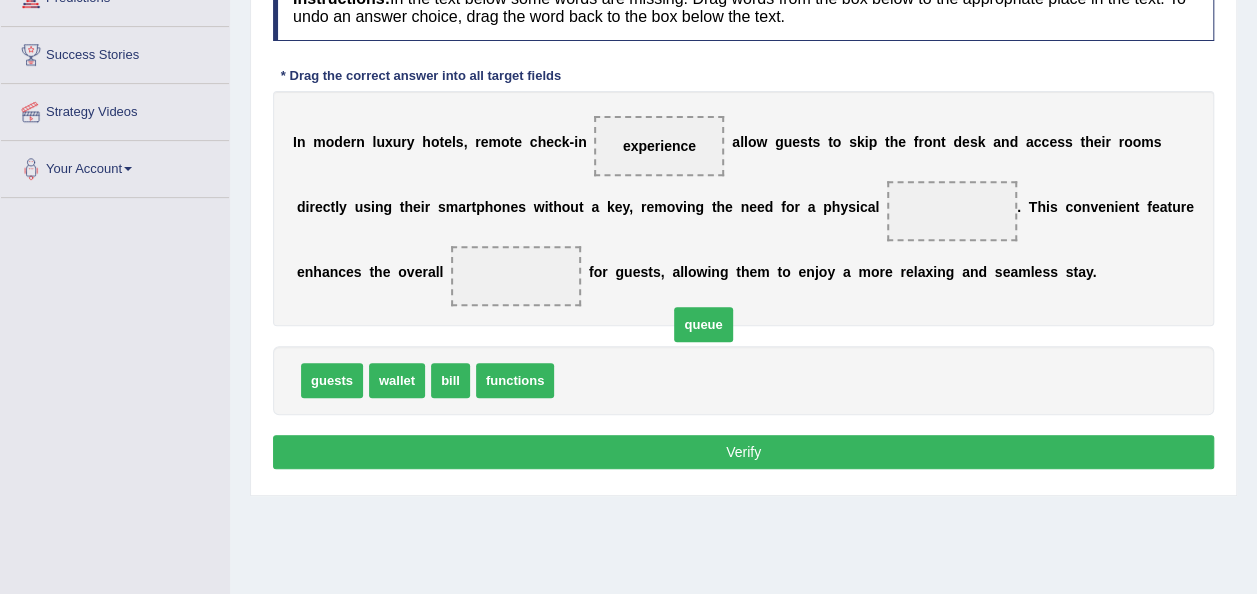 drag, startPoint x: 595, startPoint y: 381, endPoint x: 889, endPoint y: 242, distance: 325.203 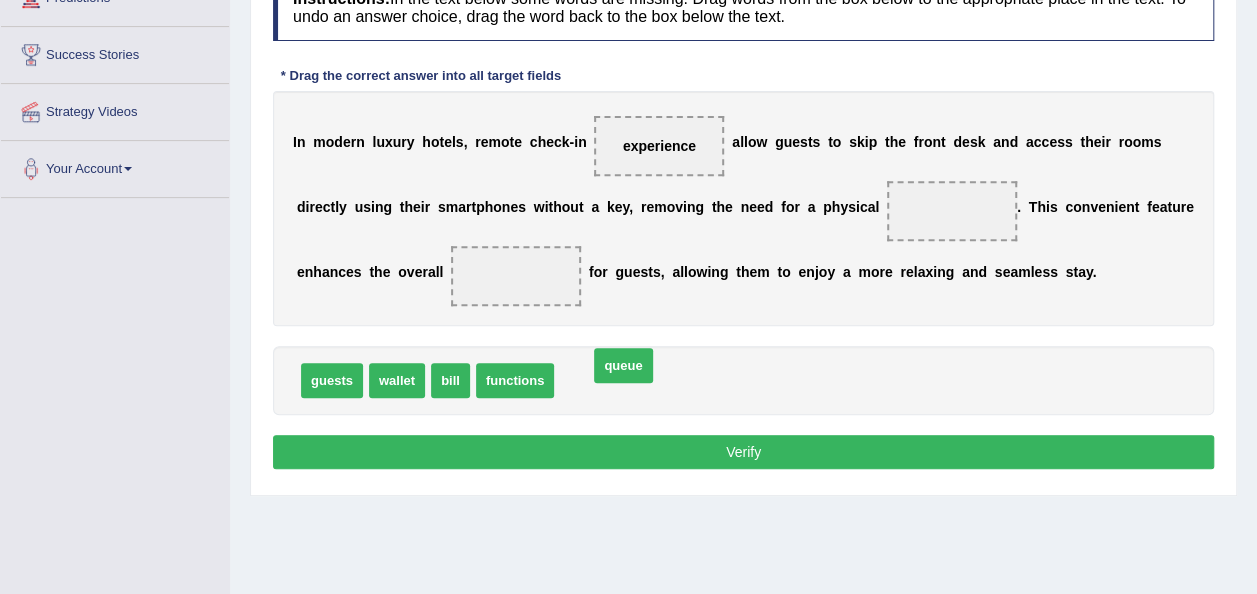 click at bounding box center (952, 211) 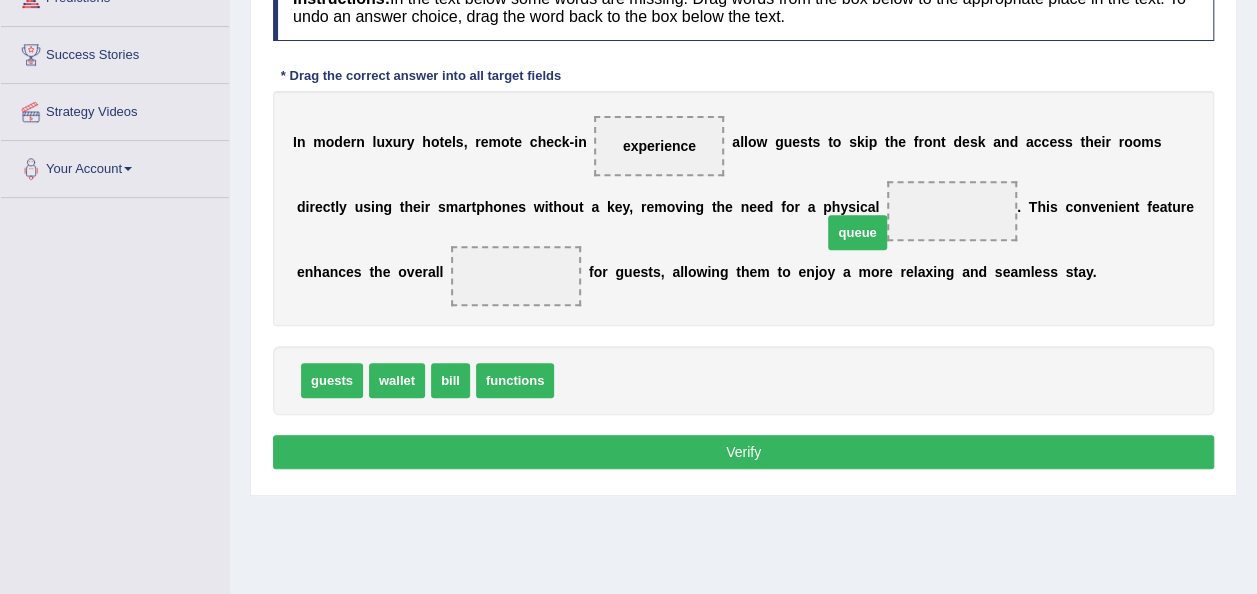 drag, startPoint x: 576, startPoint y: 370, endPoint x: 844, endPoint y: 222, distance: 306.1503 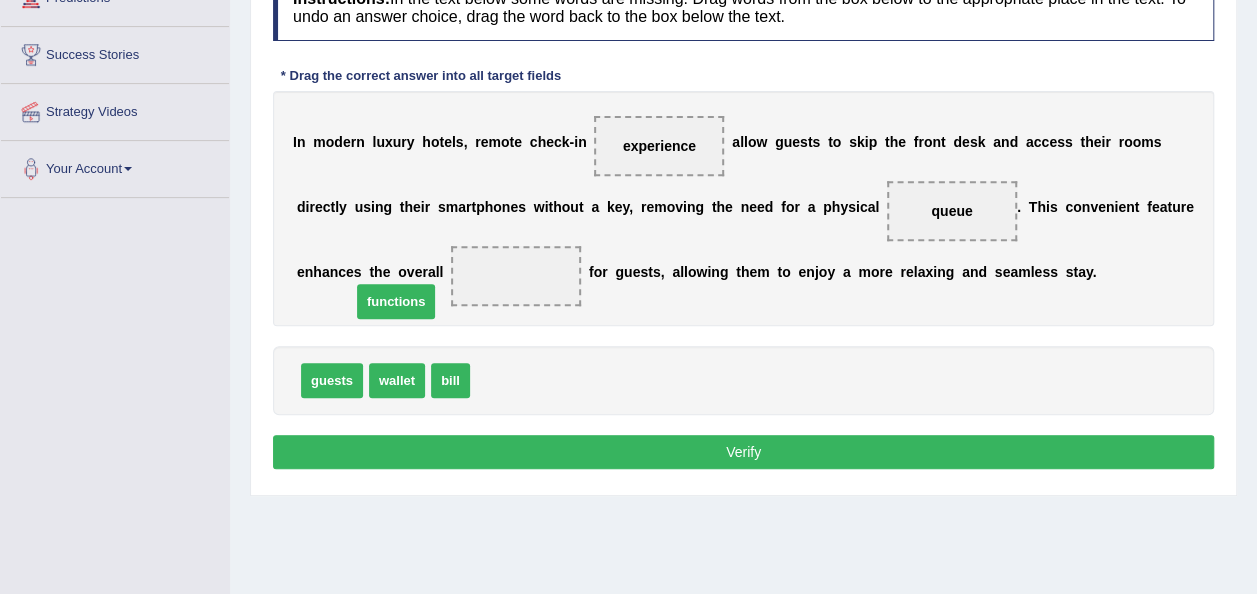 drag, startPoint x: 507, startPoint y: 384, endPoint x: 388, endPoint y: 304, distance: 143.39107 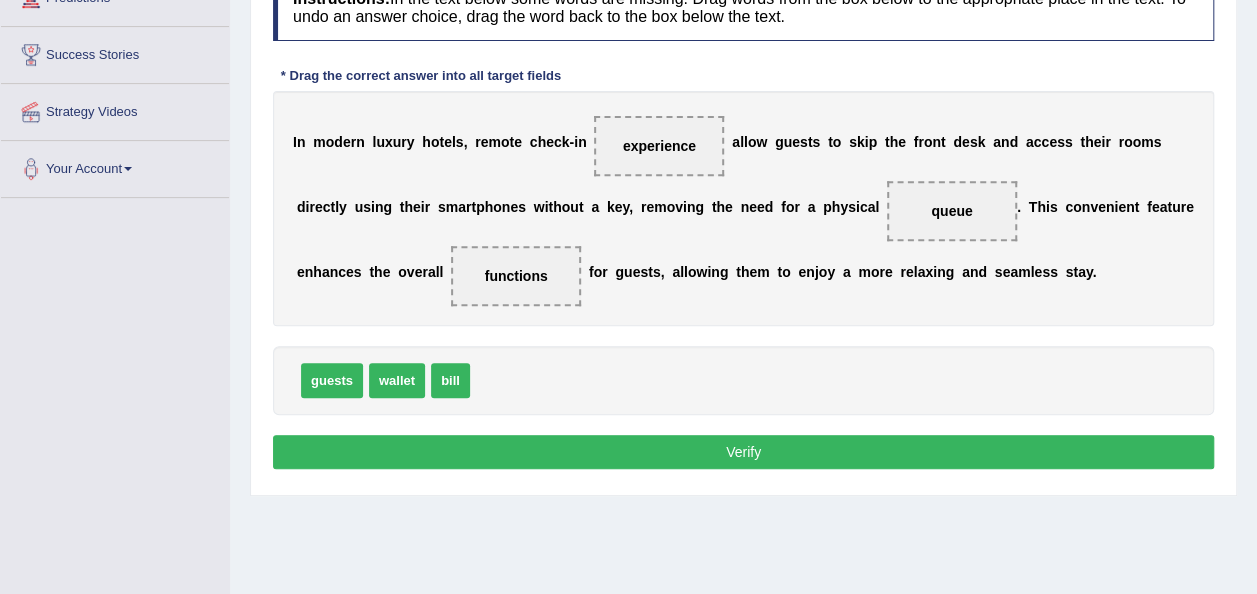 click on "Verify" at bounding box center (743, 452) 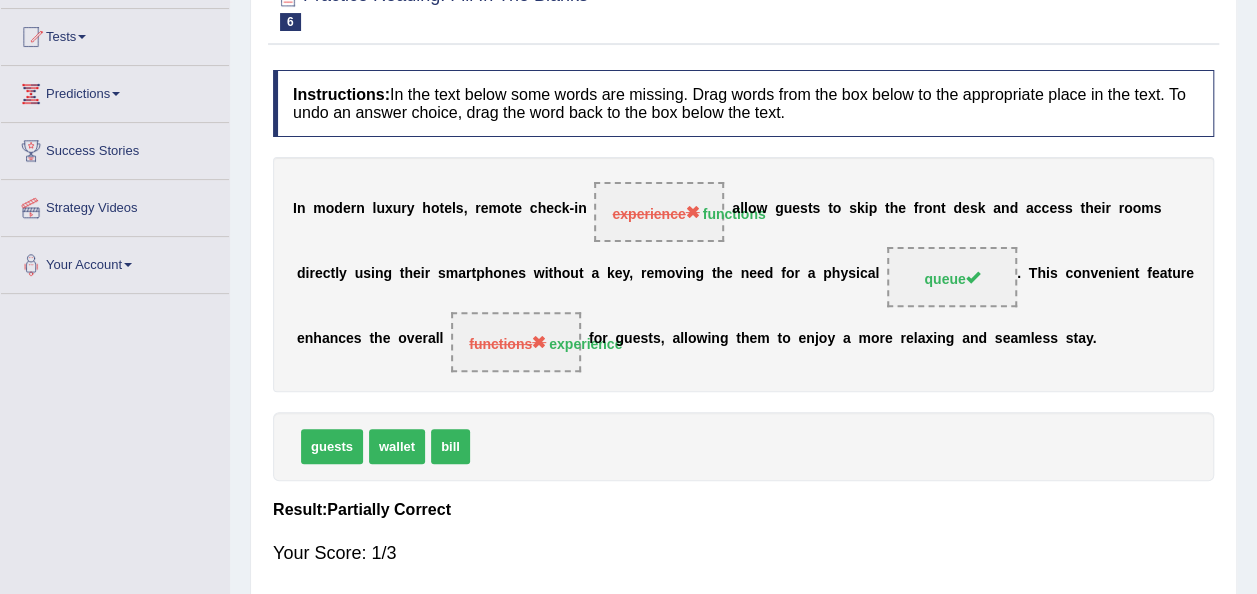 scroll, scrollTop: 0, scrollLeft: 0, axis: both 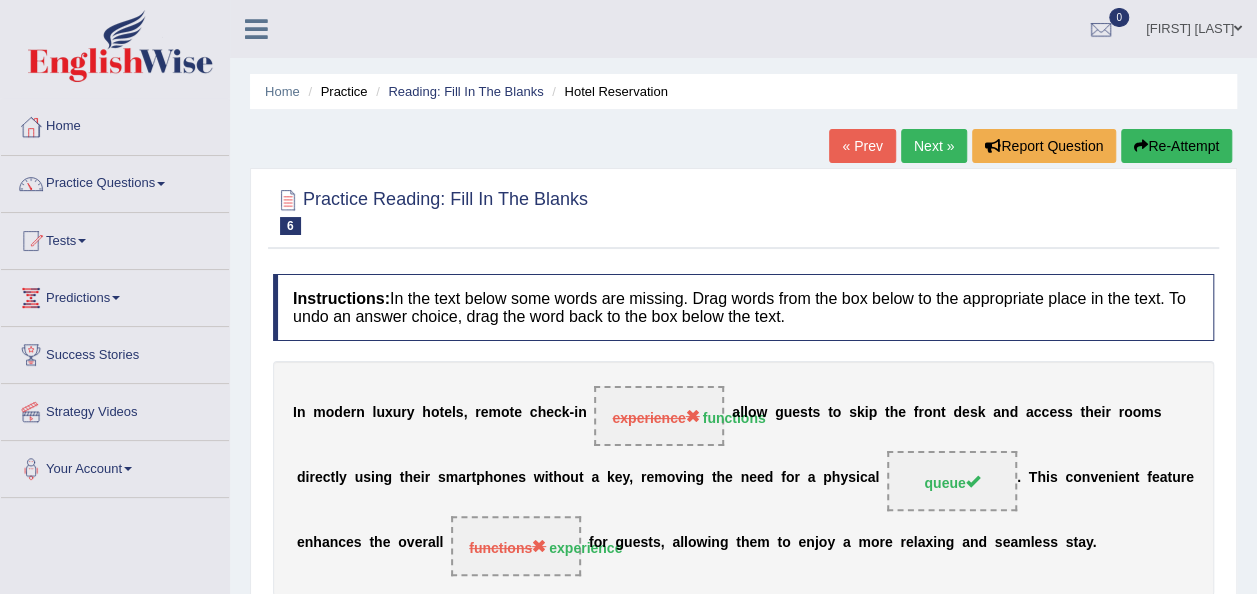 click on "Re-Attempt" at bounding box center (1176, 146) 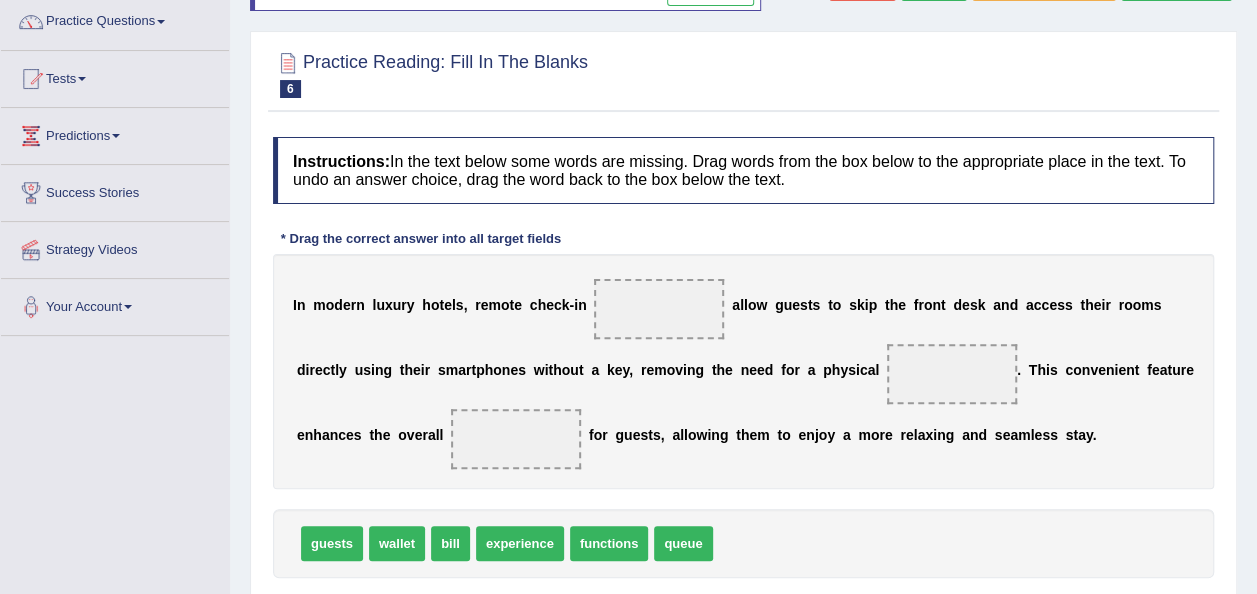 scroll, scrollTop: 0, scrollLeft: 0, axis: both 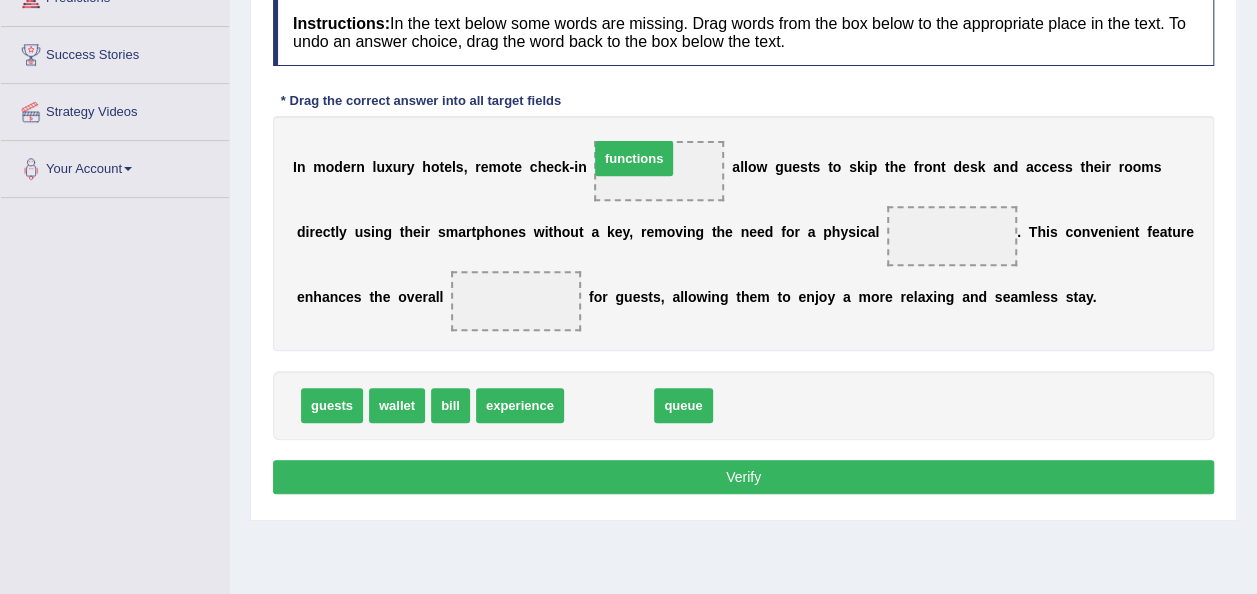 drag, startPoint x: 616, startPoint y: 401, endPoint x: 641, endPoint y: 154, distance: 248.26196 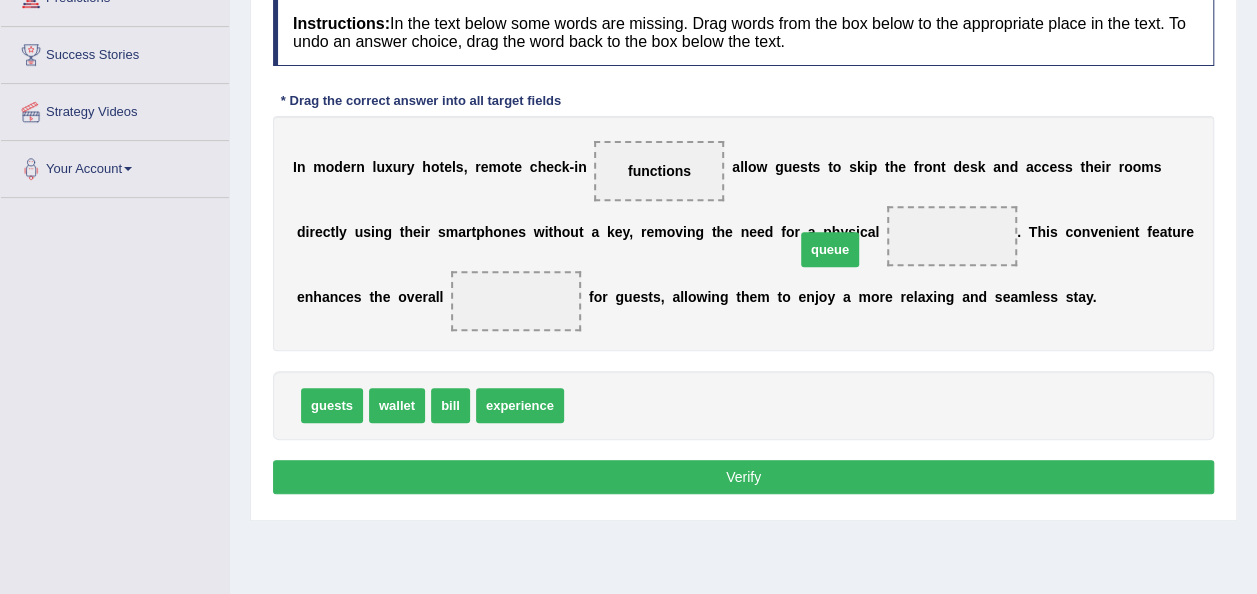 drag, startPoint x: 599, startPoint y: 398, endPoint x: 834, endPoint y: 232, distance: 287.7169 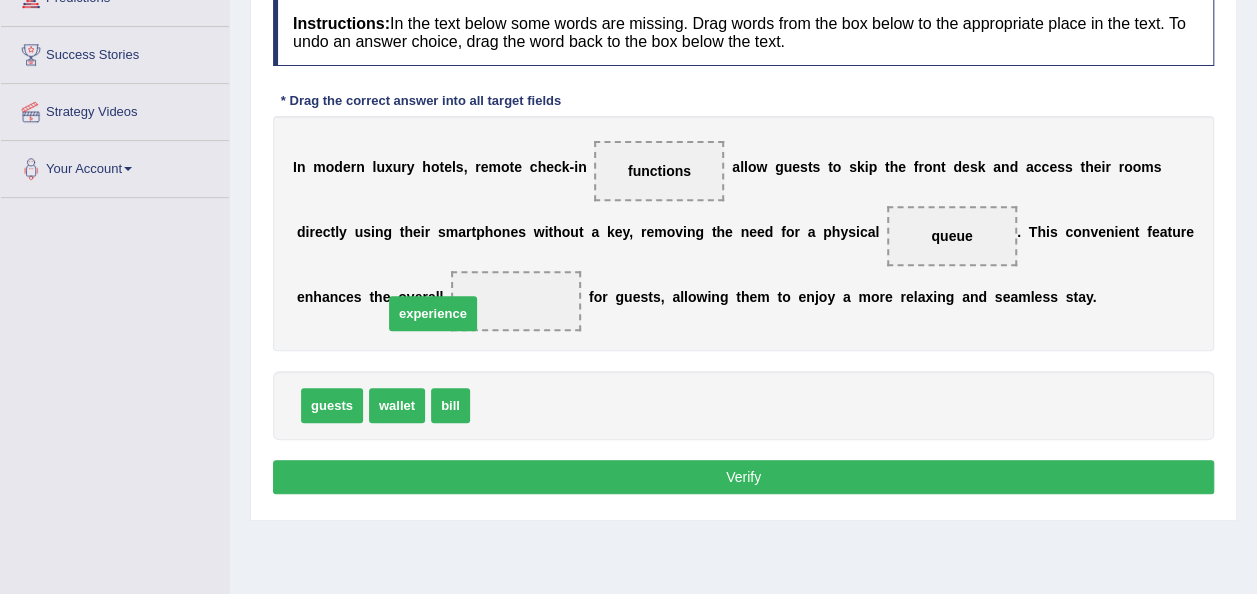 drag, startPoint x: 509, startPoint y: 409, endPoint x: 411, endPoint y: 304, distance: 143.62799 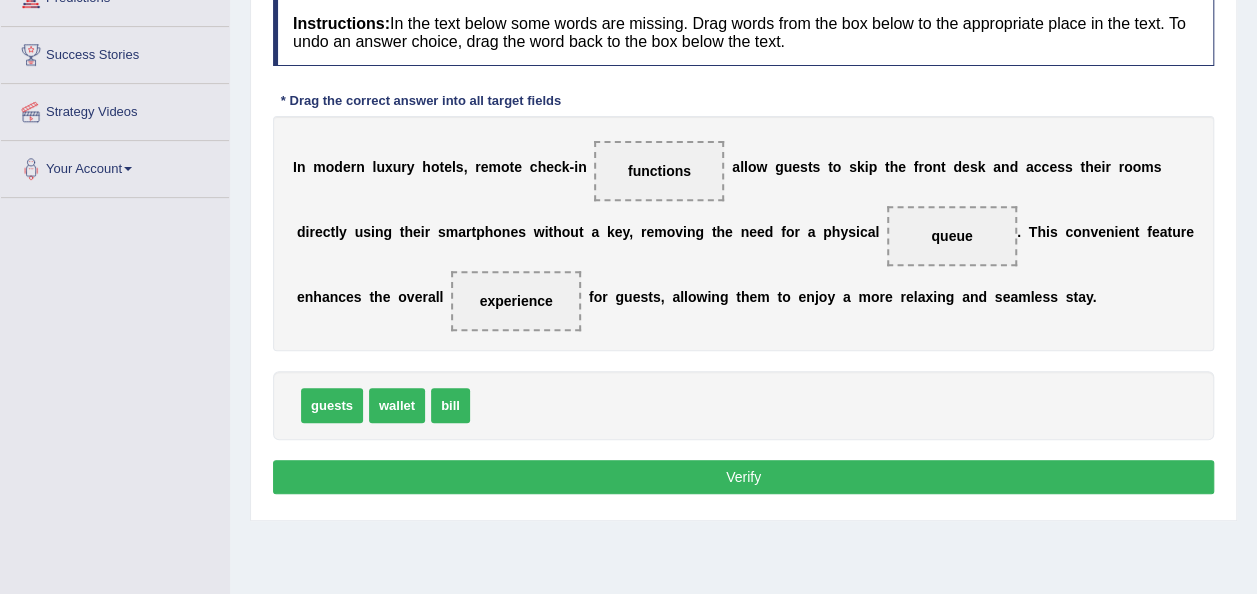 click on "Verify" at bounding box center (743, 477) 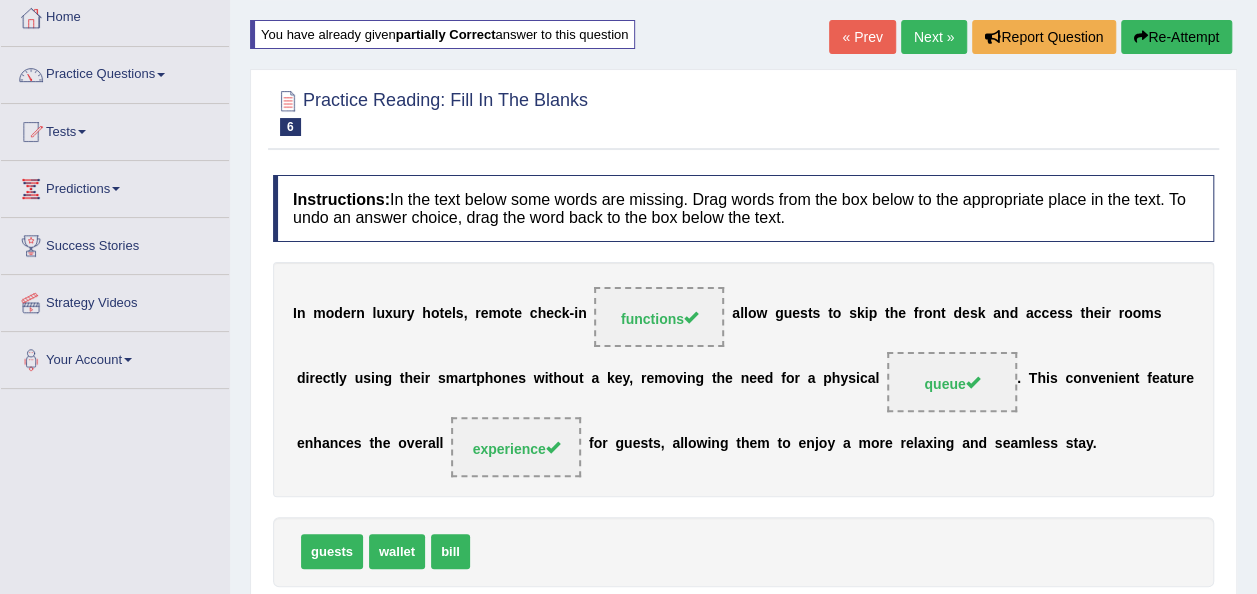 scroll, scrollTop: 0, scrollLeft: 0, axis: both 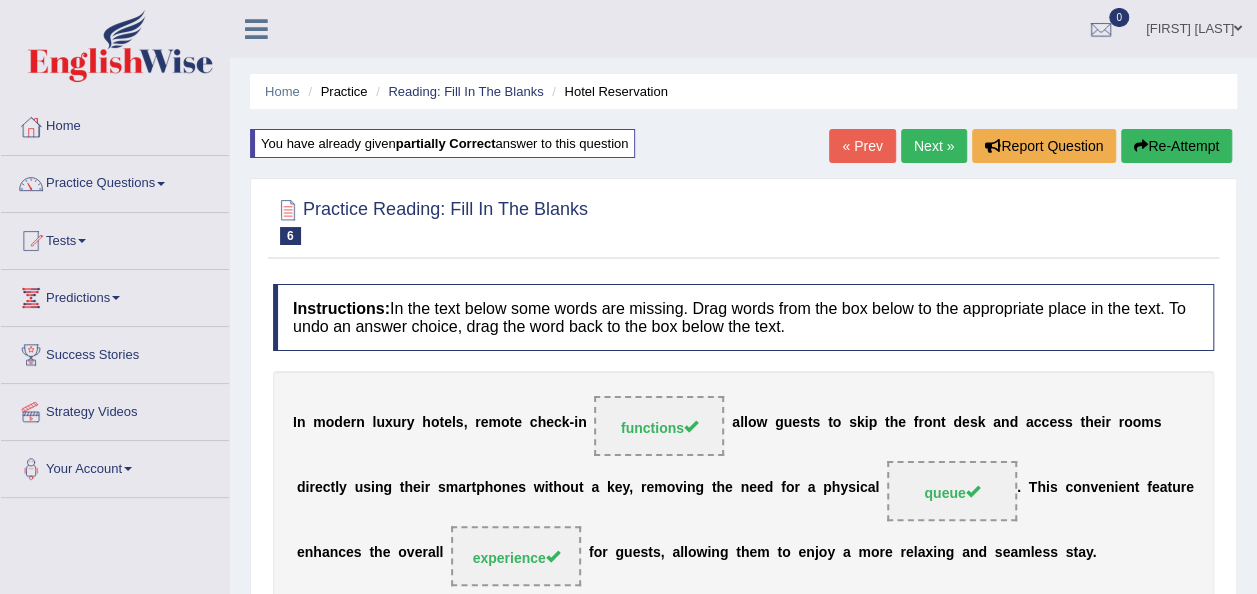 click on "Next »" at bounding box center (934, 146) 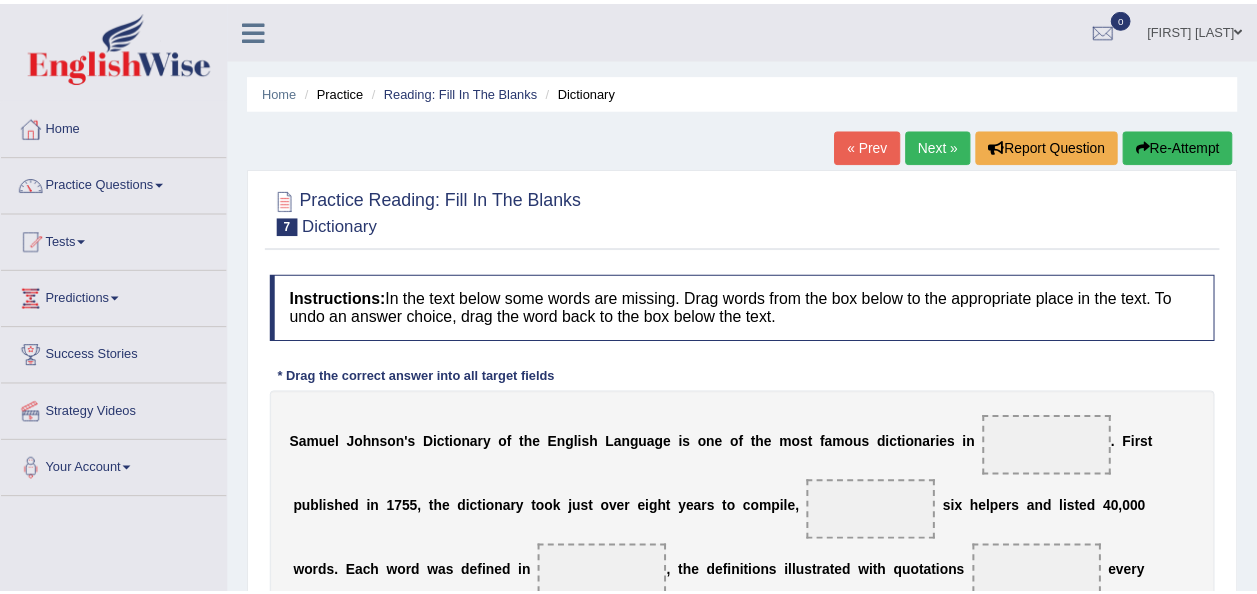 scroll, scrollTop: 200, scrollLeft: 0, axis: vertical 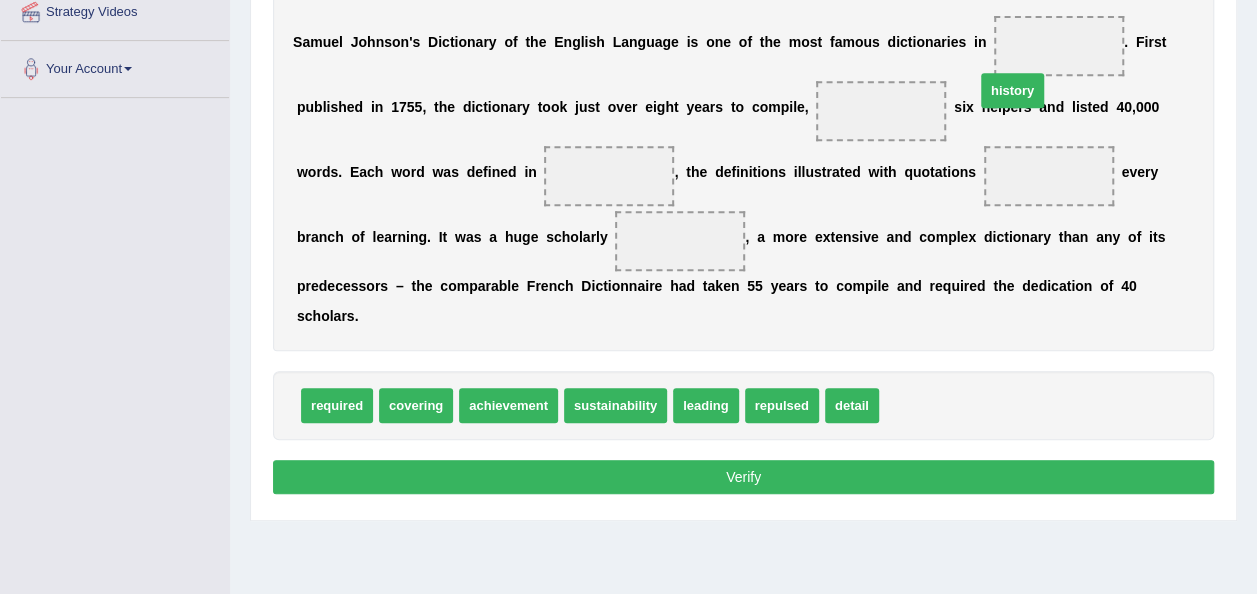 drag, startPoint x: 890, startPoint y: 374, endPoint x: 987, endPoint y: 58, distance: 330.55258 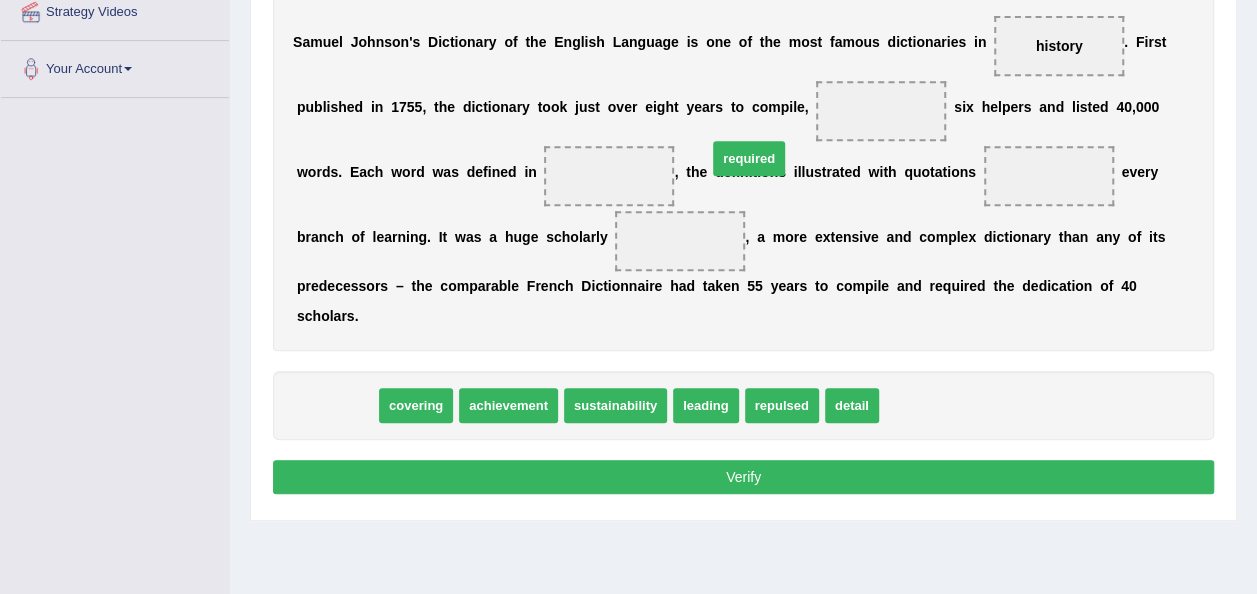 drag, startPoint x: 332, startPoint y: 375, endPoint x: 744, endPoint y: 128, distance: 480.36755 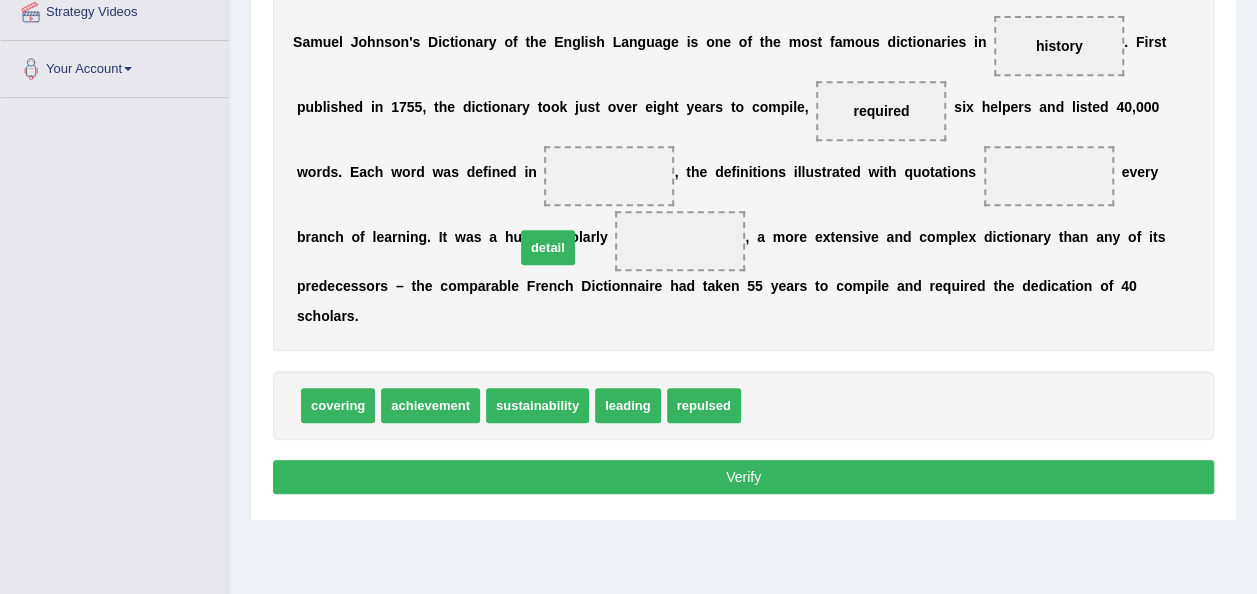 drag, startPoint x: 753, startPoint y: 373, endPoint x: 511, endPoint y: 206, distance: 294.0289 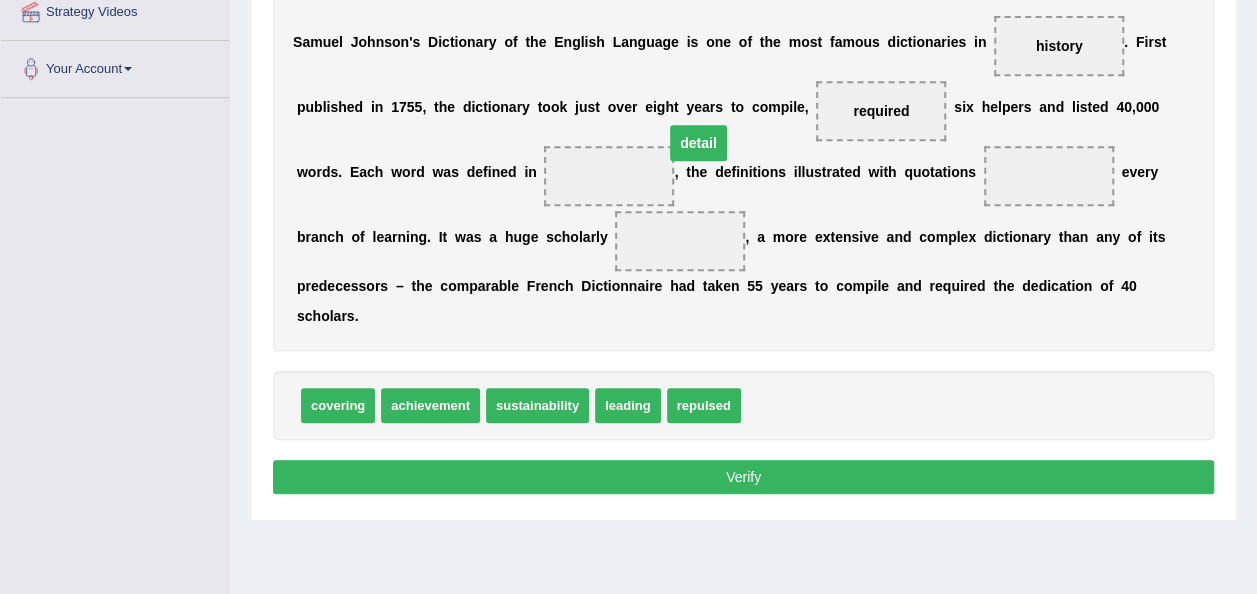 drag, startPoint x: 468, startPoint y: 240, endPoint x: 486, endPoint y: 142, distance: 99.63935 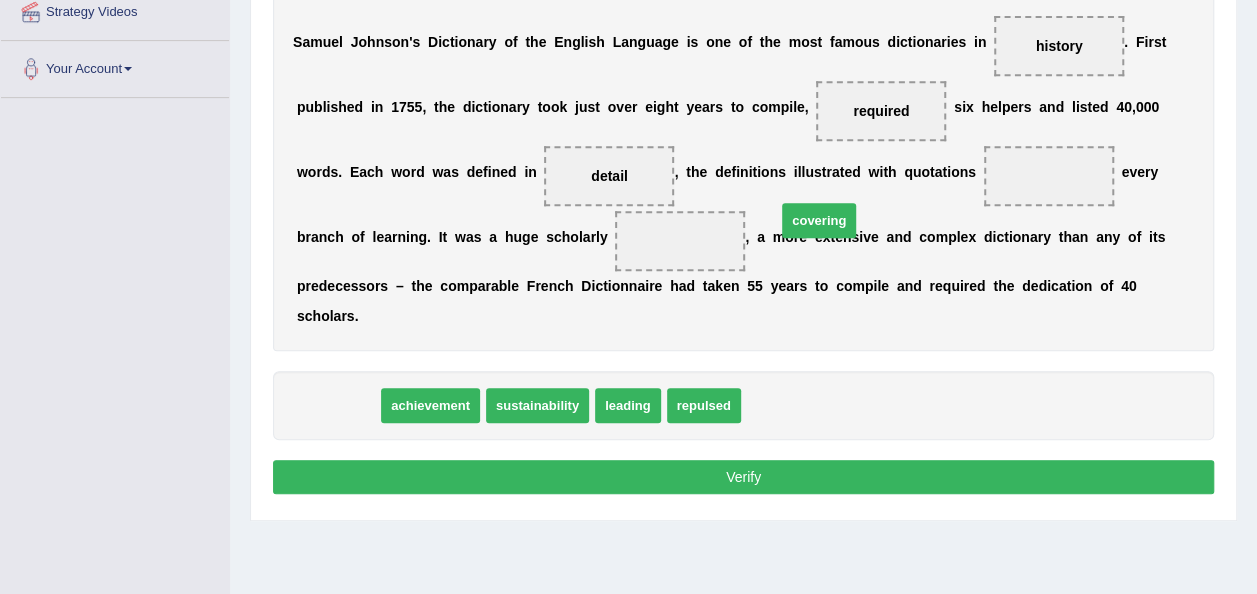 drag, startPoint x: 345, startPoint y: 366, endPoint x: 826, endPoint y: 181, distance: 515.35034 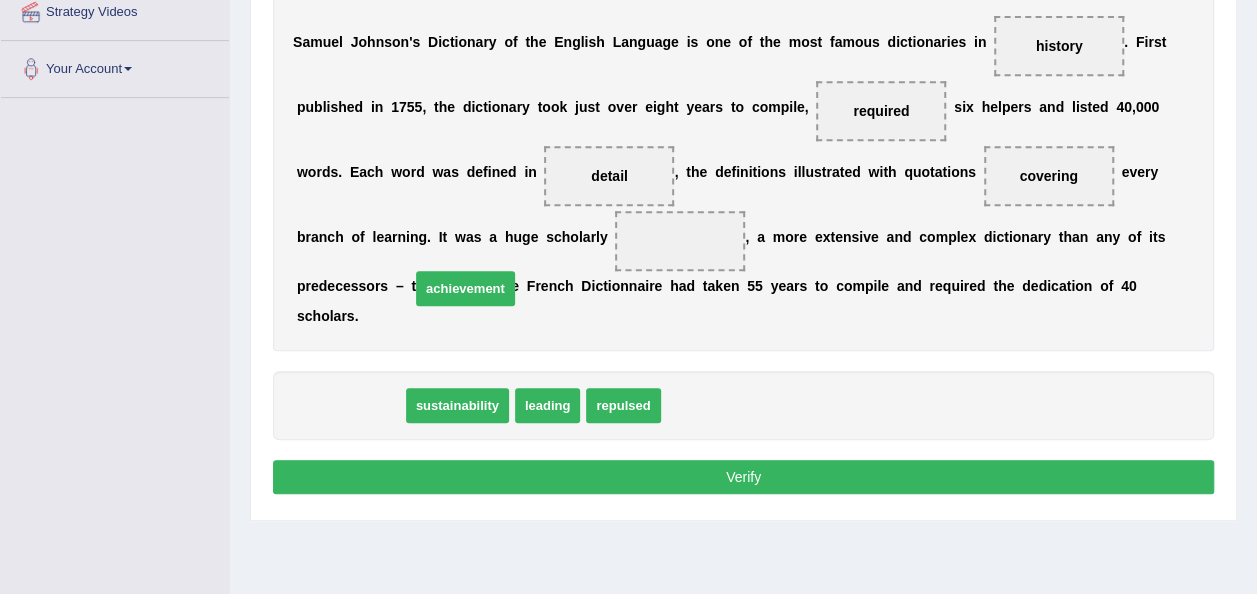 drag, startPoint x: 323, startPoint y: 383, endPoint x: 438, endPoint y: 266, distance: 164.05487 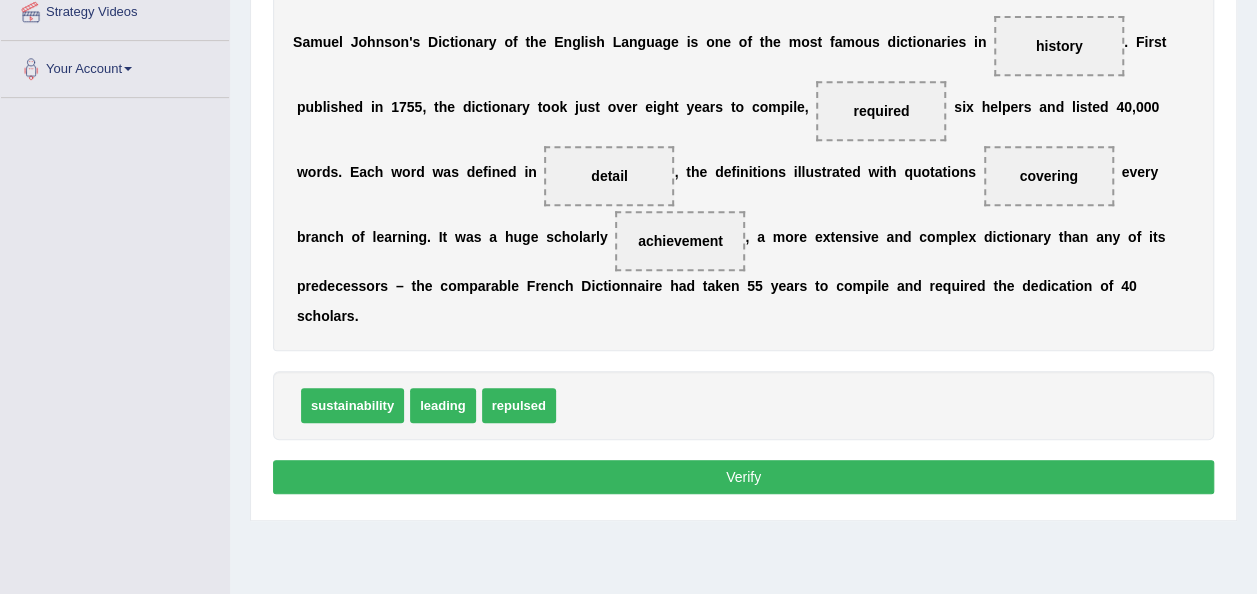 click on "Instructions:  In the text below some words are missing. Drag words from the box below to the appropriate place in the text. To undo an answer choice, drag the word back to the box below the text.
* Drag the correct answer into all target fields S a m u e l    J o h n s o n ' s    D i c t i o n a r y    o f    t h e    E n g l i s h    L a n g u a g e    i s    o n e    o f    t h e    m o s t    f a m o u s    d i c t i o n a r i e s    i n    history .    F i r s t    p u b l i s h e d    i n    1 7 5 5 ,    t h e    d i c t i o n a r y    t o o k    j u s t    o v e r    e i g h t    y e a r s    t o    c o m p i l e ,    required    s i x    h e l p e r s    a n d    l i s t e d    4 0 , 0 0 0    w o r d s .    E a c h    w o r d    w a s    d e f i n e d    i n    detail ,    t h e    d e f i n i t i o n s    i l l u s t r a t e d    w i t h    q u o t a t i o n s    covering    e v e r y    b r a n c h    o f    l e a r n i n g .    I t w" at bounding box center (743, 187) 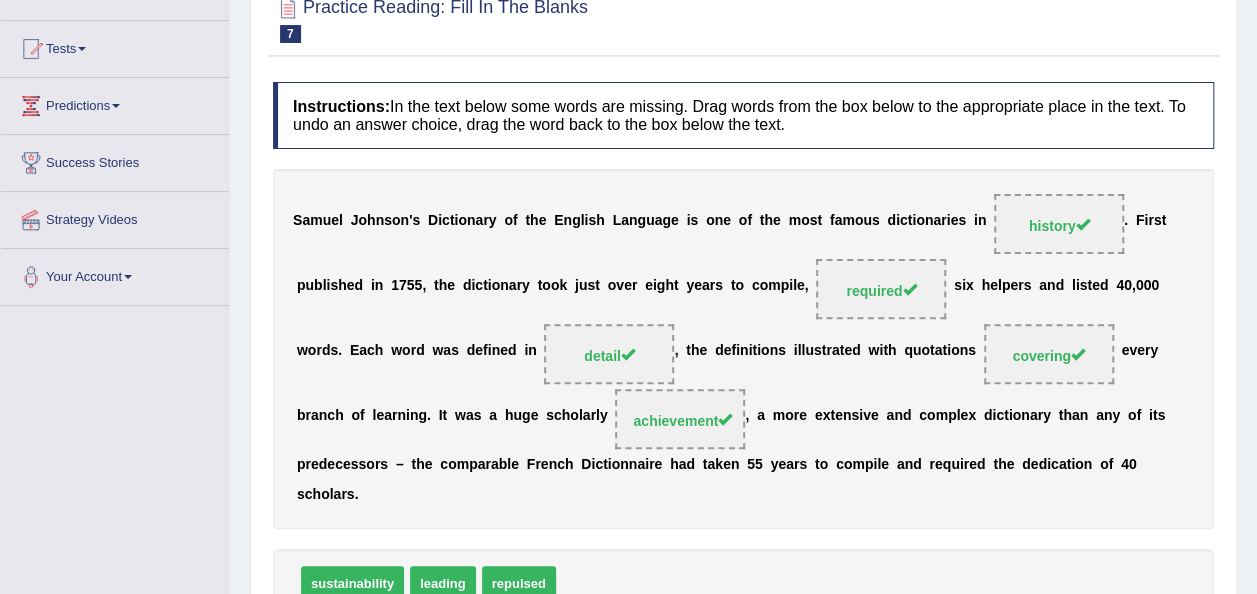 scroll, scrollTop: 0, scrollLeft: 0, axis: both 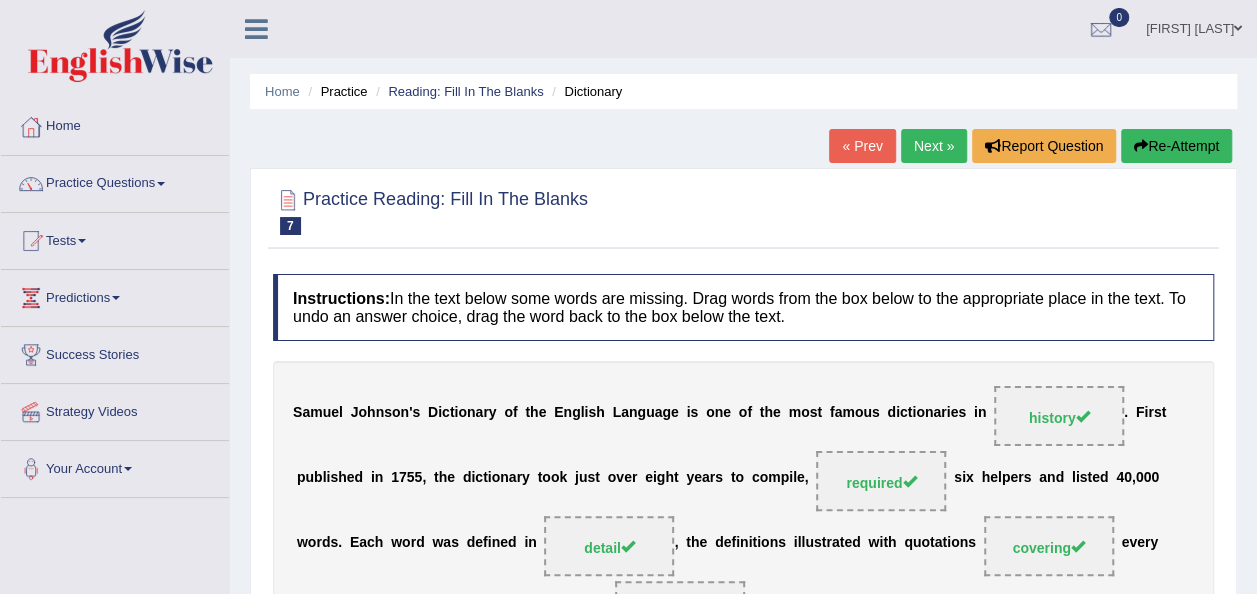click on "Next »" at bounding box center [934, 146] 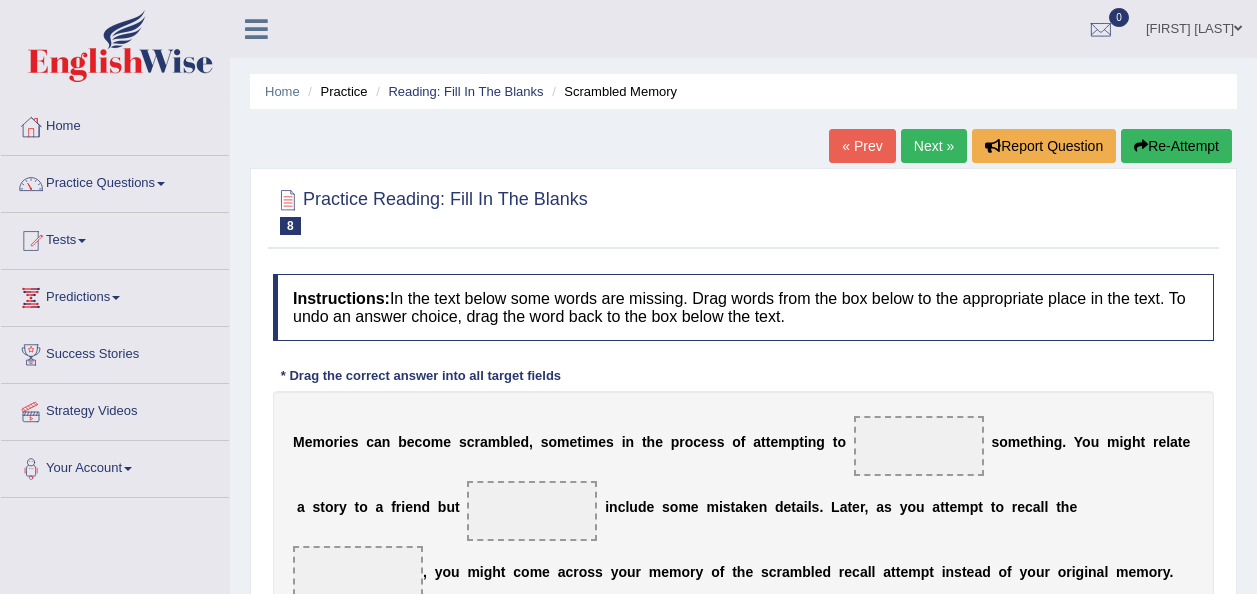 scroll, scrollTop: 400, scrollLeft: 0, axis: vertical 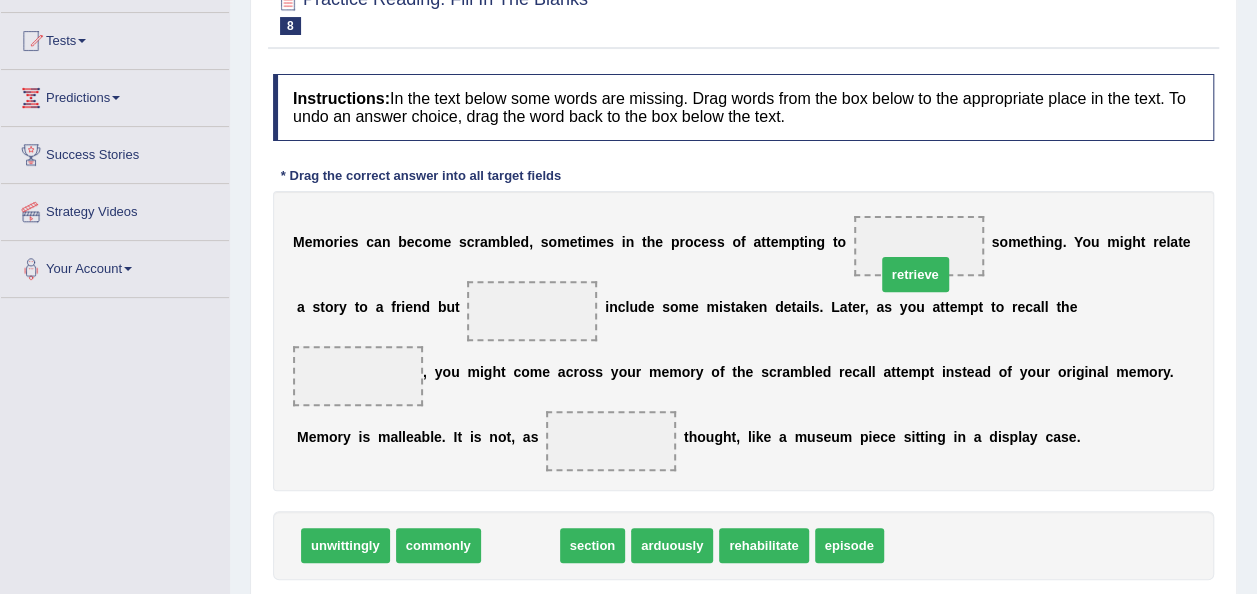 drag, startPoint x: 507, startPoint y: 510, endPoint x: 902, endPoint y: 239, distance: 479.0261 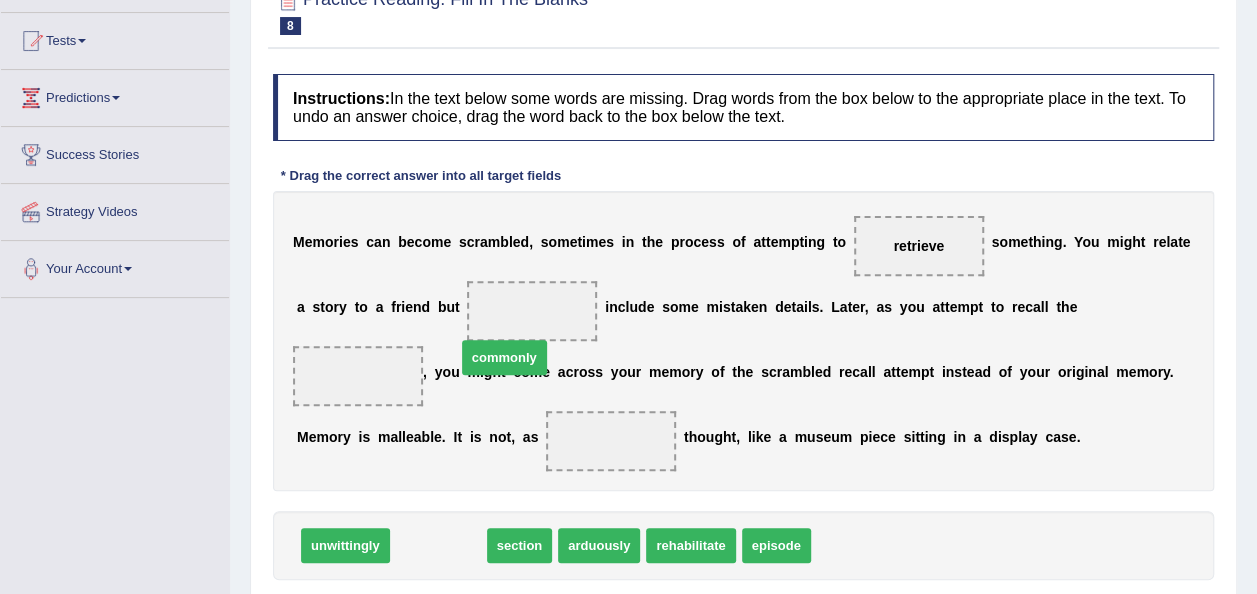 drag, startPoint x: 430, startPoint y: 508, endPoint x: 496, endPoint y: 320, distance: 199.24858 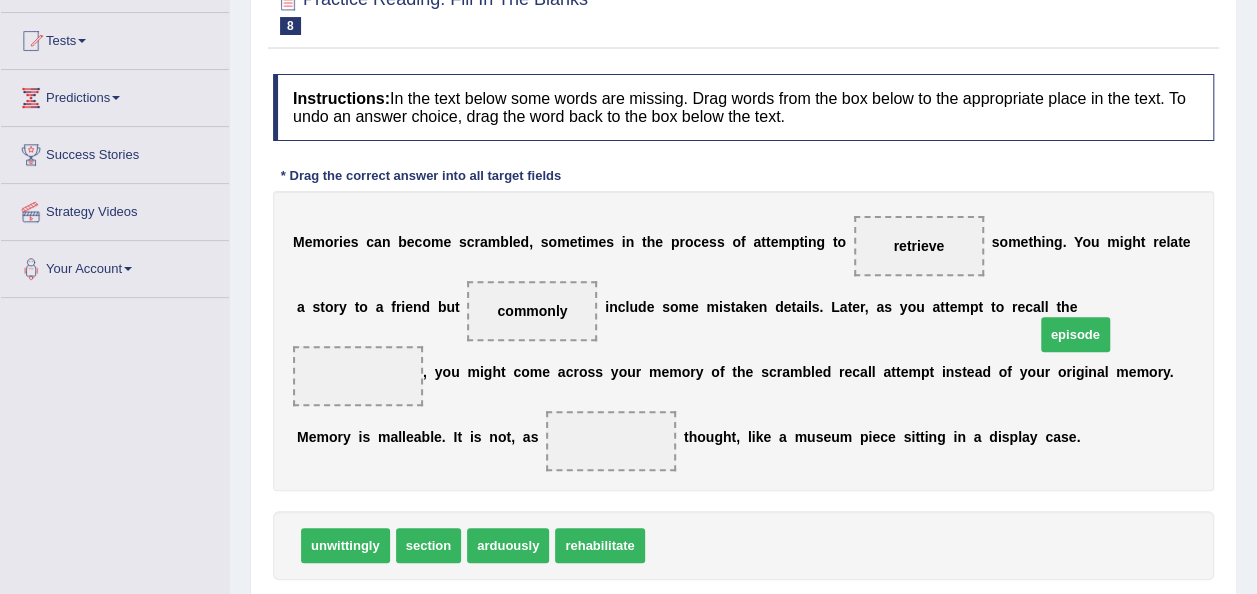 drag, startPoint x: 687, startPoint y: 507, endPoint x: 1088, endPoint y: 291, distance: 455.4745 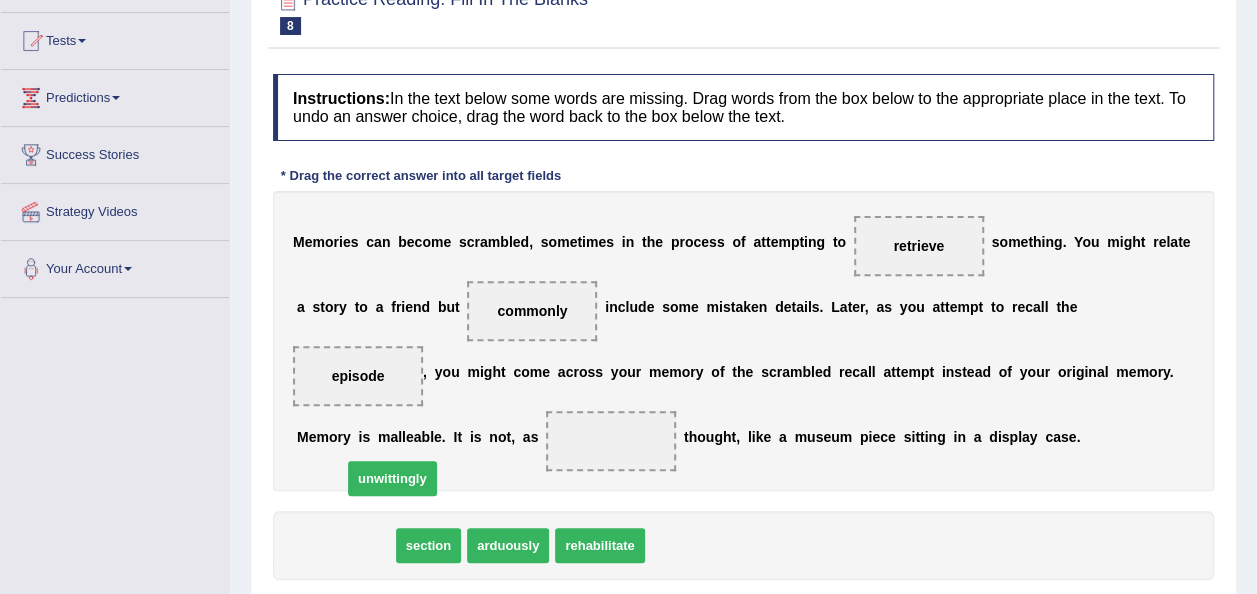 drag, startPoint x: 357, startPoint y: 514, endPoint x: 405, endPoint y: 446, distance: 83.23461 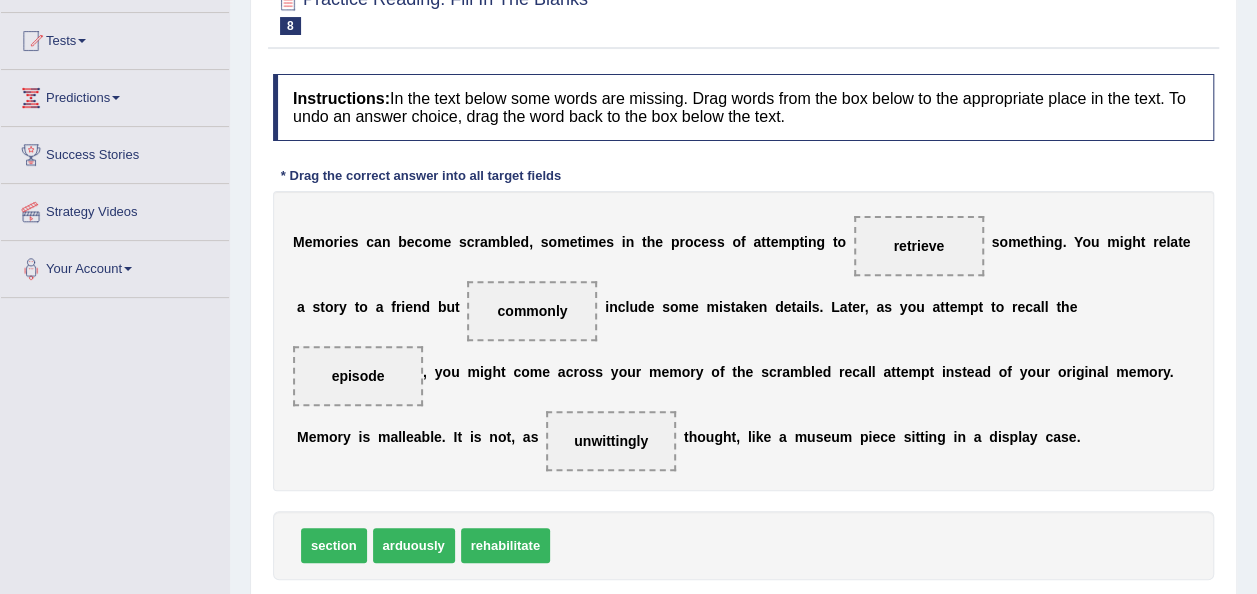 click on "Verify" at bounding box center (743, 617) 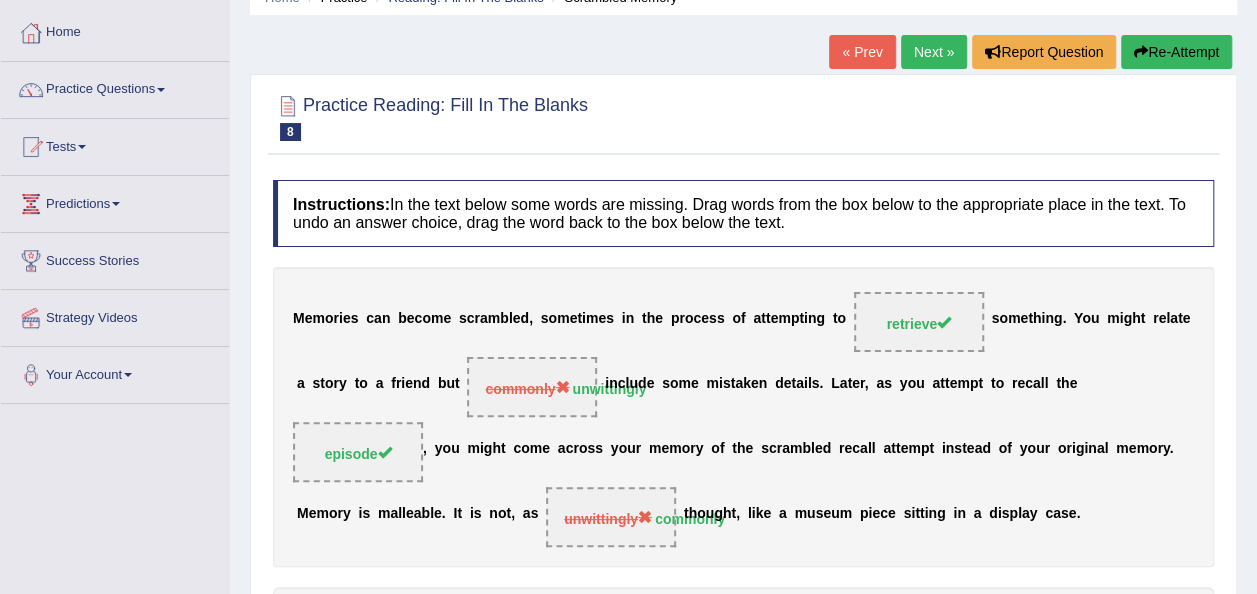 scroll, scrollTop: 0, scrollLeft: 0, axis: both 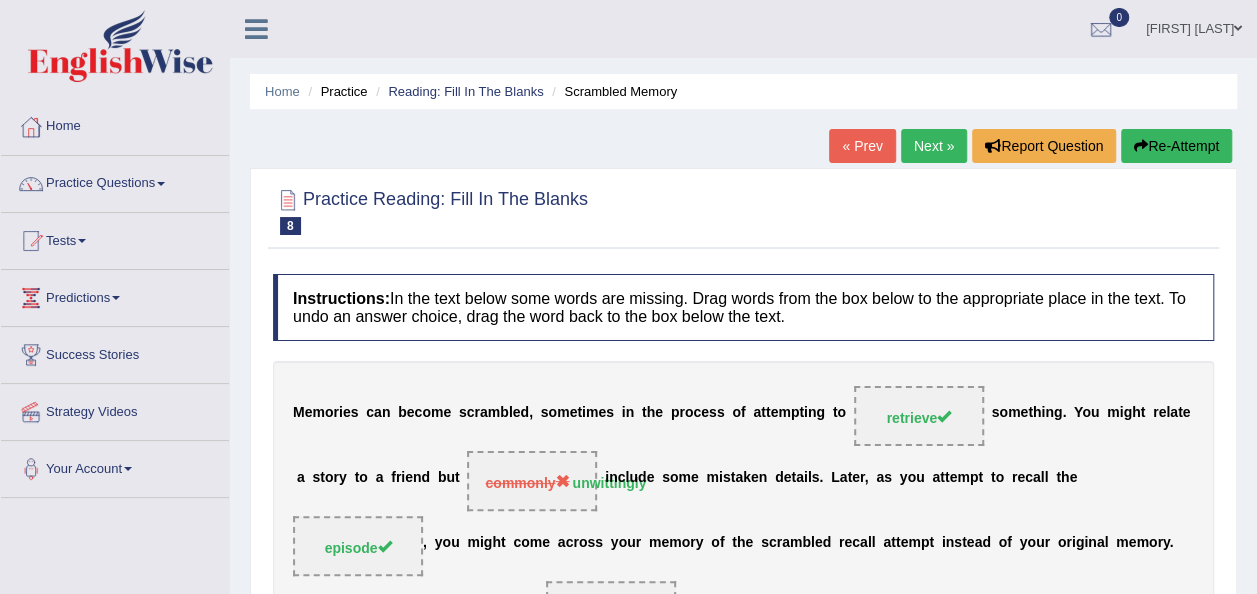 click on "Re-Attempt" at bounding box center [1176, 146] 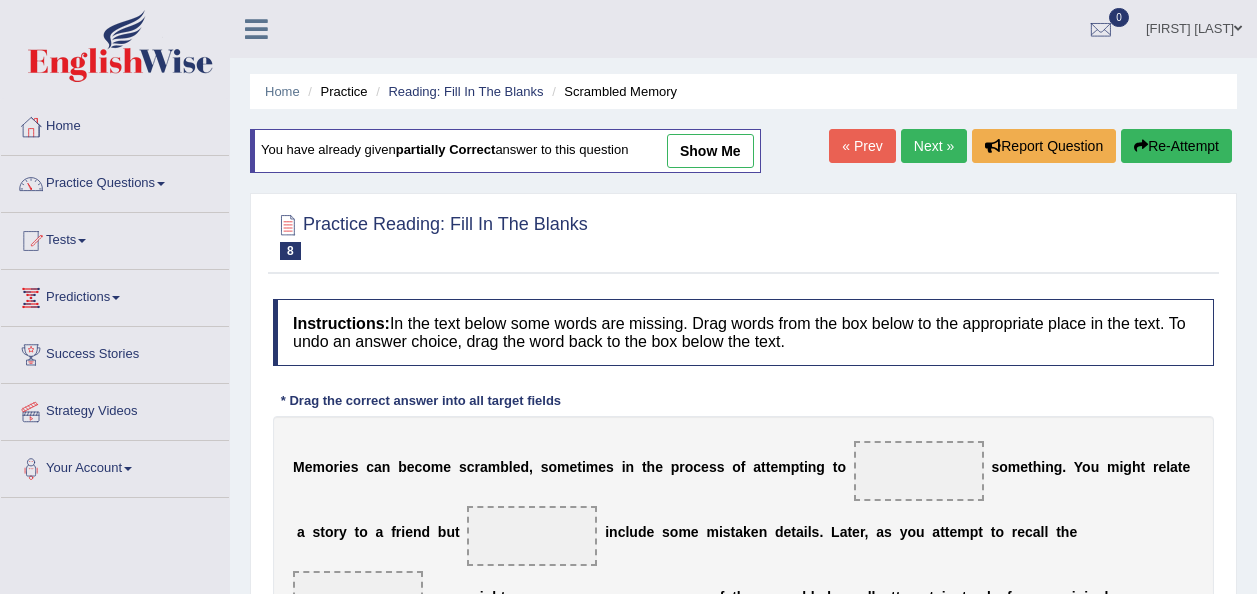 scroll, scrollTop: 400, scrollLeft: 0, axis: vertical 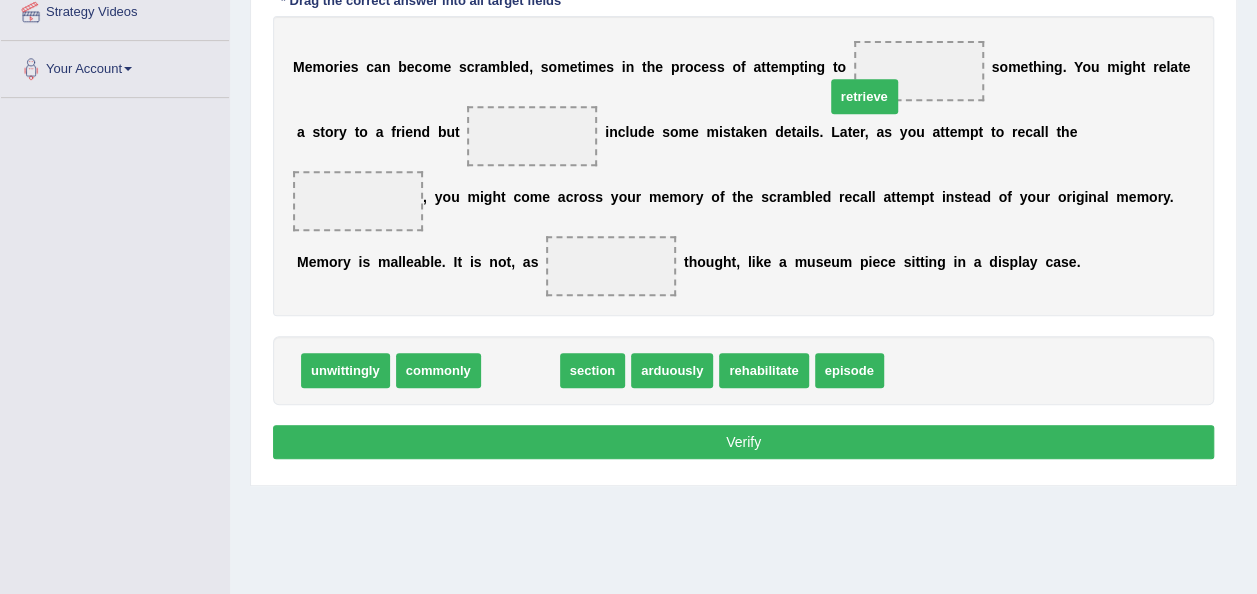 drag, startPoint x: 520, startPoint y: 331, endPoint x: 868, endPoint y: 62, distance: 439.84656 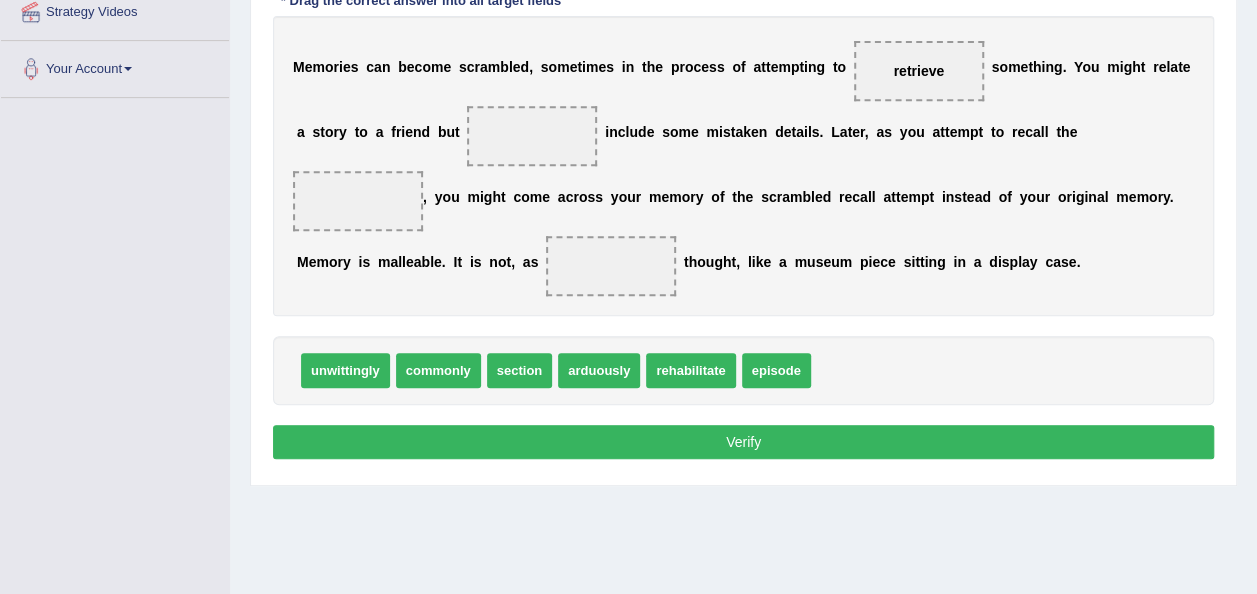 click at bounding box center [532, 136] 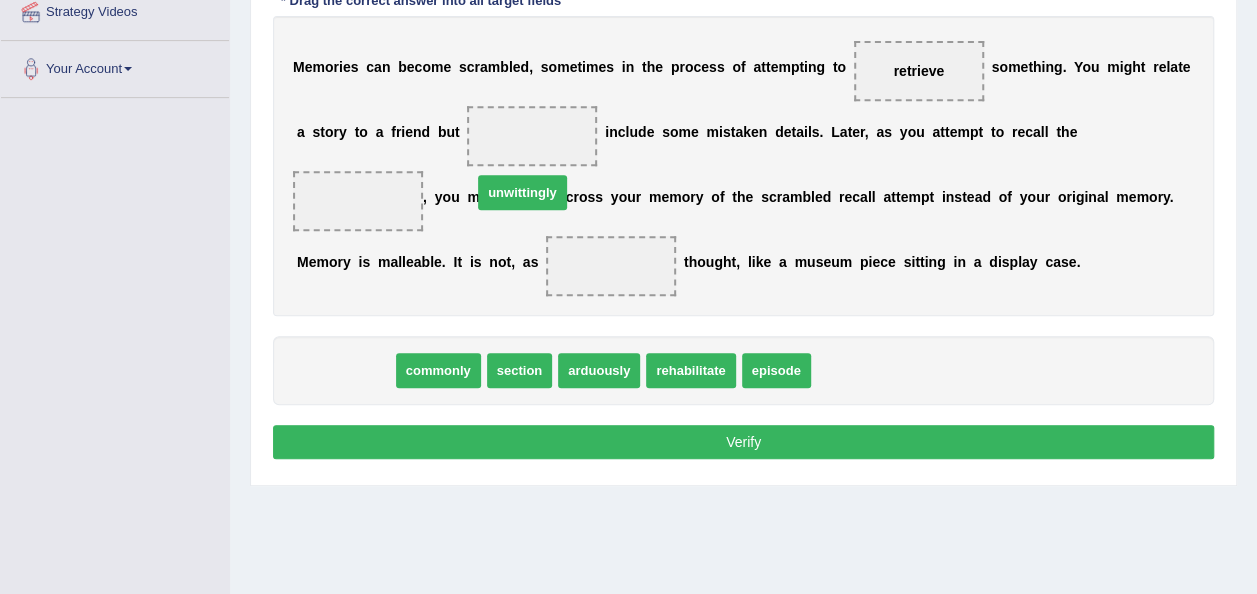 drag, startPoint x: 458, startPoint y: 194, endPoint x: 508, endPoint y: 132, distance: 79.64923 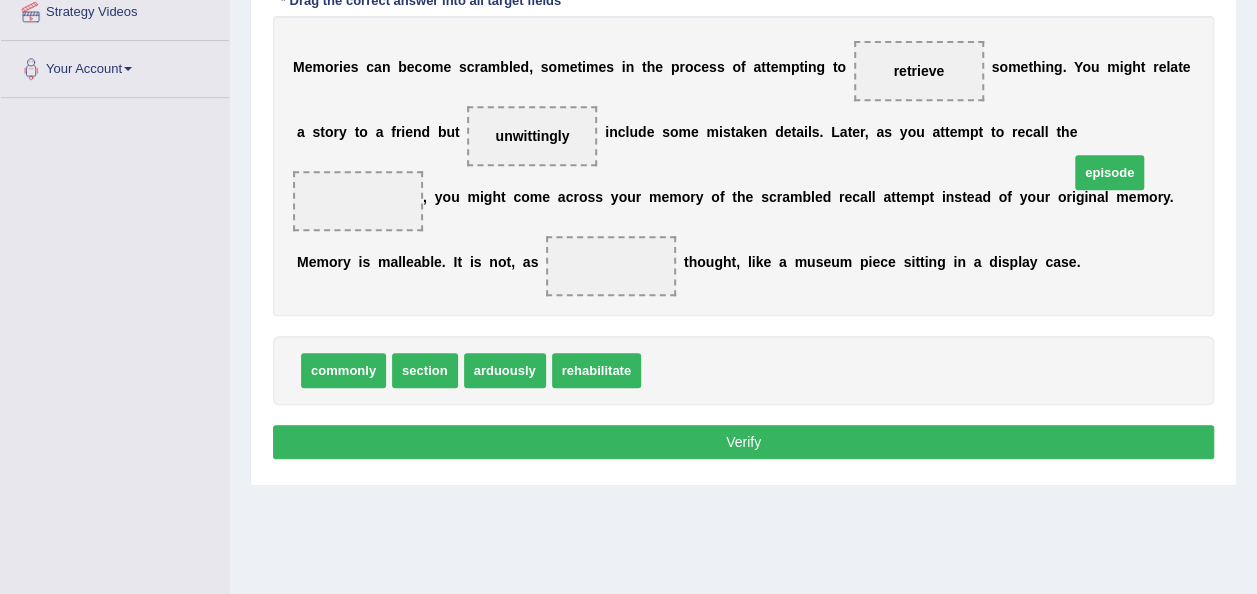 drag, startPoint x: 654, startPoint y: 332, endPoint x: 1082, endPoint y: 134, distance: 471.58032 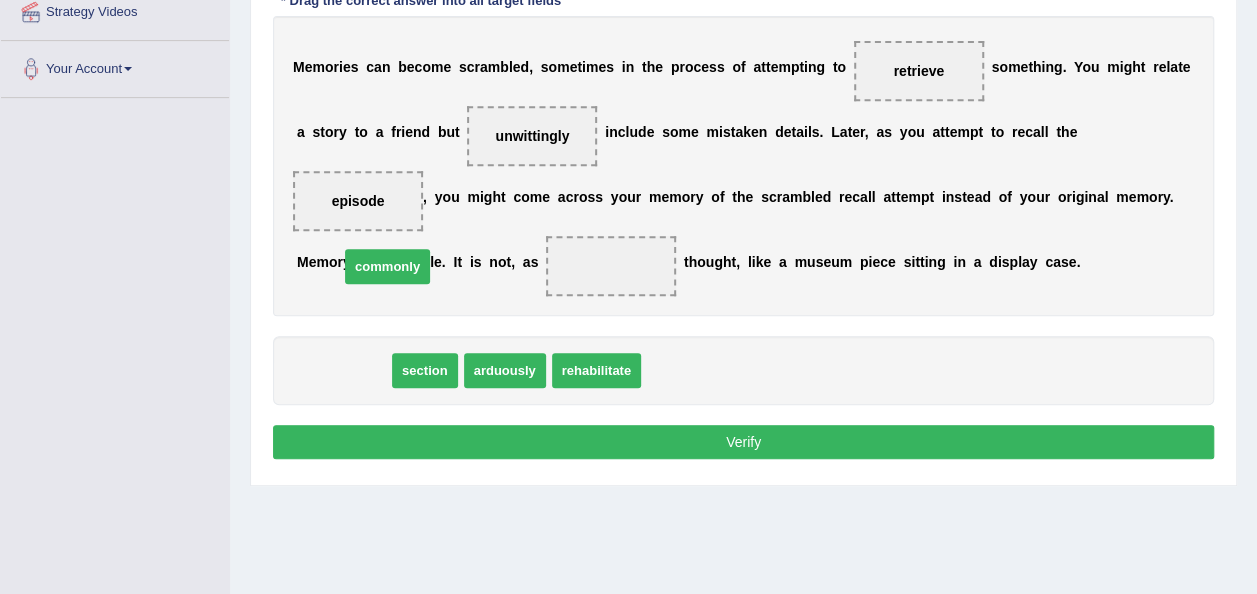 drag, startPoint x: 352, startPoint y: 332, endPoint x: 397, endPoint y: 227, distance: 114.236595 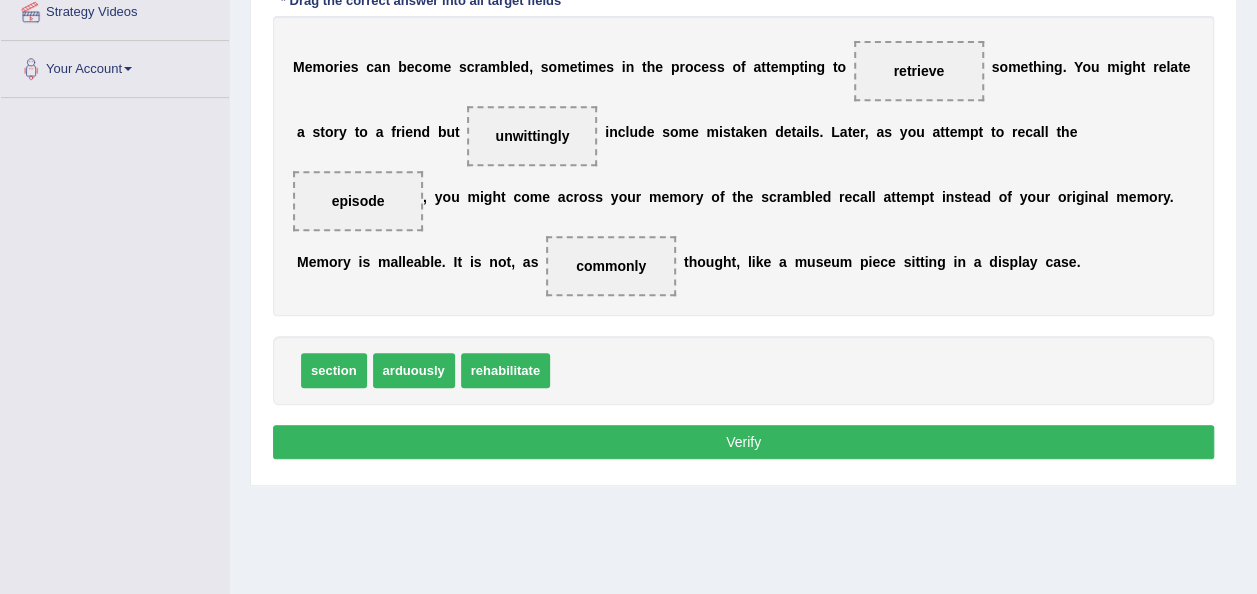 click on "Verify" at bounding box center [743, 442] 